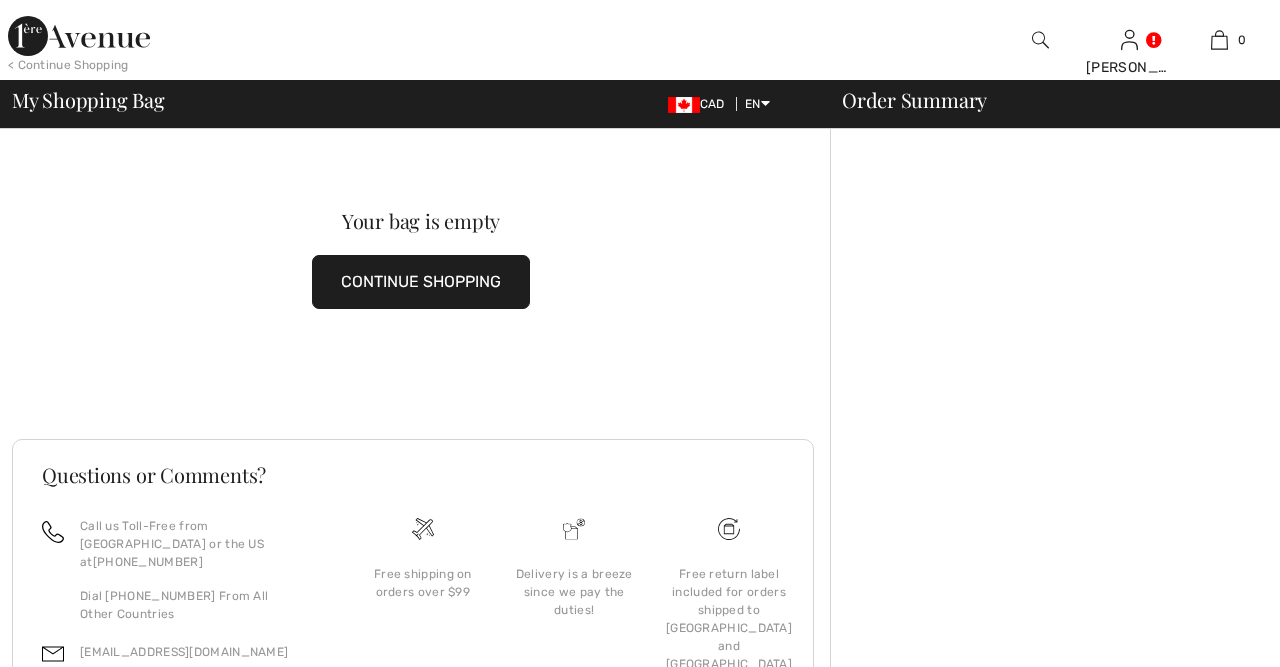 scroll, scrollTop: 0, scrollLeft: 0, axis: both 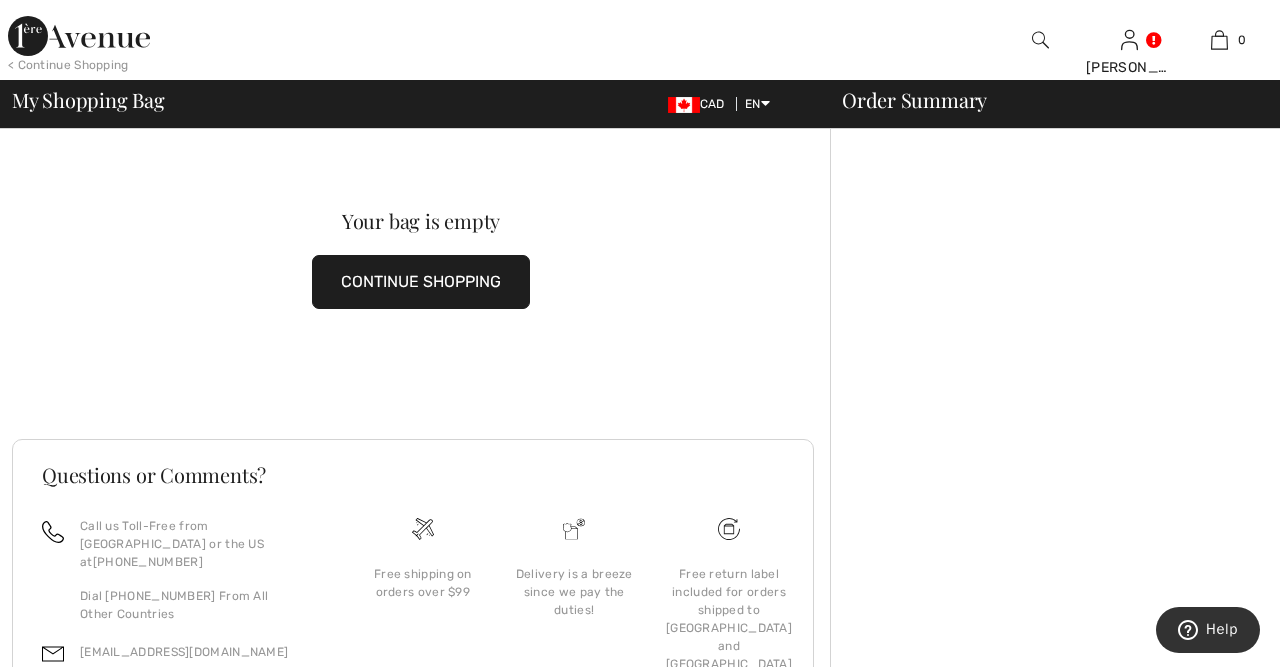 click at bounding box center (1040, 40) 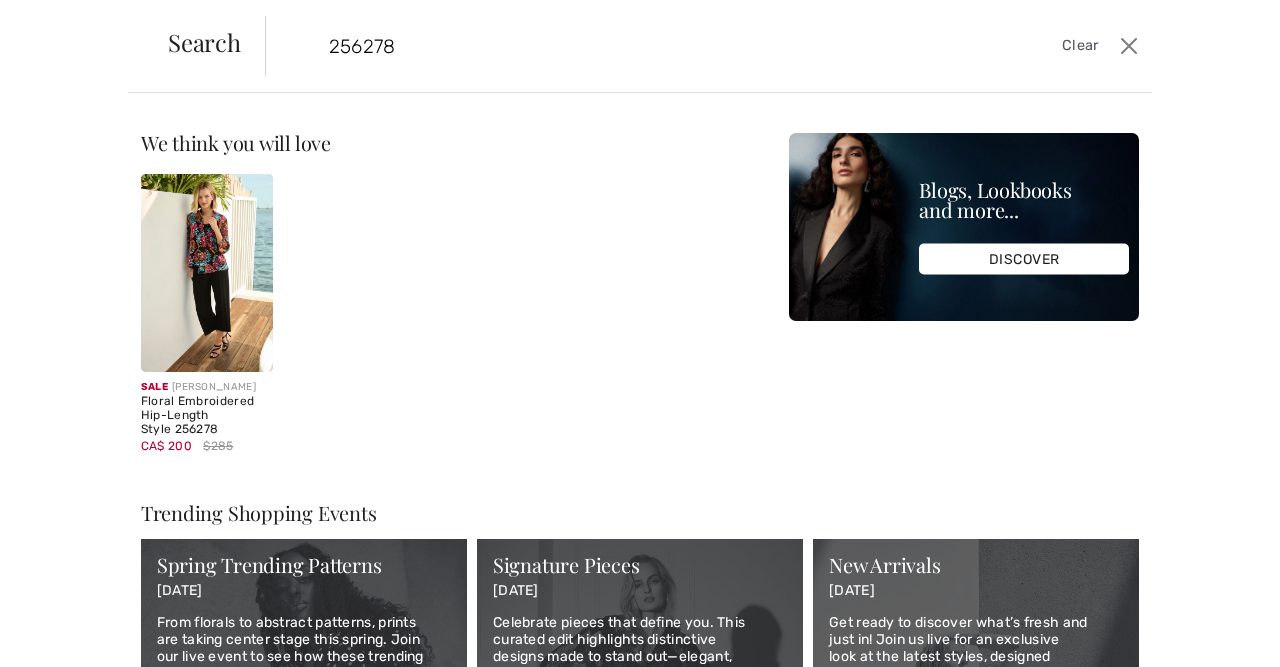 type on "256278" 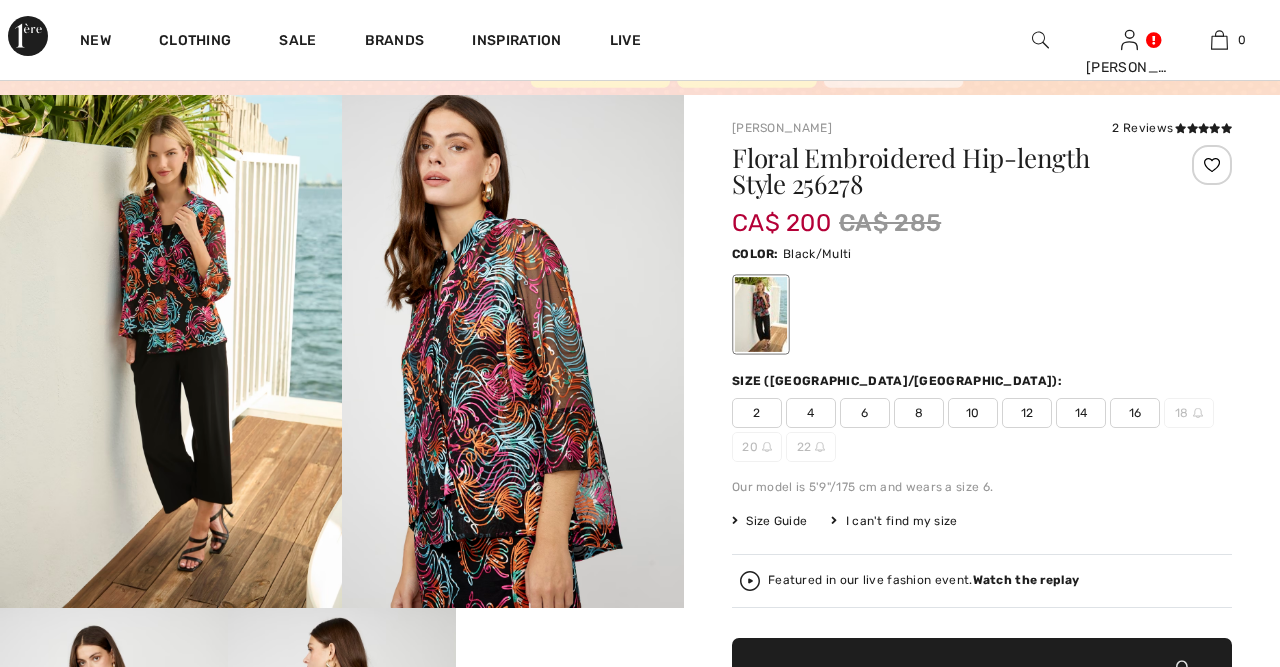scroll, scrollTop: 104, scrollLeft: 0, axis: vertical 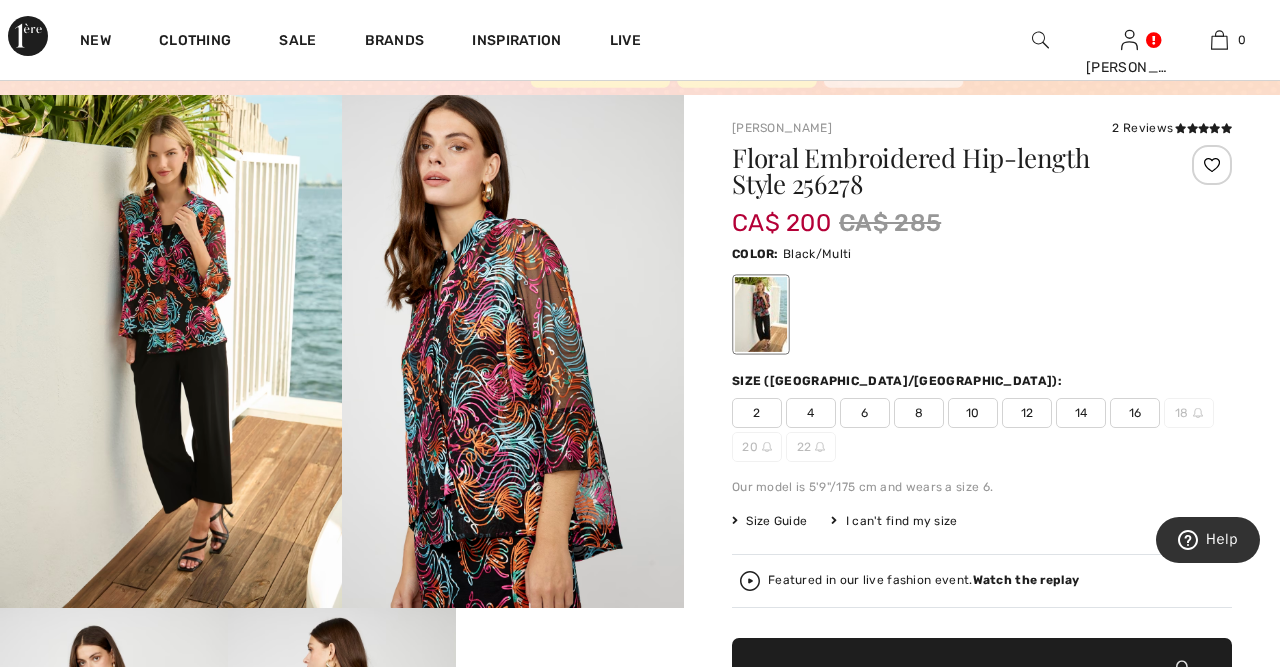click on "2" at bounding box center (757, 413) 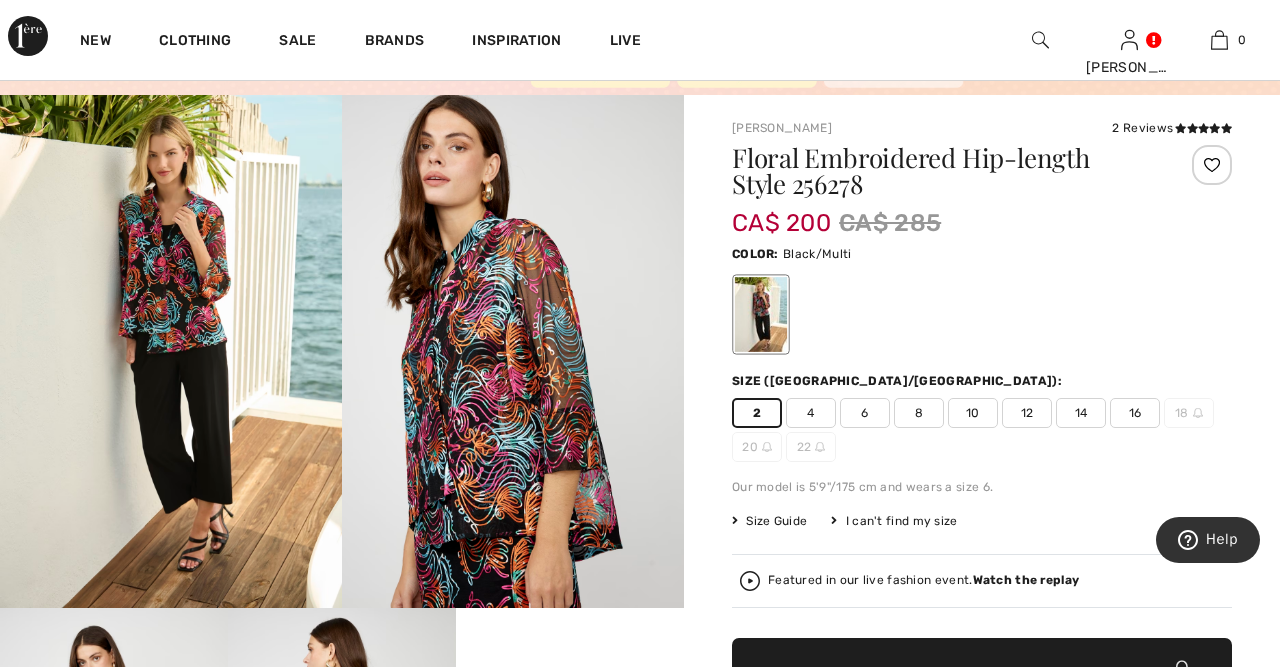 click at bounding box center (513, 351) 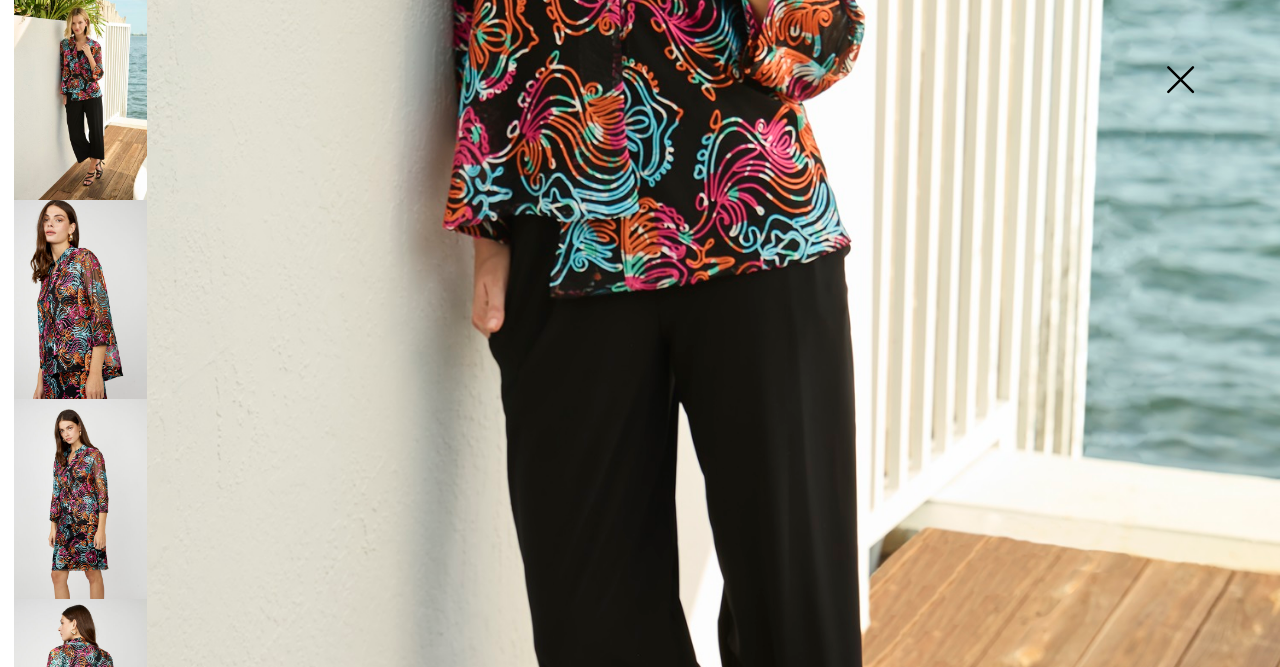 scroll, scrollTop: 784, scrollLeft: 0, axis: vertical 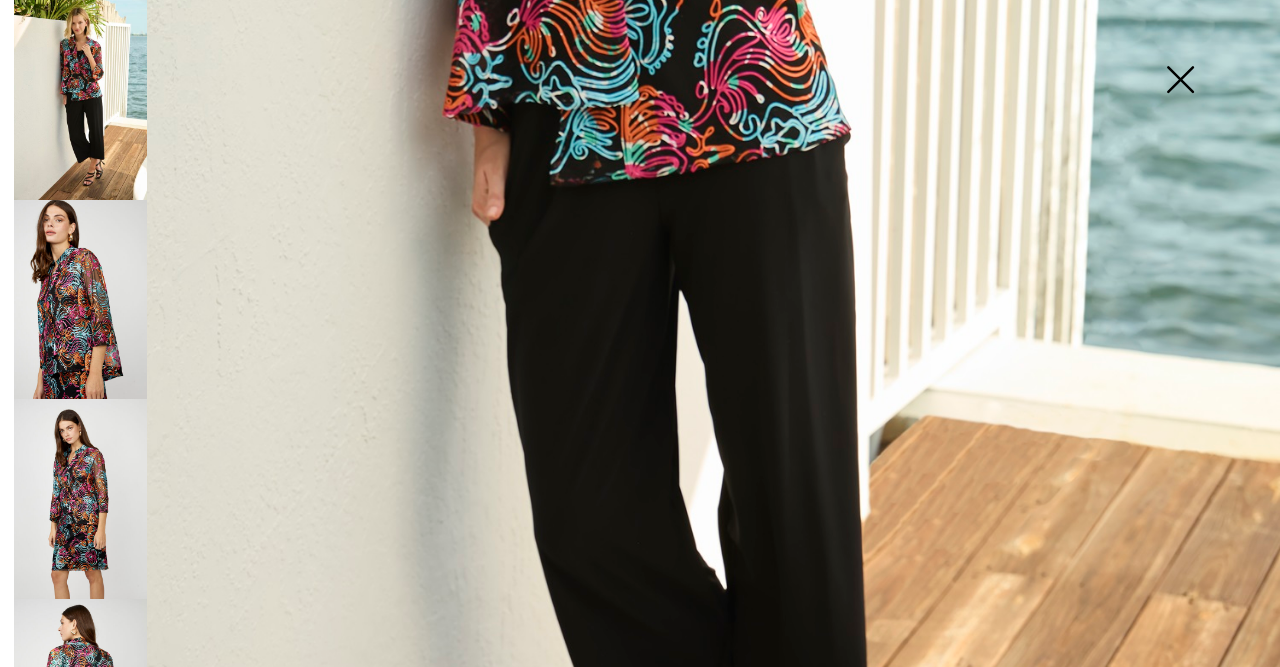 click at bounding box center [1180, 81] 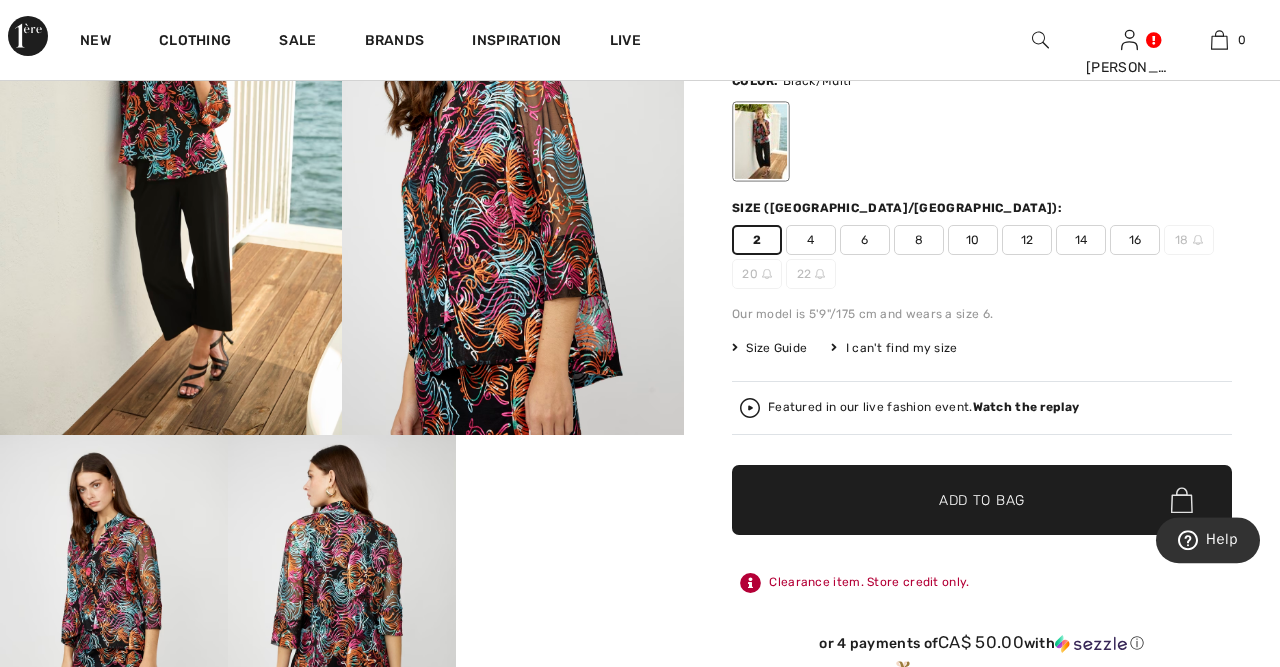 scroll, scrollTop: 312, scrollLeft: 0, axis: vertical 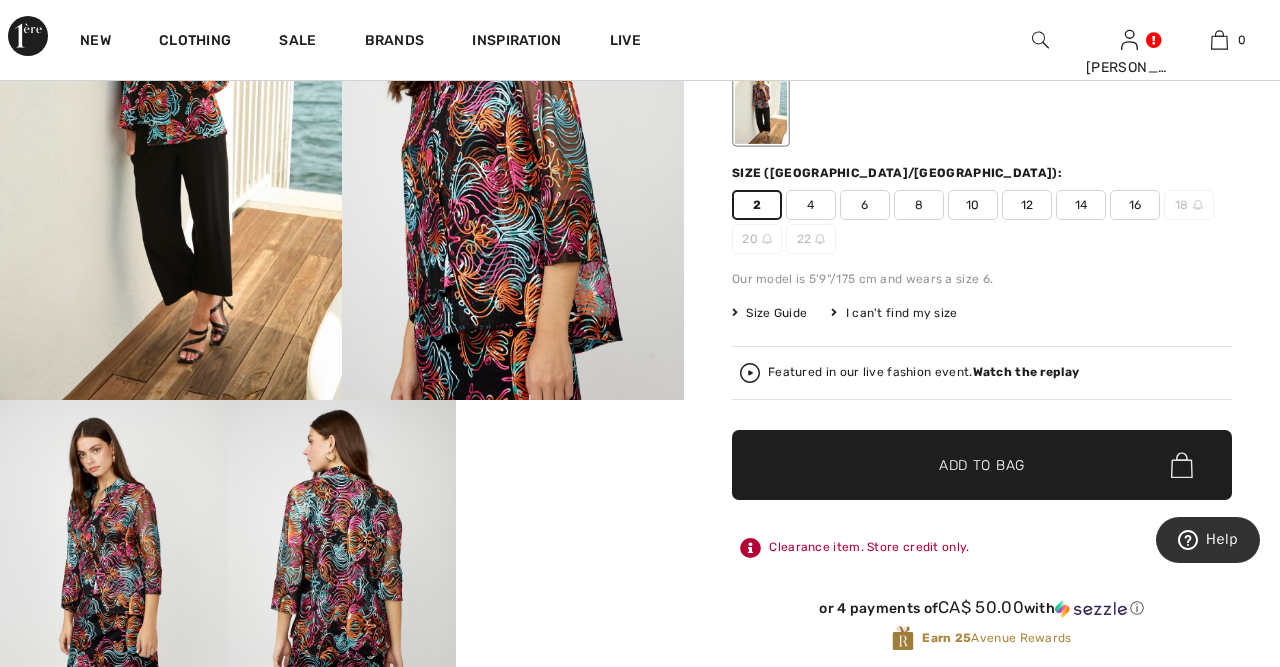 click on "Add to Bag" at bounding box center (982, 465) 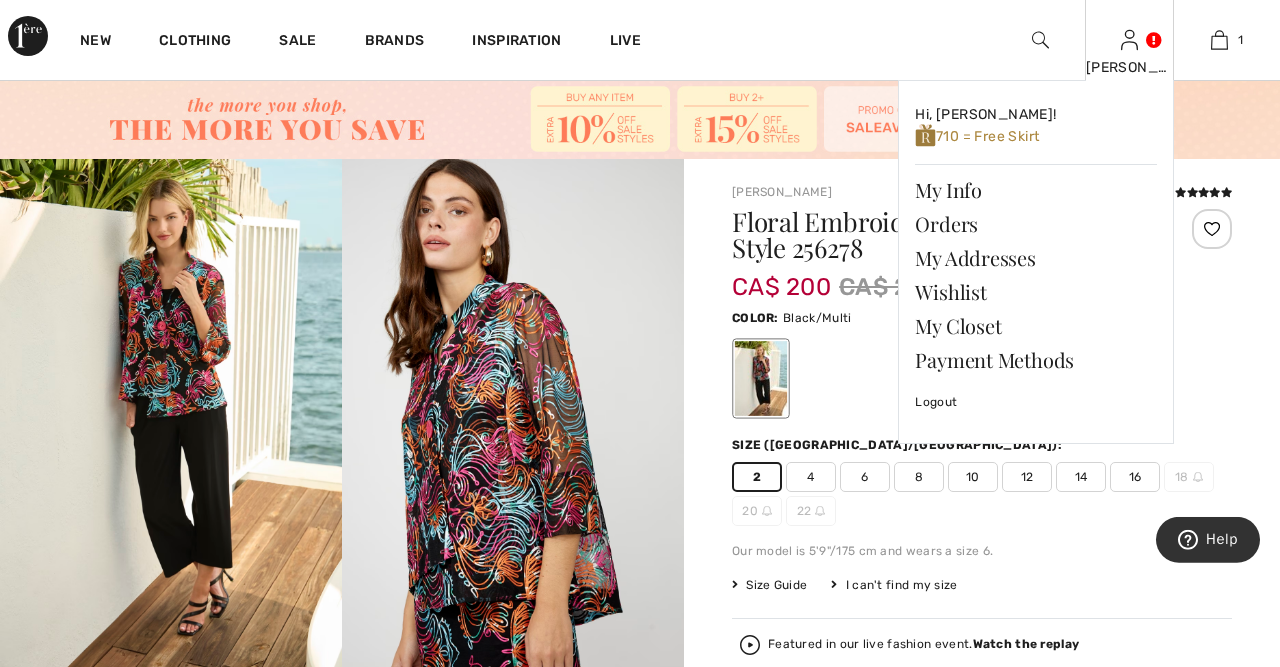 scroll, scrollTop: 0, scrollLeft: 0, axis: both 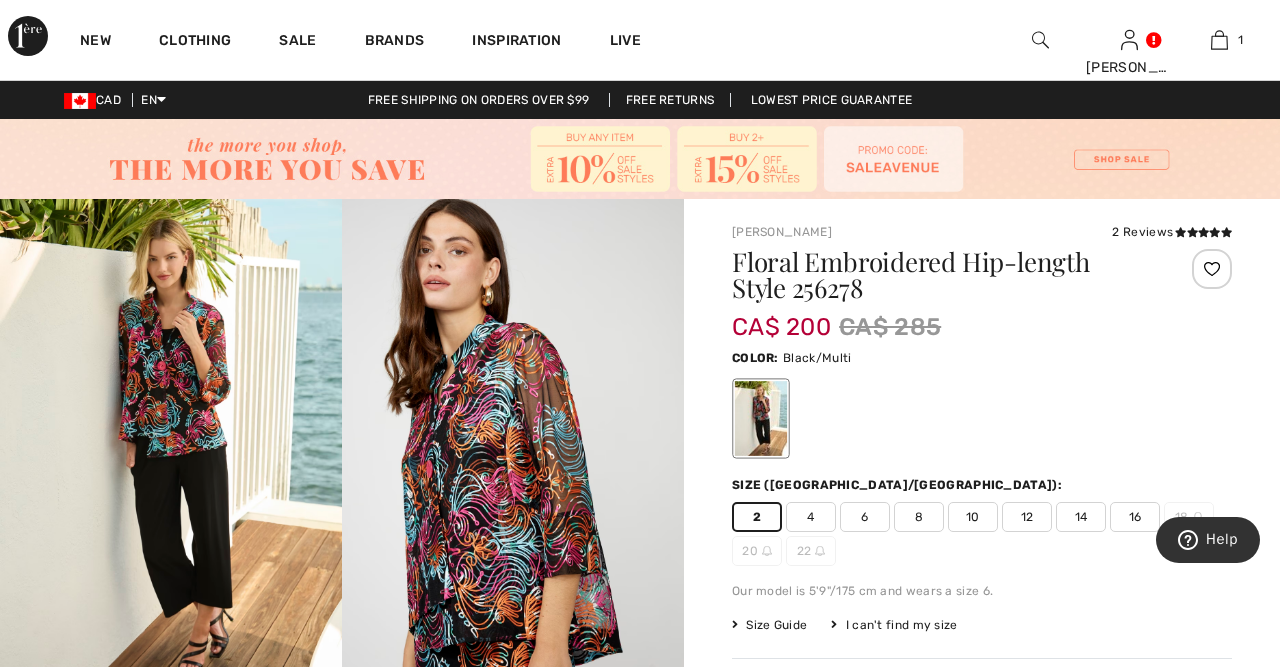 click at bounding box center (1040, 40) 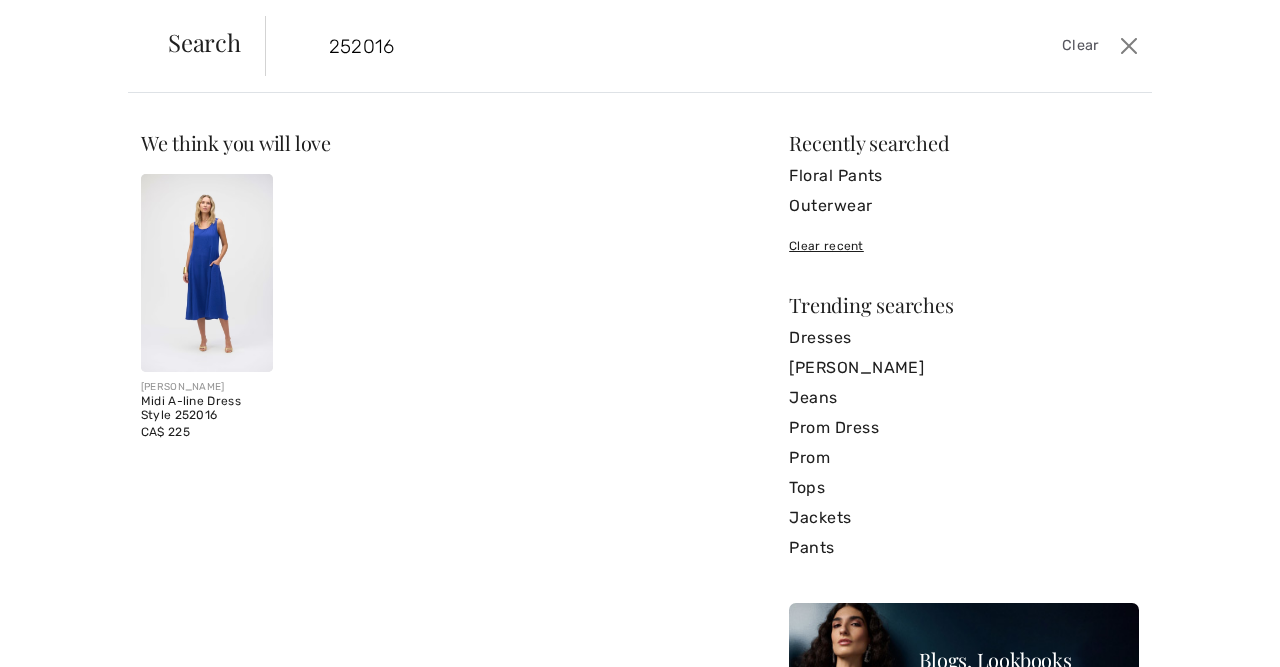 type on "252016" 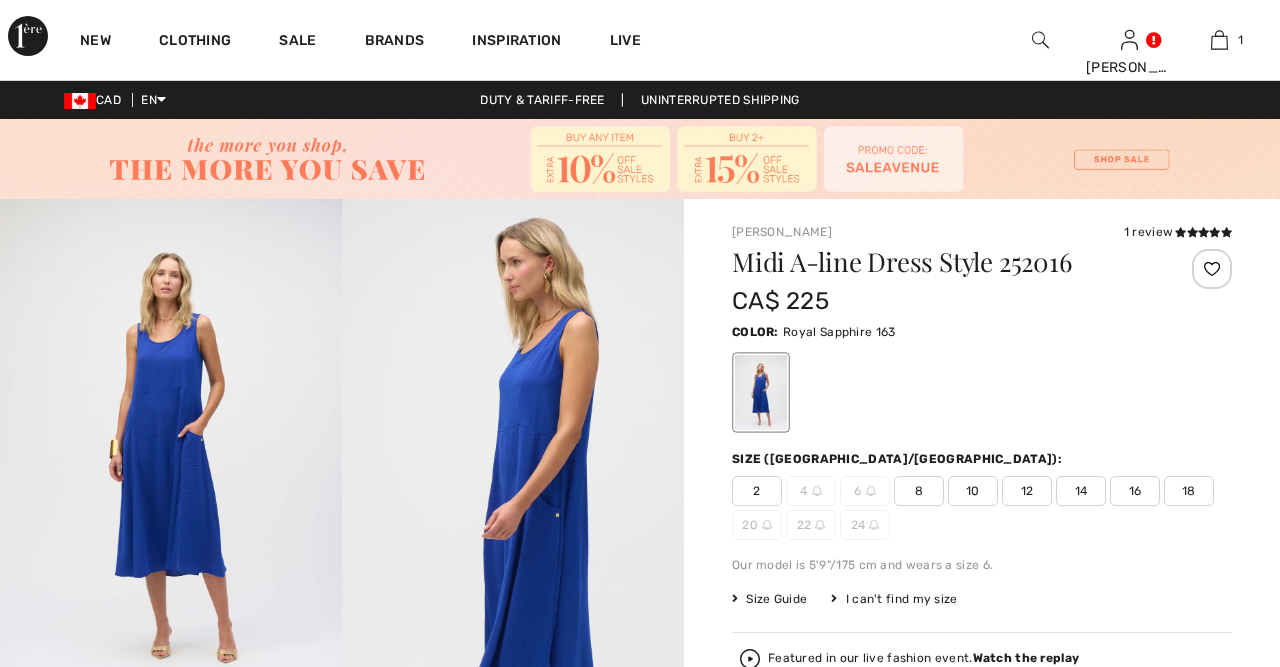 scroll, scrollTop: 0, scrollLeft: 0, axis: both 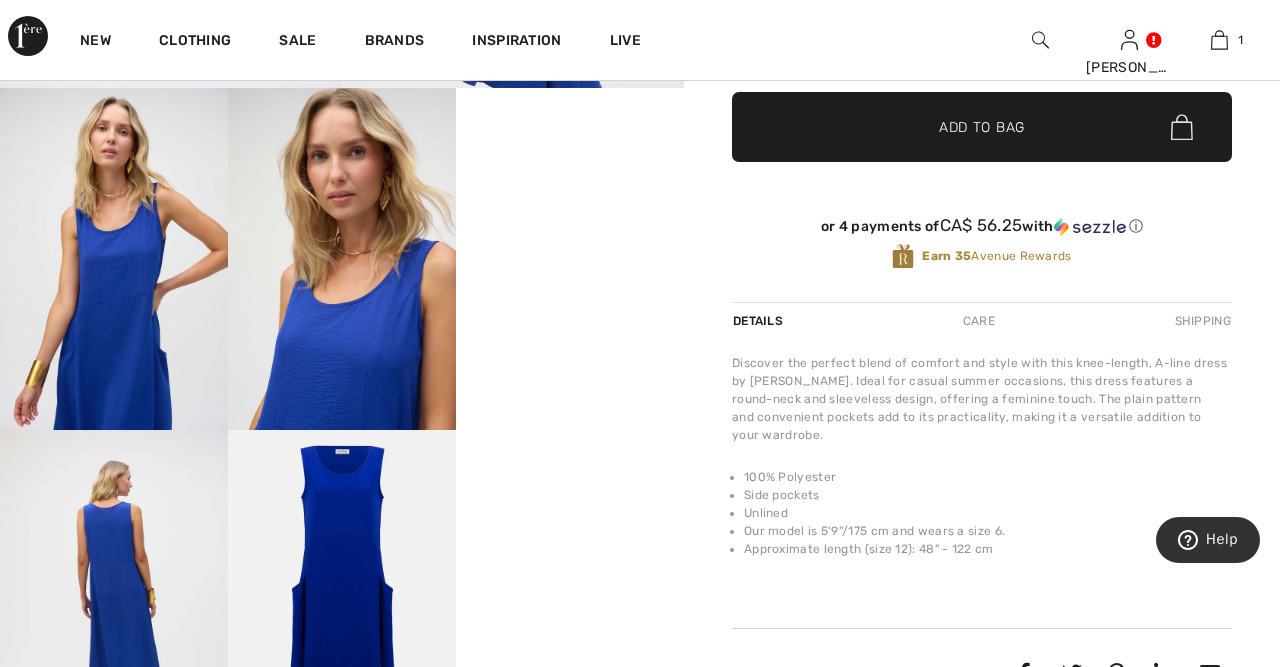 click on "Your browser does not support the video tag." at bounding box center (570, 145) 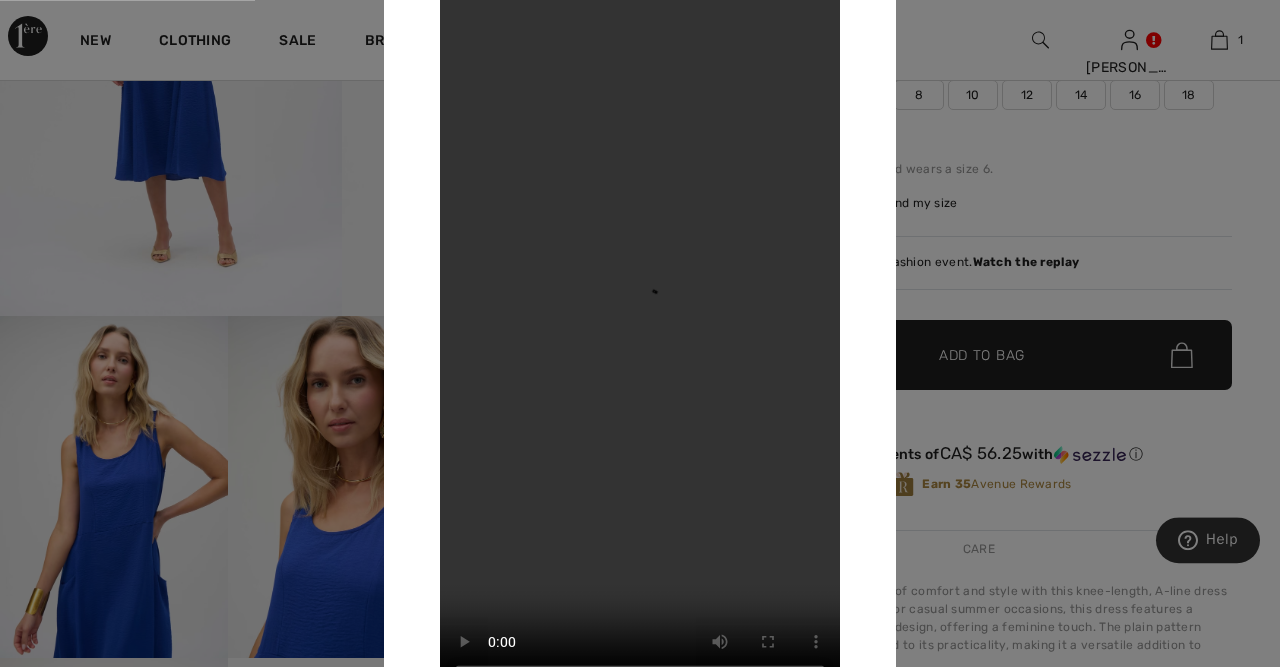 scroll, scrollTop: 416, scrollLeft: 0, axis: vertical 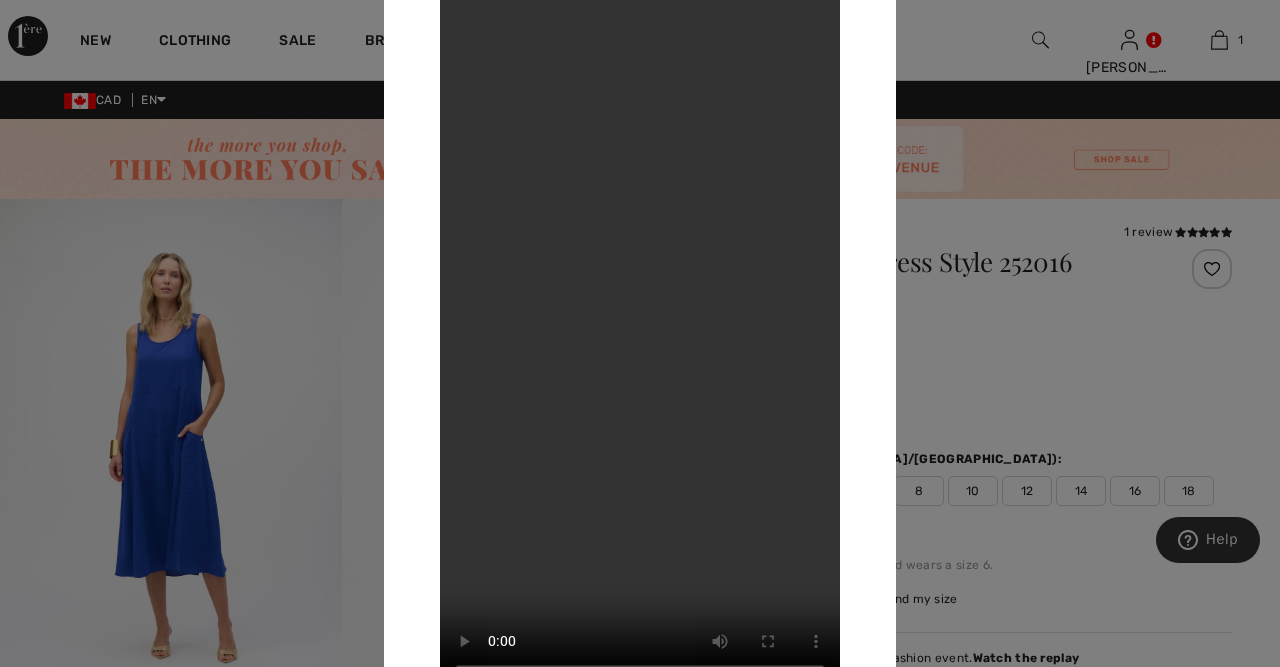 click on "Your browser does not support the video tag." at bounding box center (640, 333) 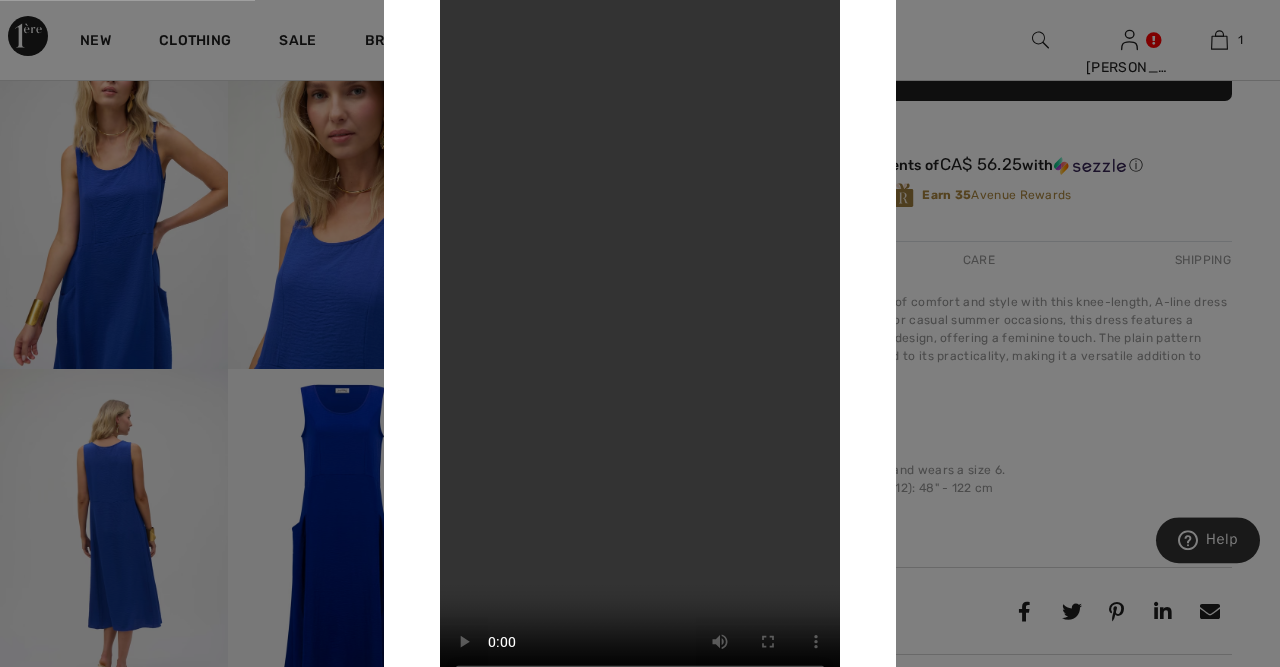 scroll, scrollTop: 728, scrollLeft: 0, axis: vertical 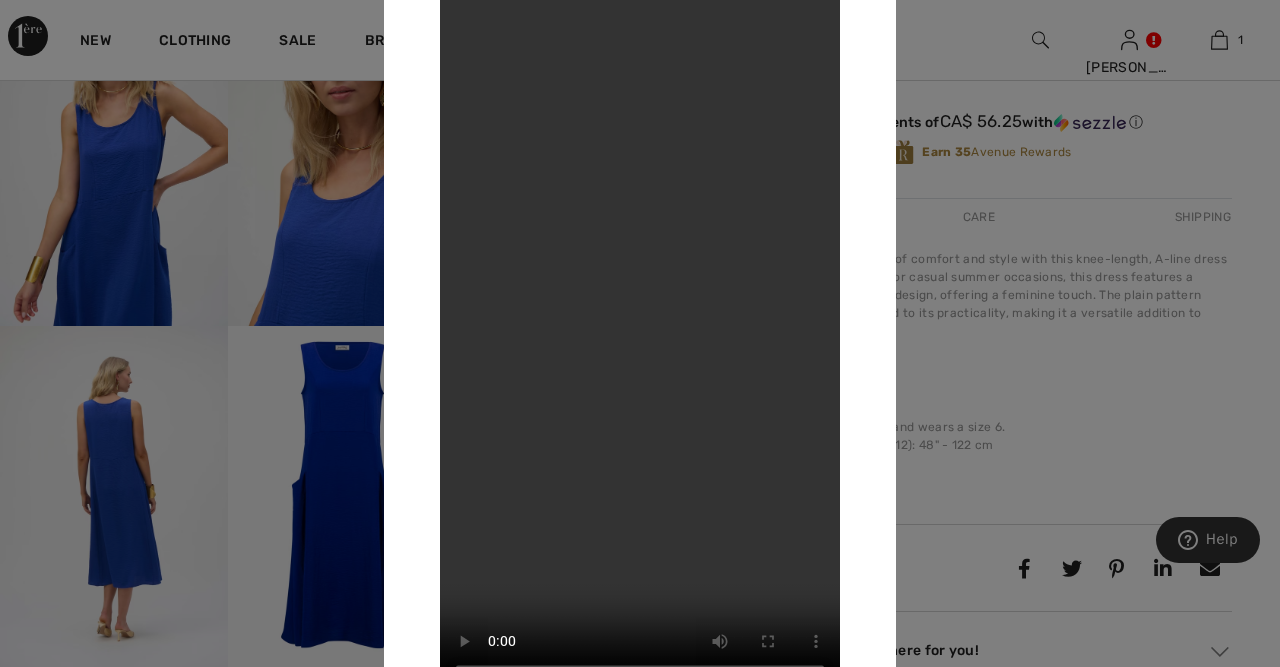 click at bounding box center [640, 333] 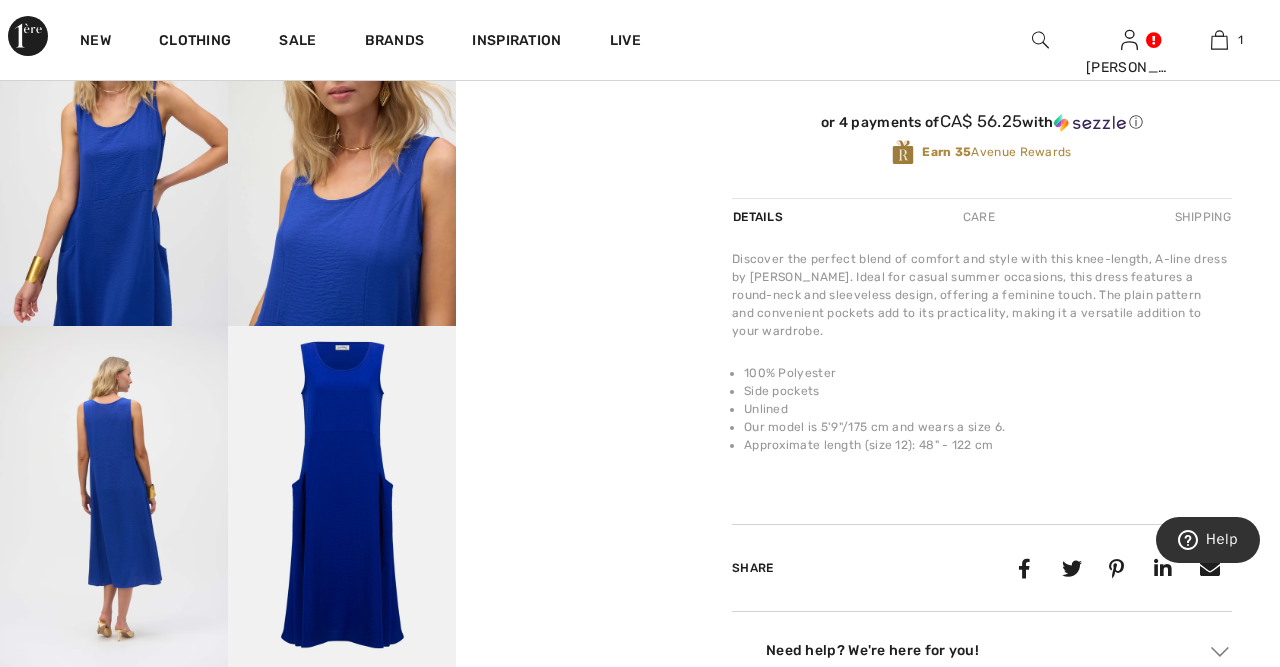 click at bounding box center [342, 497] 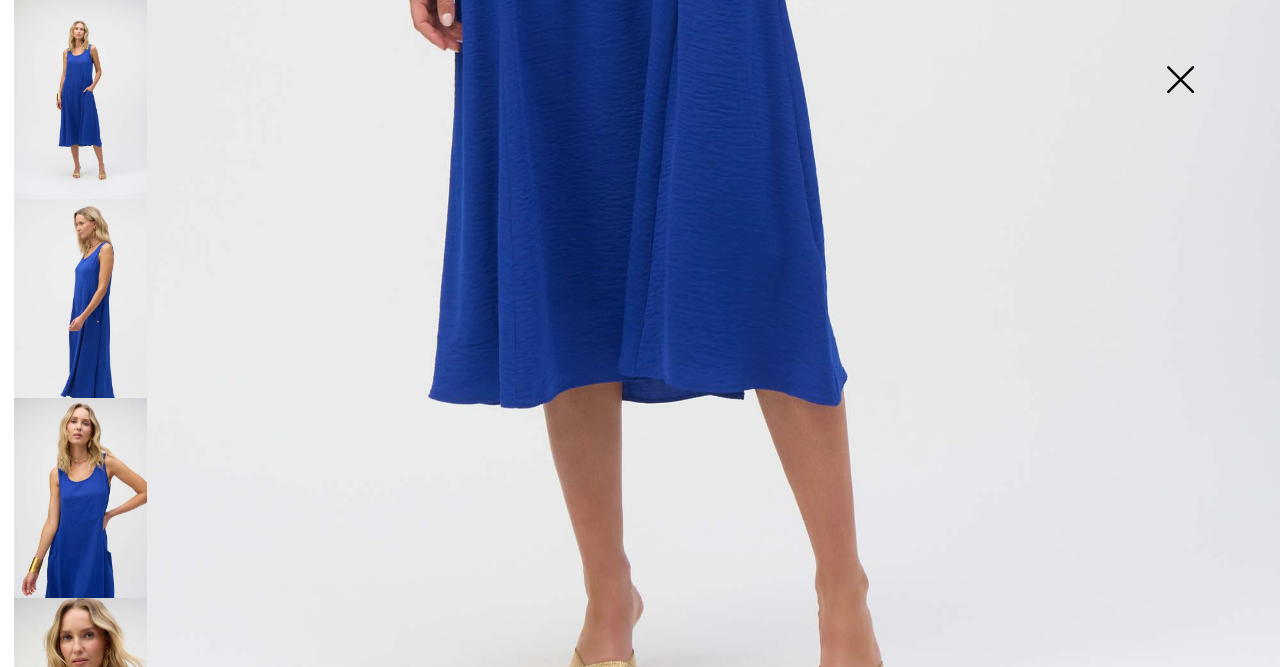 scroll, scrollTop: 1120, scrollLeft: 0, axis: vertical 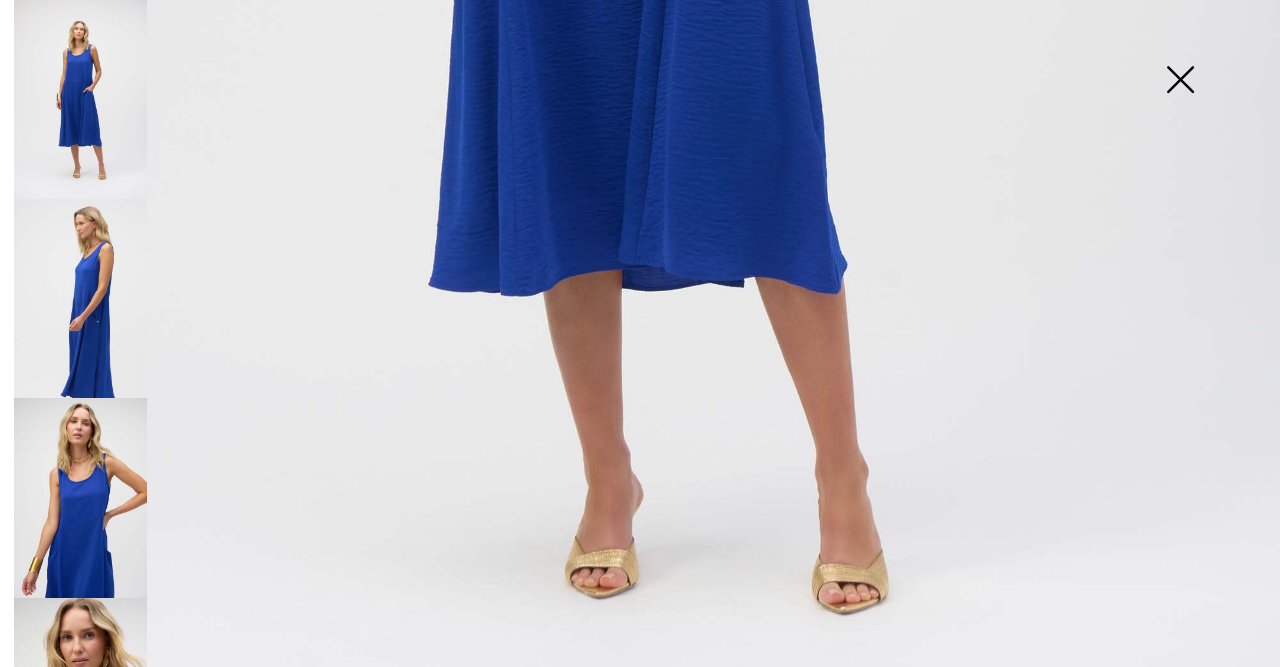 click at bounding box center [1180, 81] 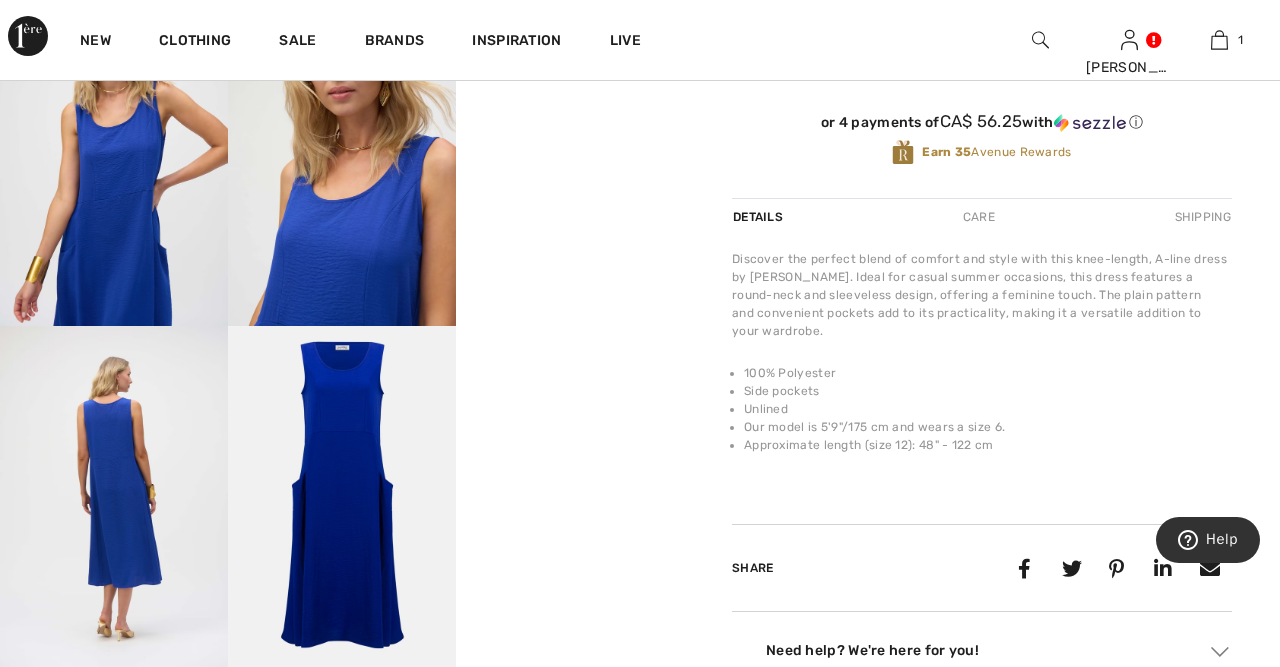 drag, startPoint x: 619, startPoint y: 479, endPoint x: 619, endPoint y: 457, distance: 22 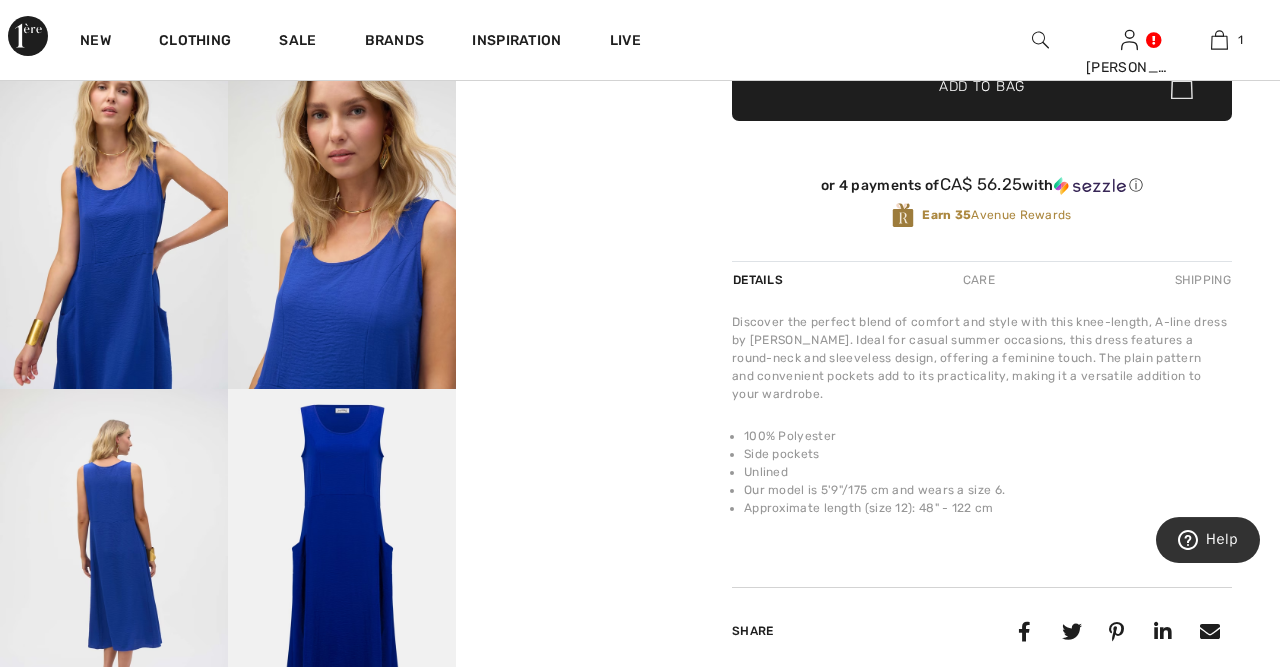 scroll, scrollTop: 624, scrollLeft: 0, axis: vertical 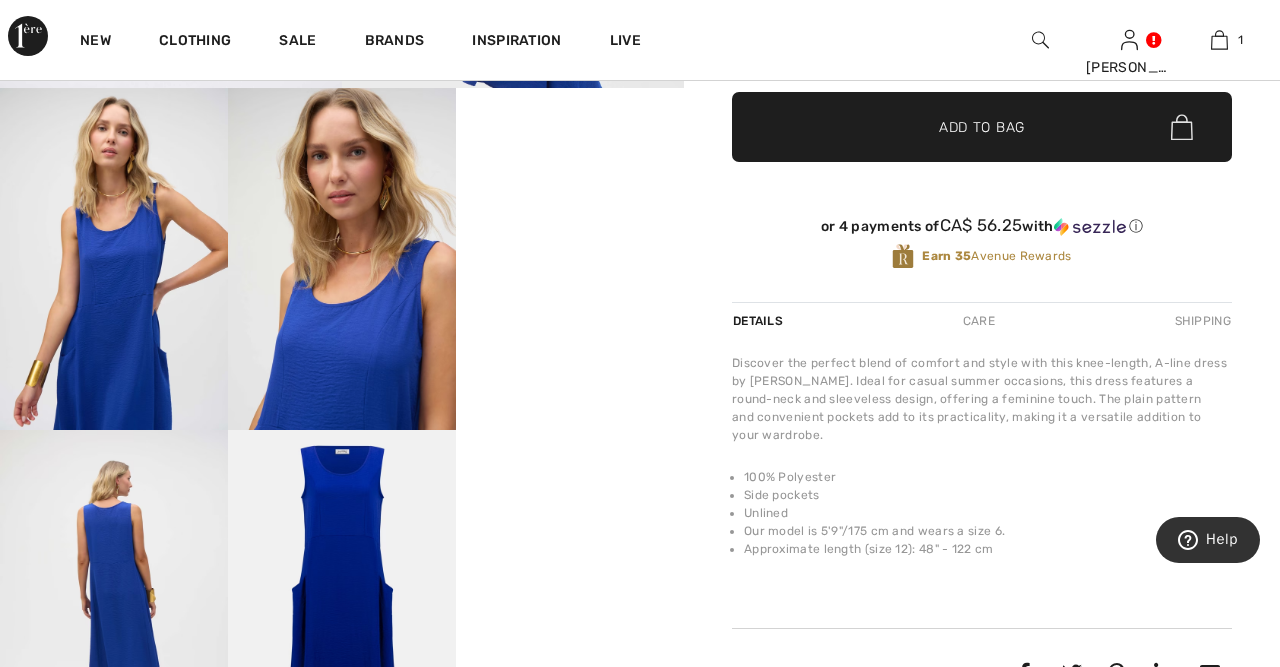 click at bounding box center (1040, 40) 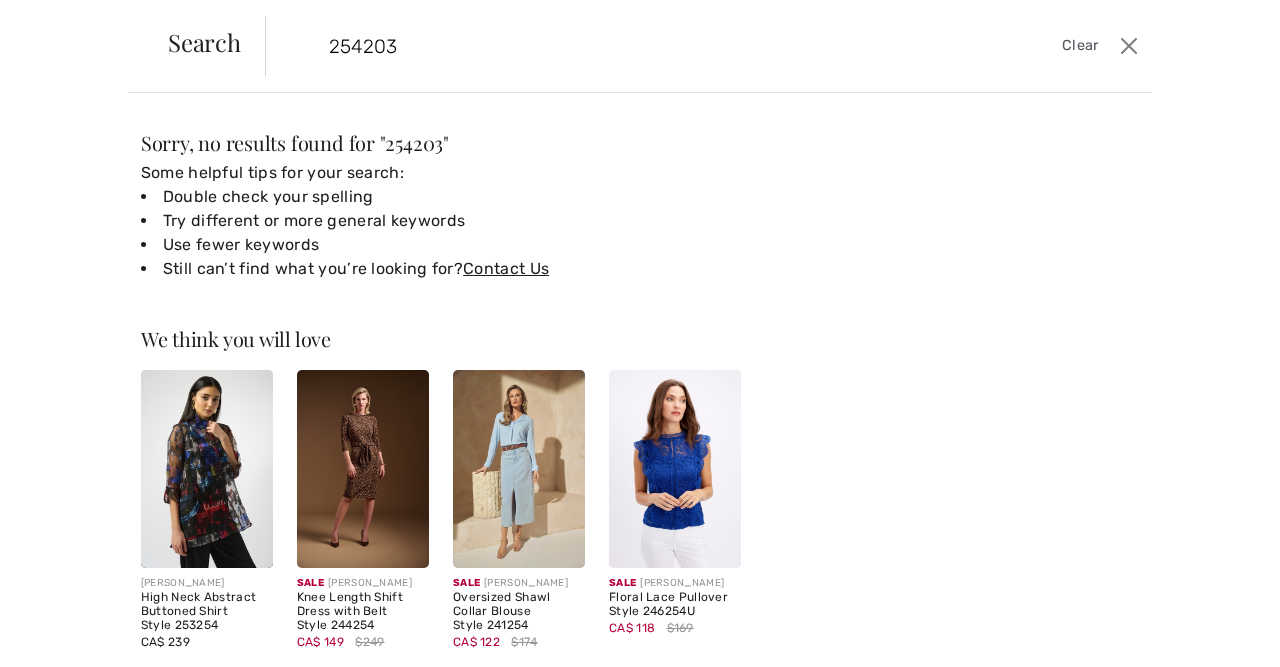 drag, startPoint x: 407, startPoint y: 47, endPoint x: 209, endPoint y: 81, distance: 200.89798 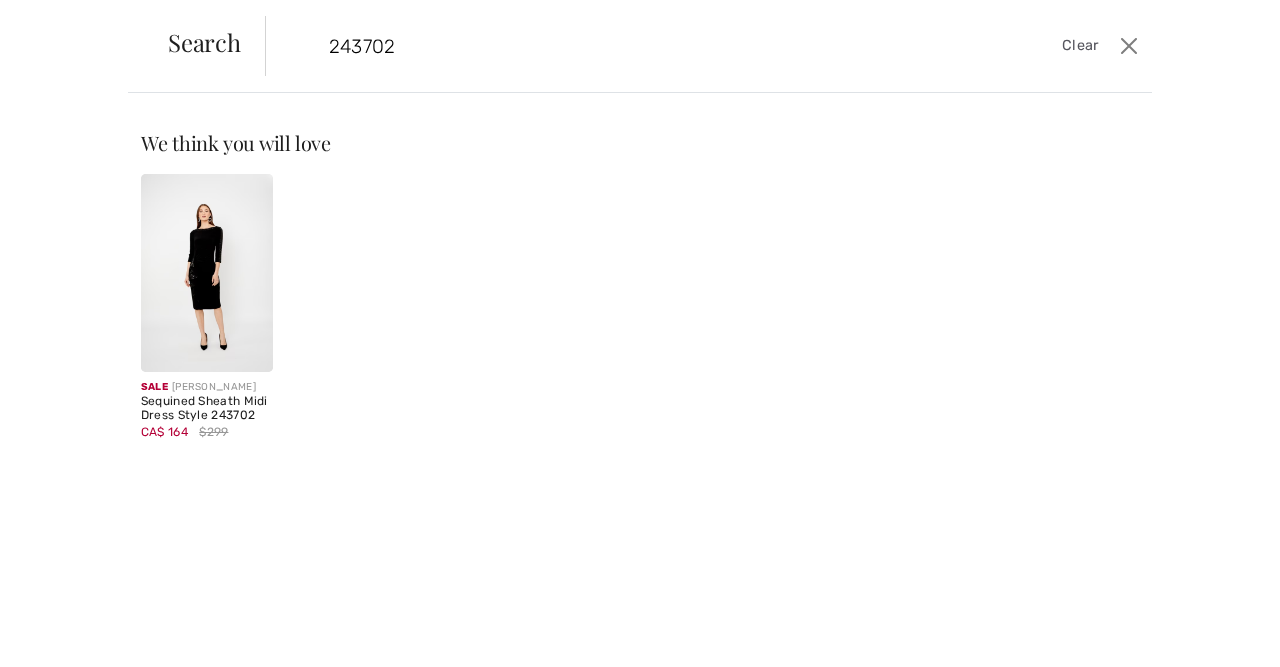 type on "243702" 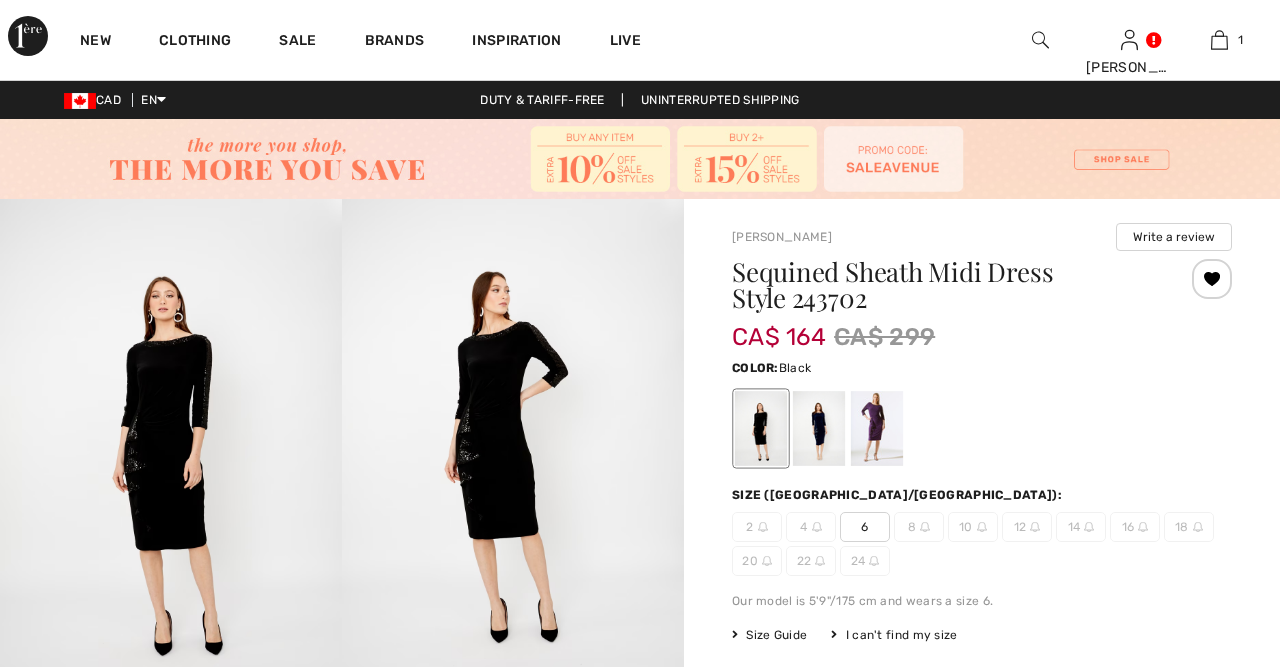 scroll, scrollTop: 0, scrollLeft: 0, axis: both 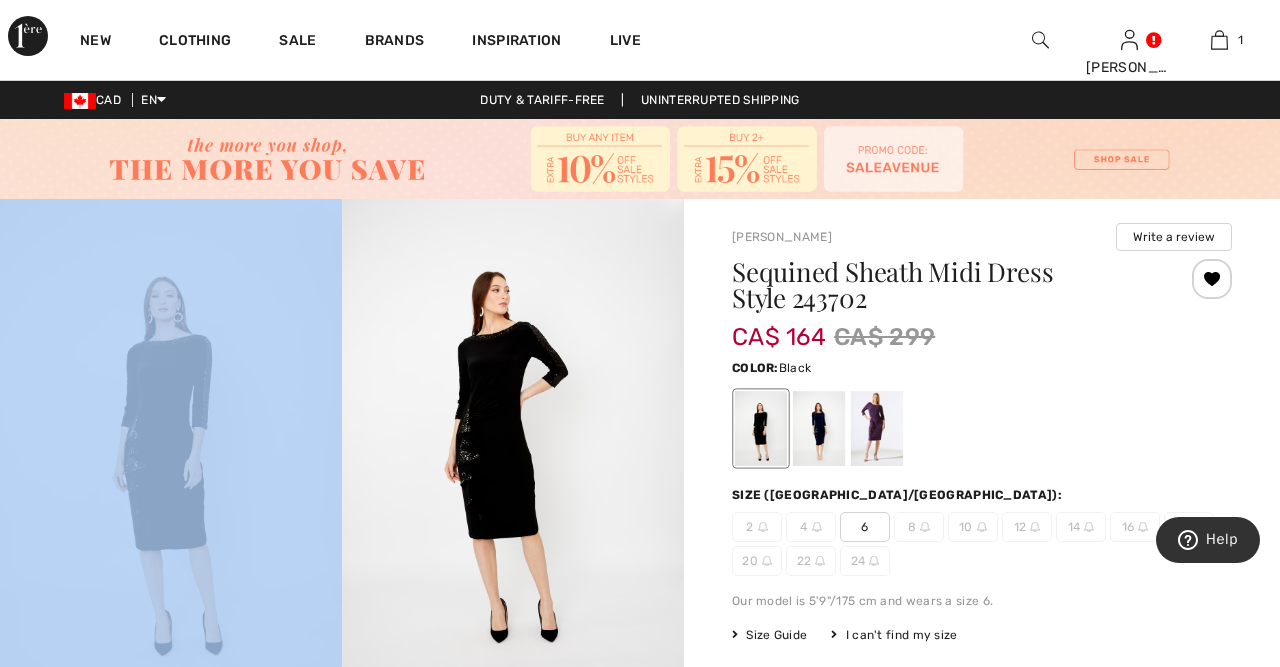 click at bounding box center [1040, 40] 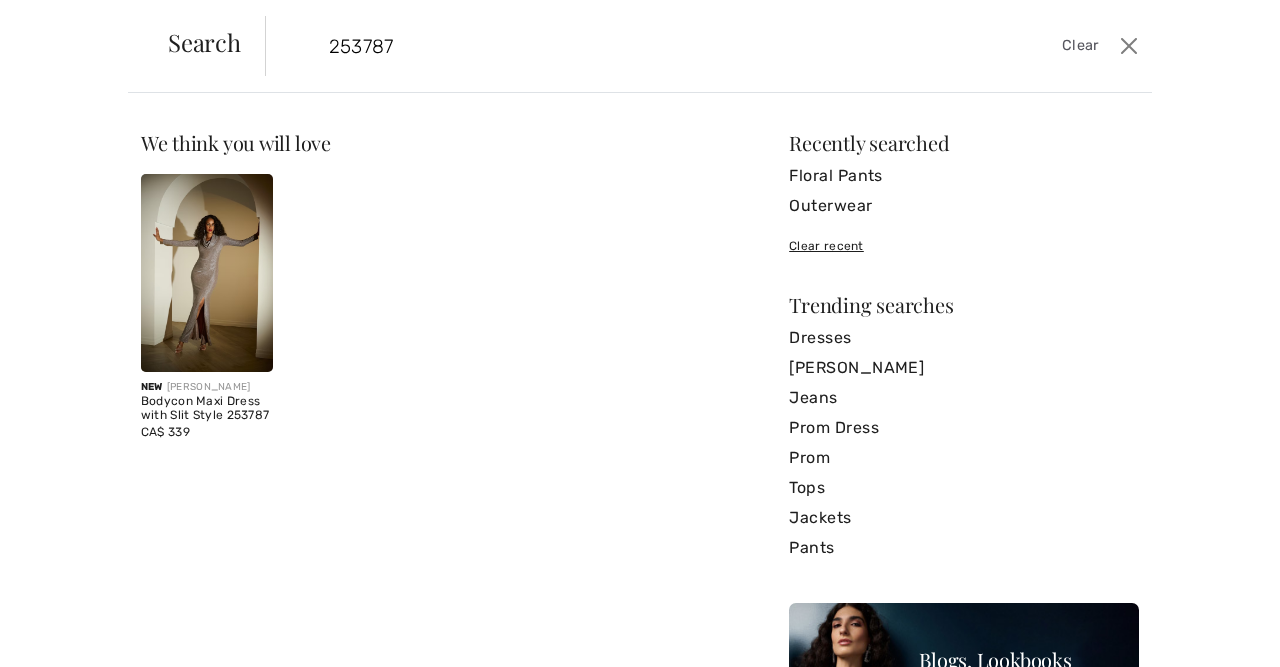 type on "253787" 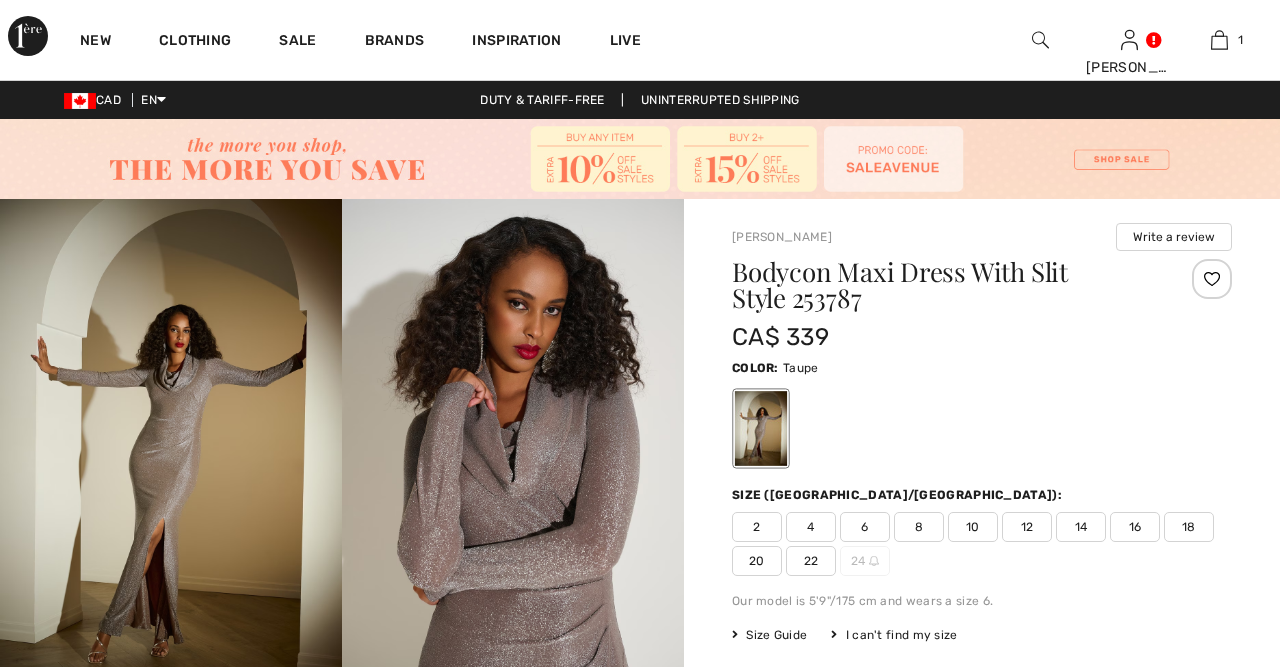 scroll, scrollTop: 0, scrollLeft: 0, axis: both 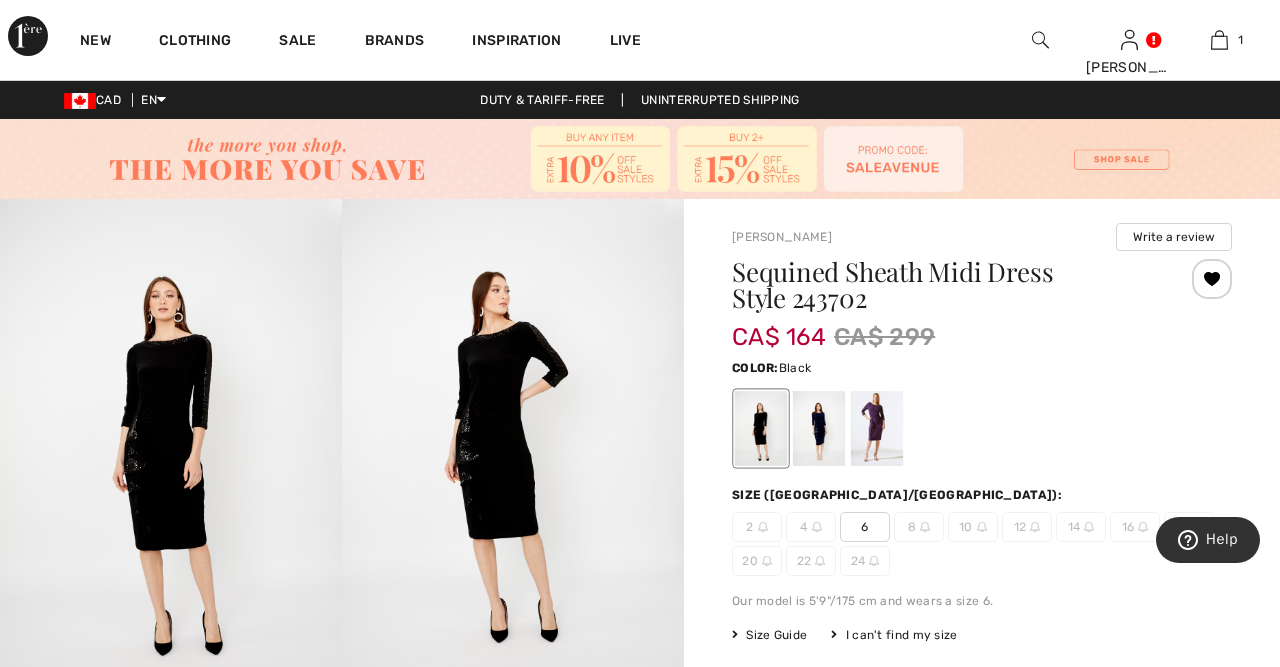 click at bounding box center [1040, 40] 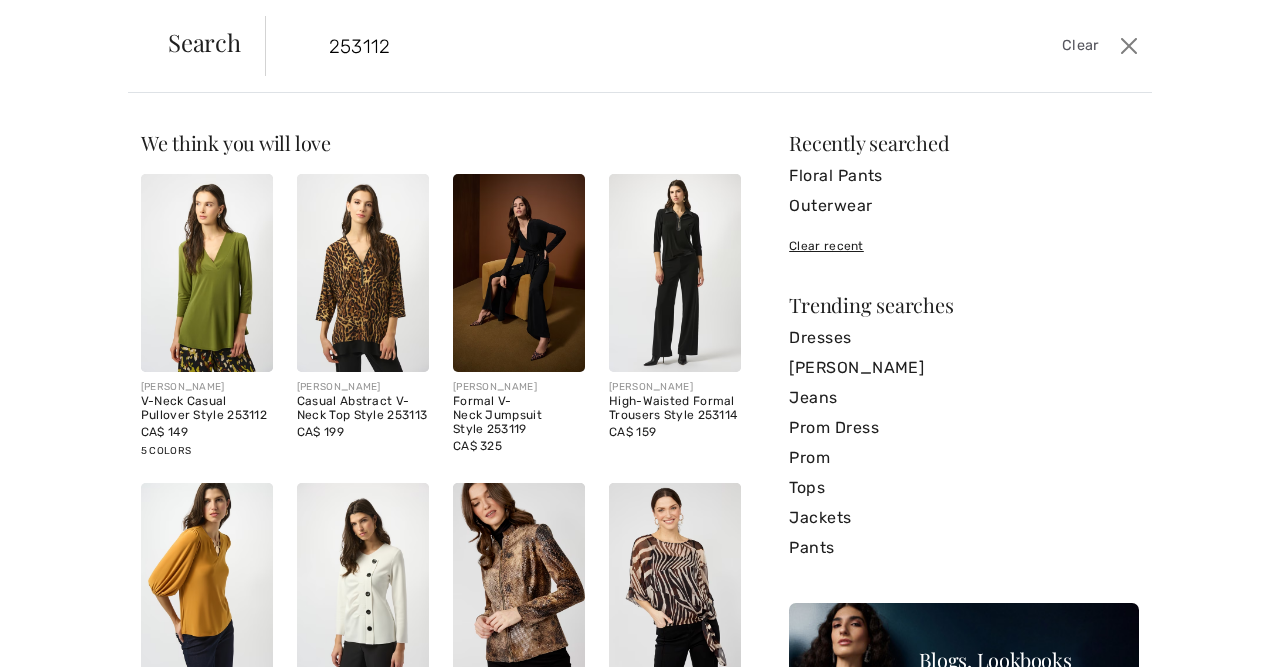 type on "253112" 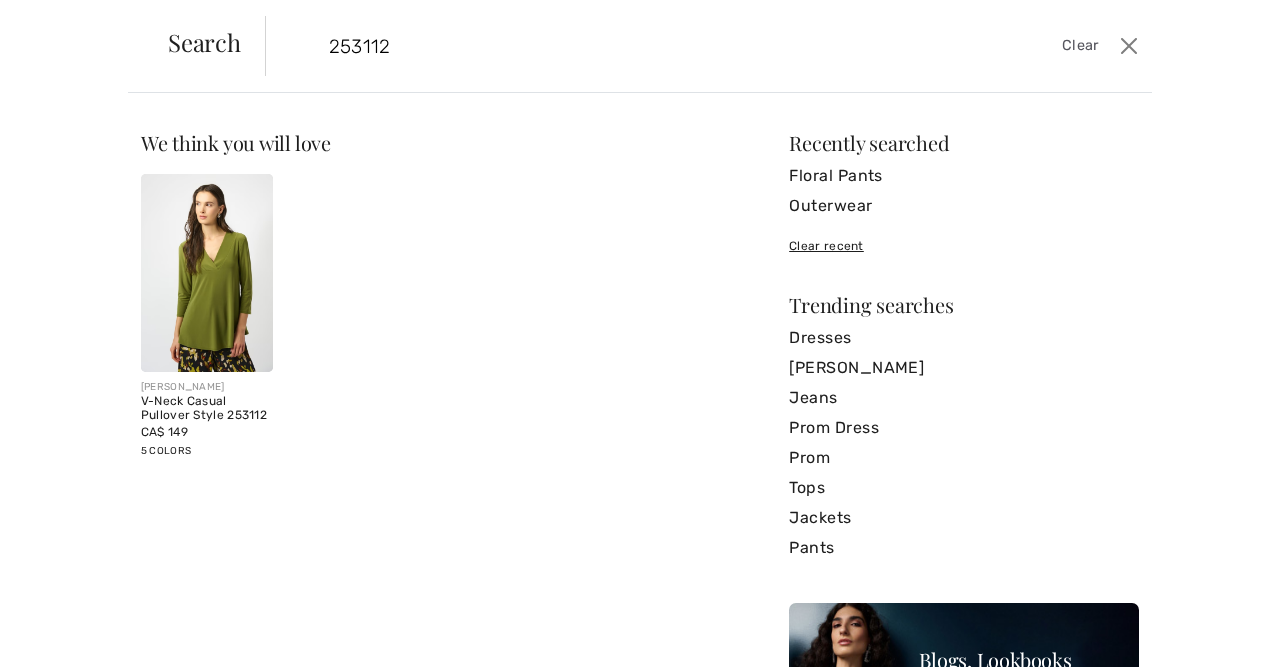 scroll, scrollTop: 331, scrollLeft: 0, axis: vertical 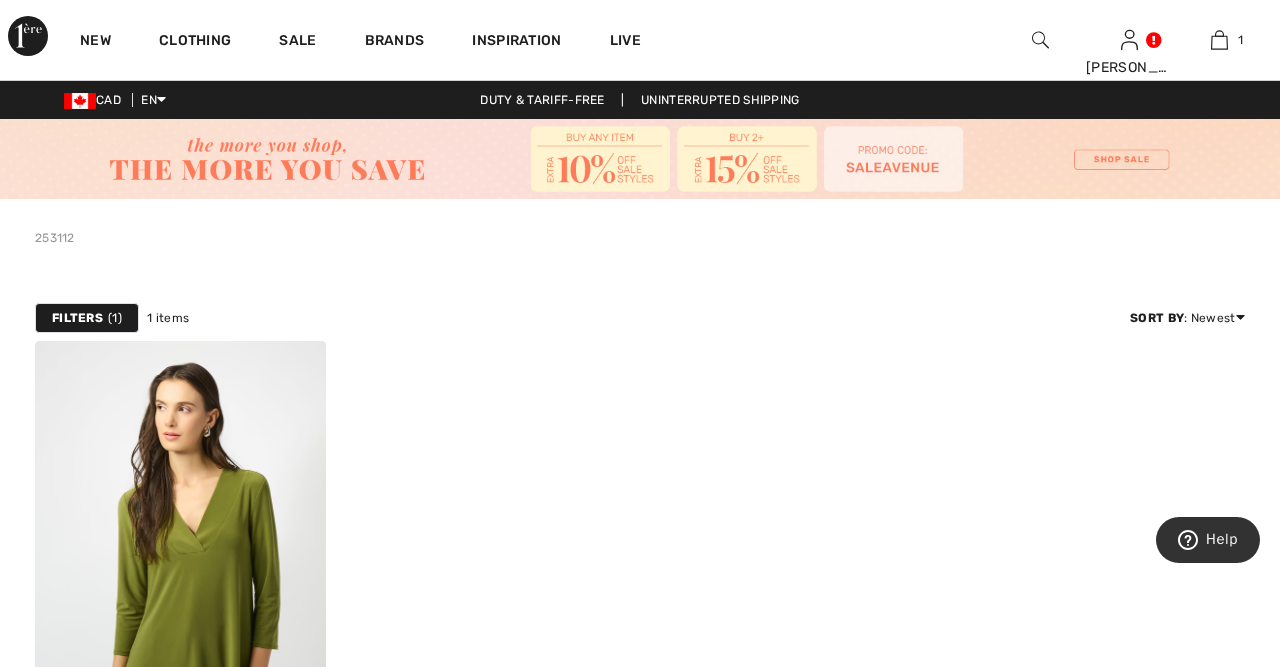 drag, startPoint x: 749, startPoint y: 525, endPoint x: 758, endPoint y: 486, distance: 40.024994 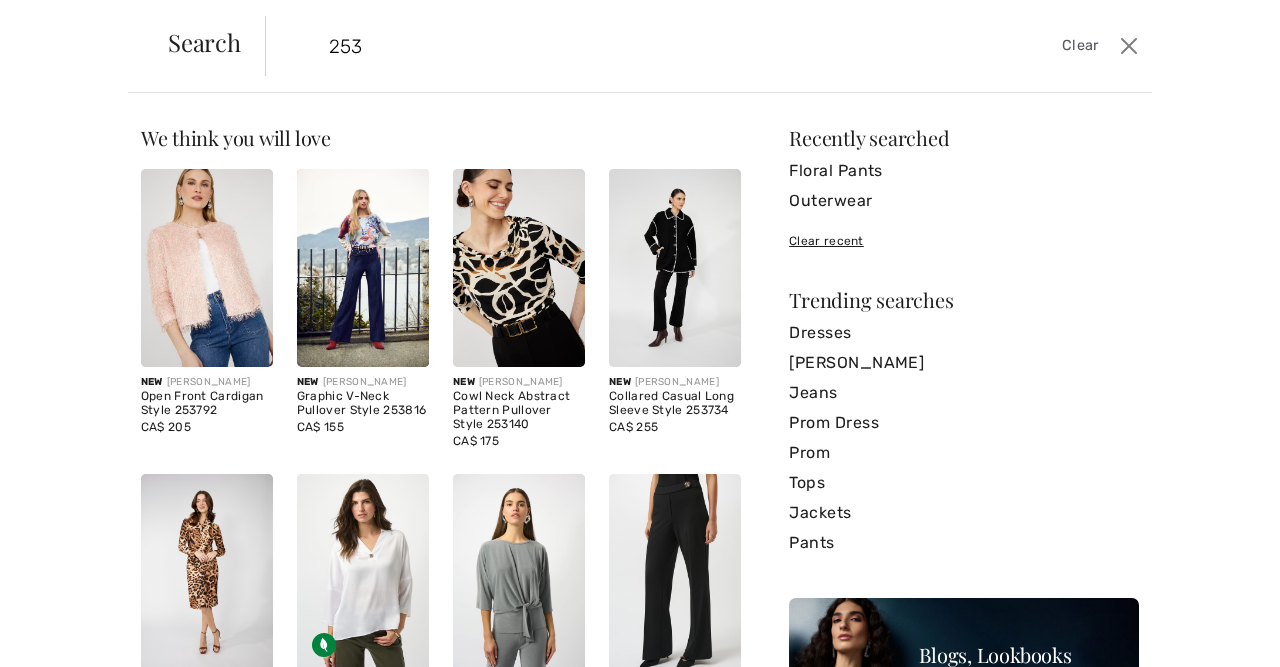 scroll, scrollTop: 0, scrollLeft: 0, axis: both 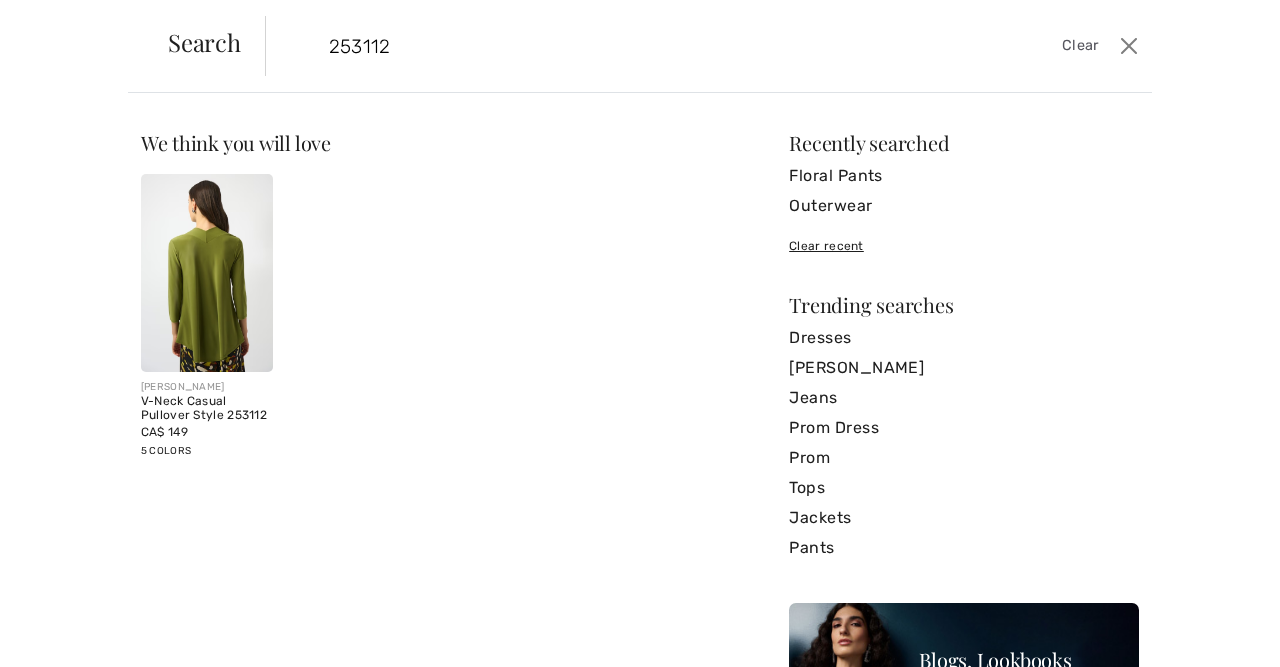 type on "253112" 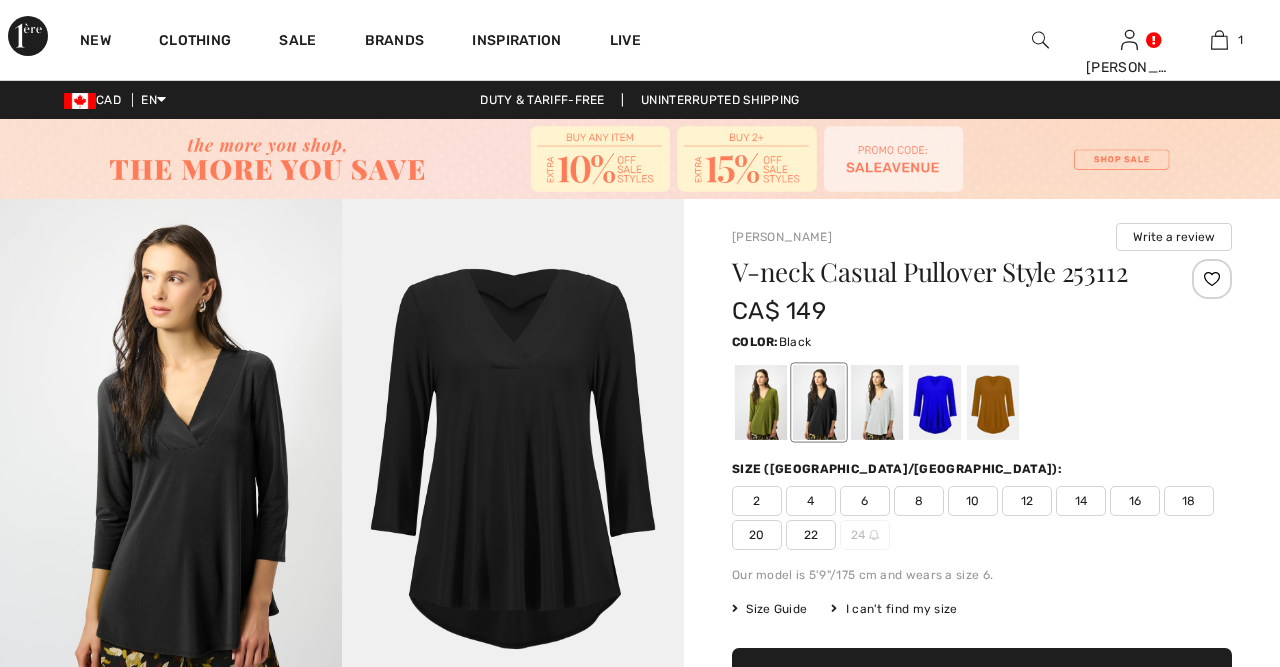 scroll, scrollTop: 0, scrollLeft: 0, axis: both 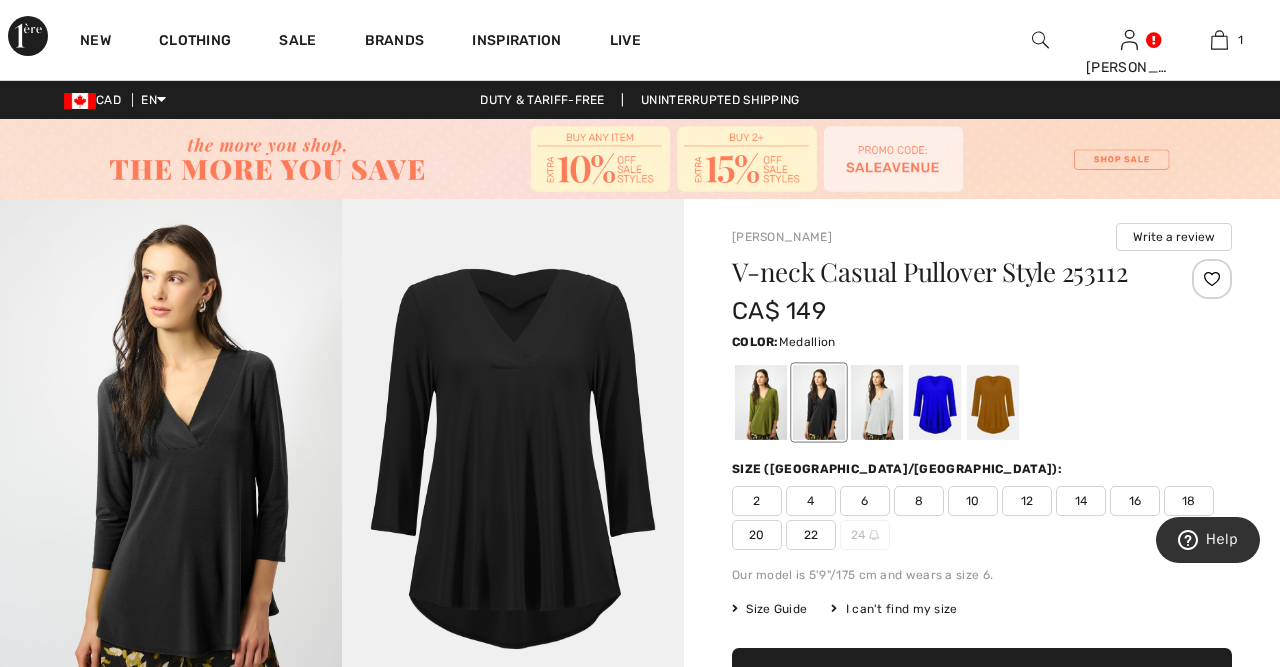 click at bounding box center [993, 402] 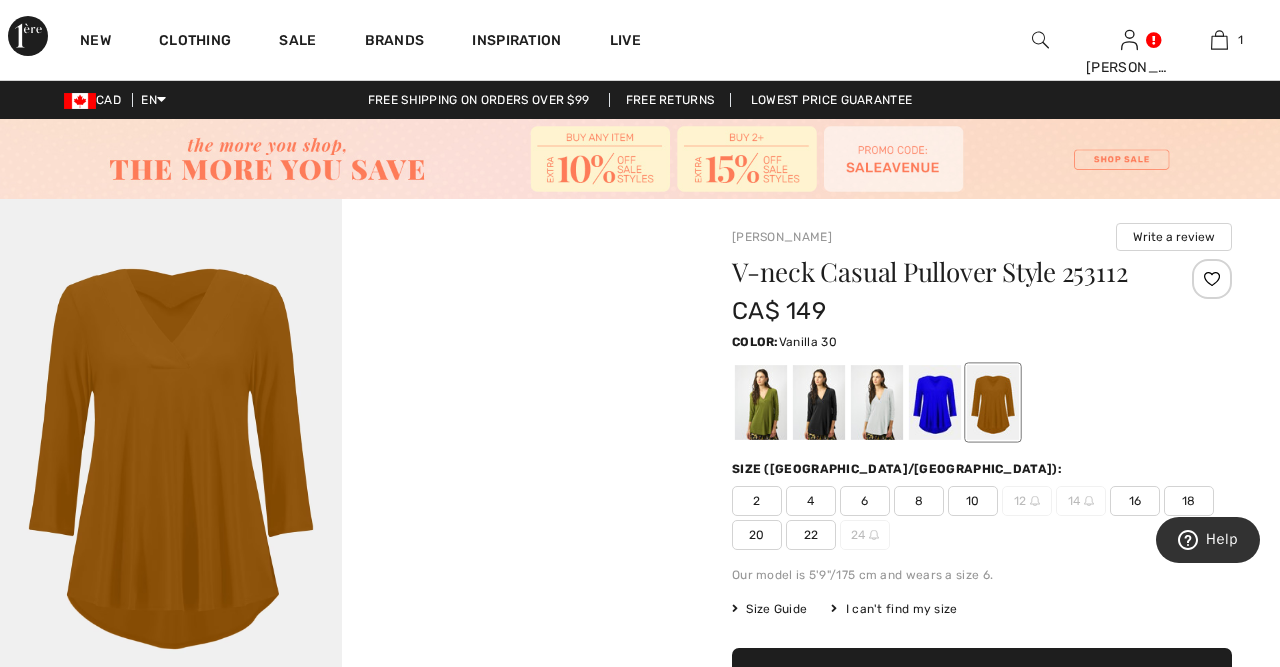 click at bounding box center (877, 402) 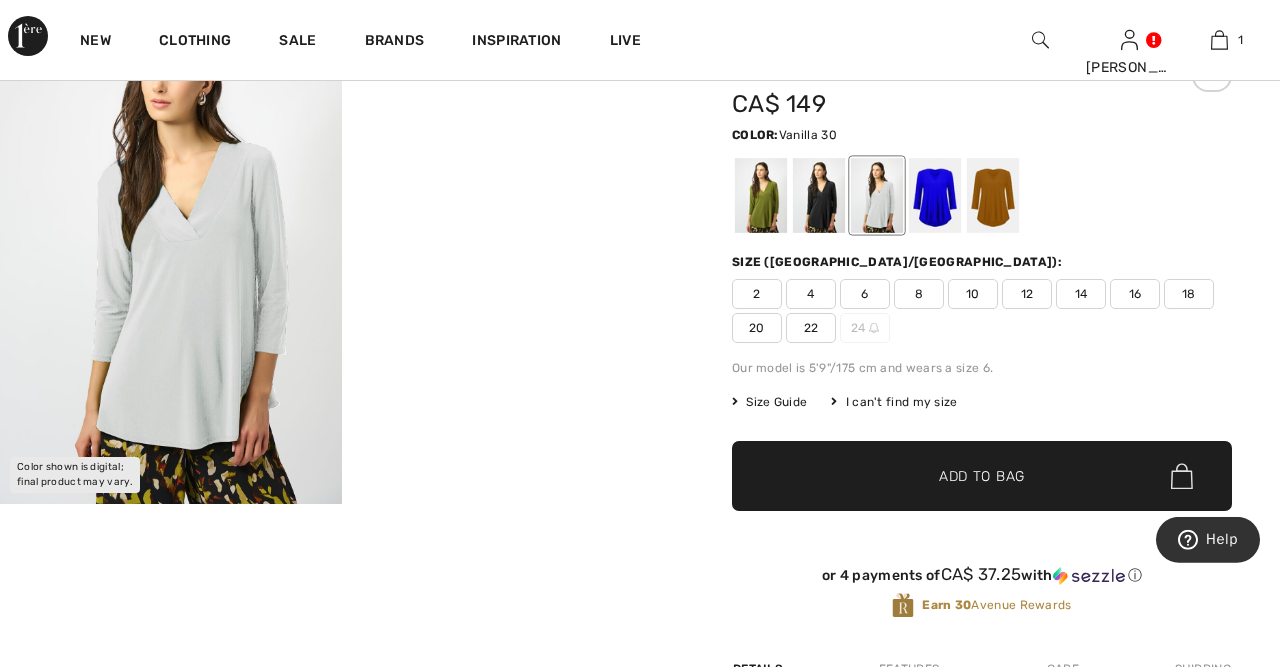 scroll, scrollTop: 208, scrollLeft: 0, axis: vertical 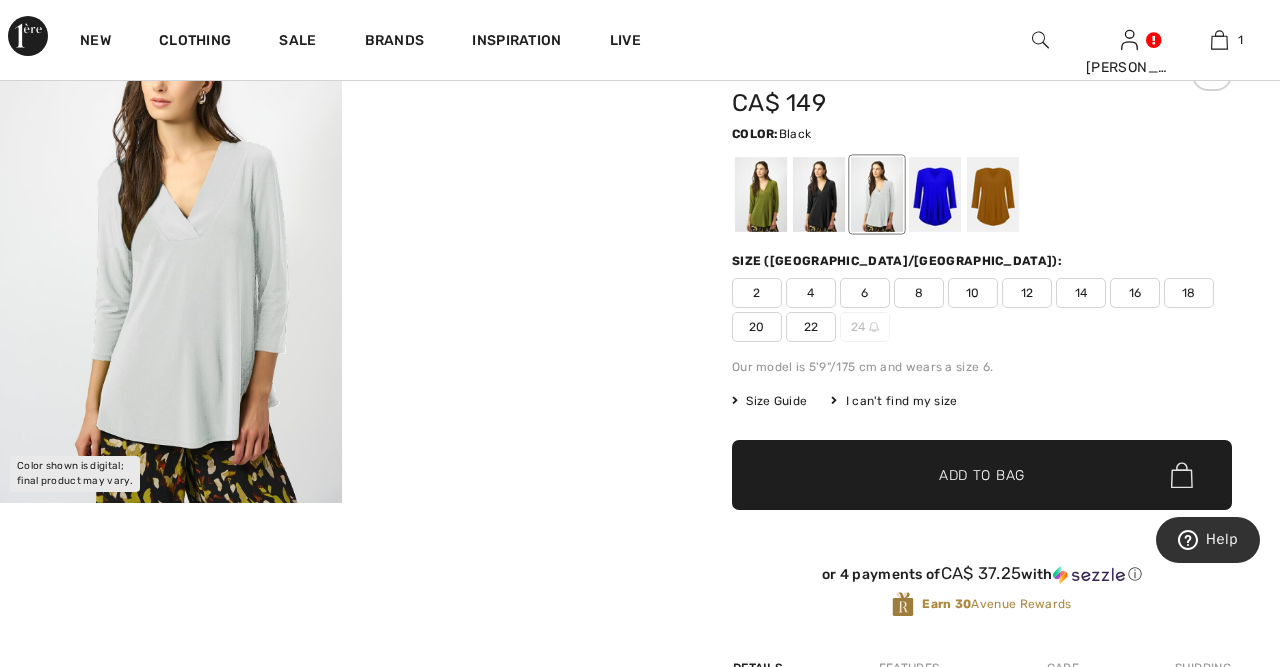 click at bounding box center [819, 194] 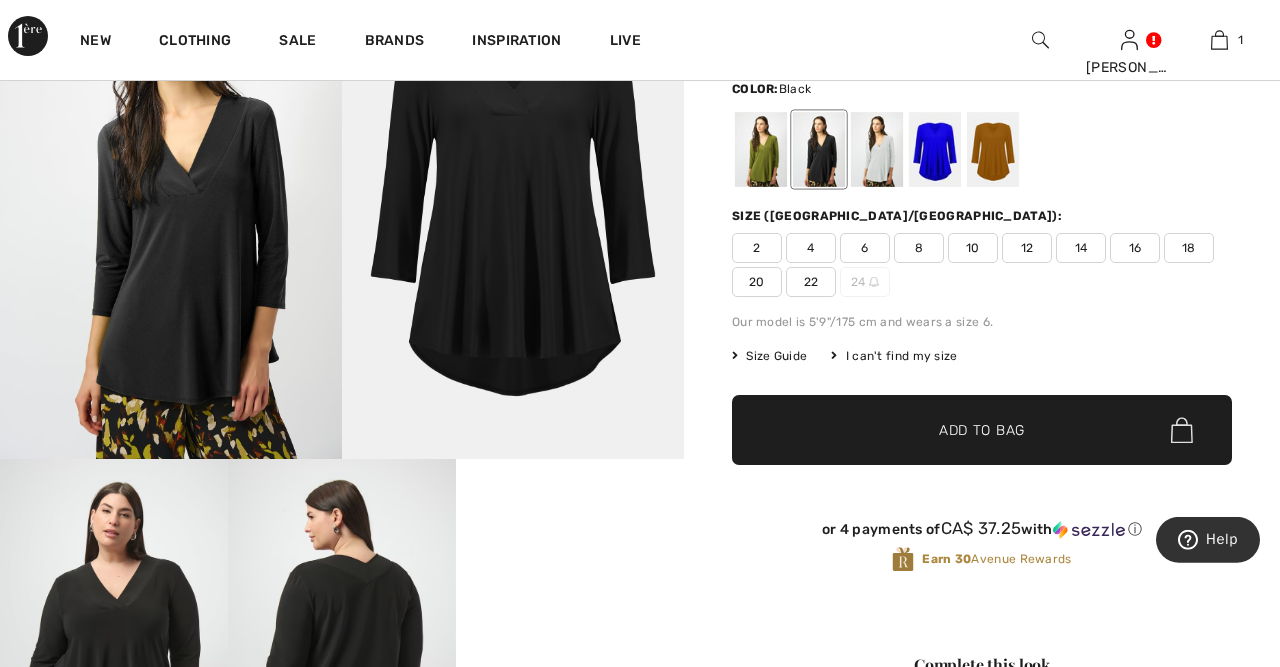 scroll, scrollTop: 312, scrollLeft: 0, axis: vertical 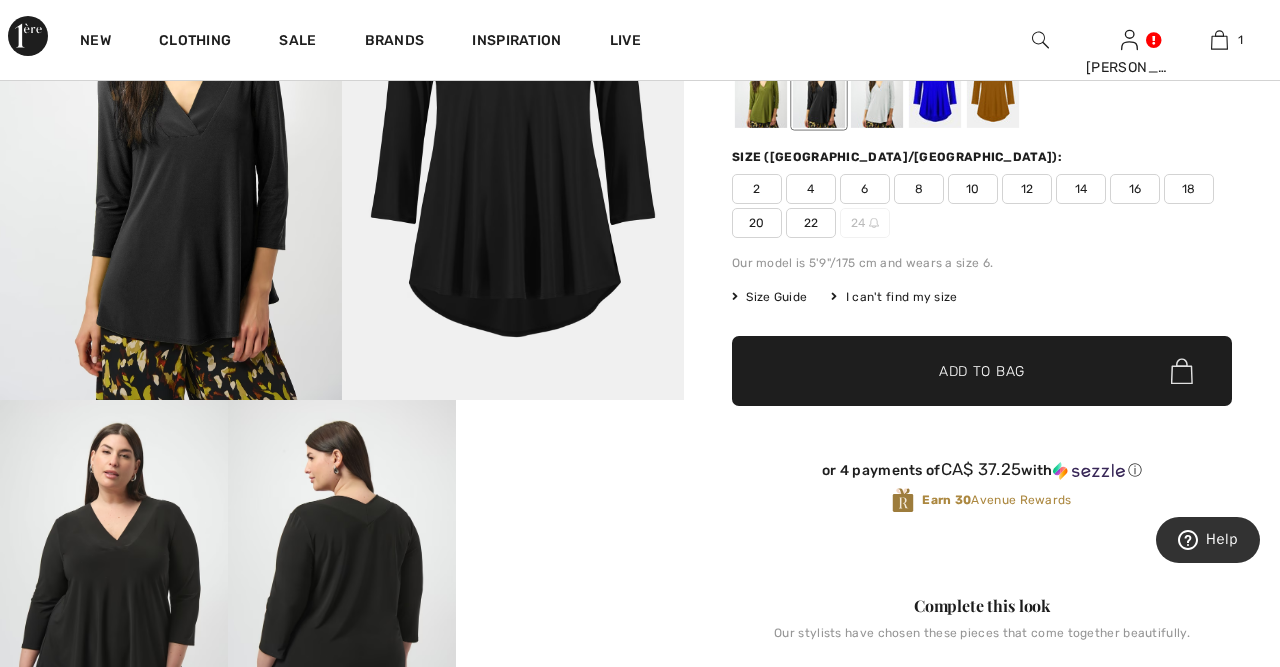 click on "2" at bounding box center [757, 189] 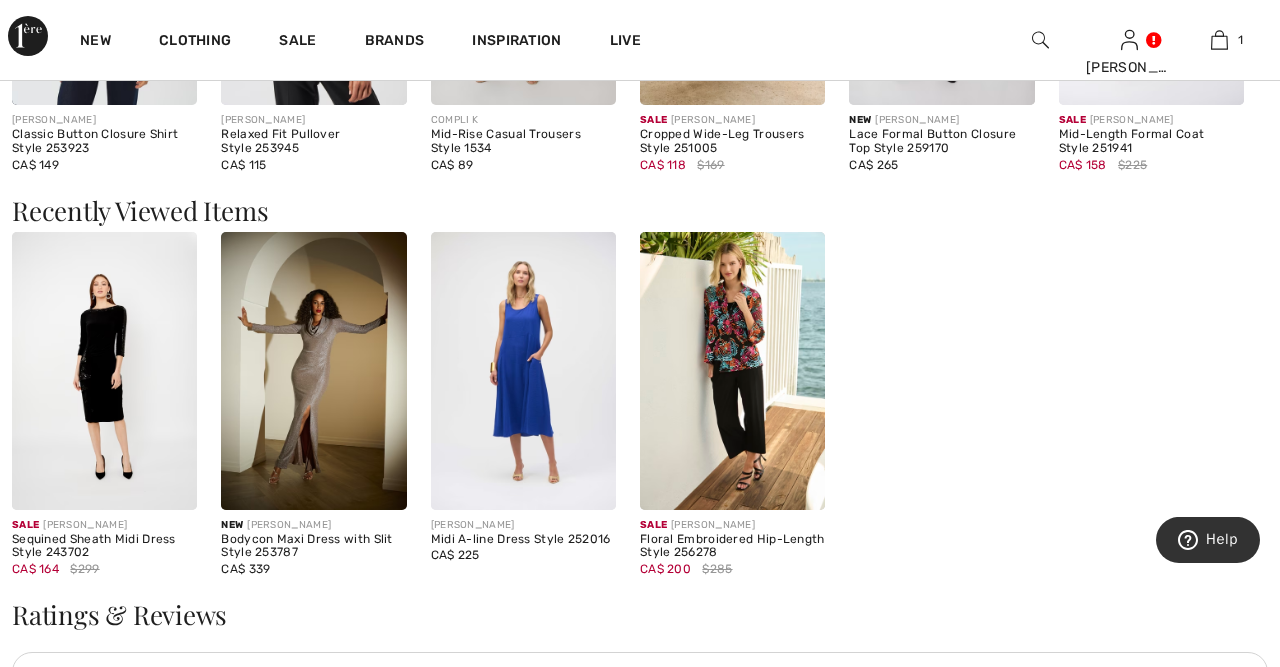 scroll, scrollTop: 2184, scrollLeft: 0, axis: vertical 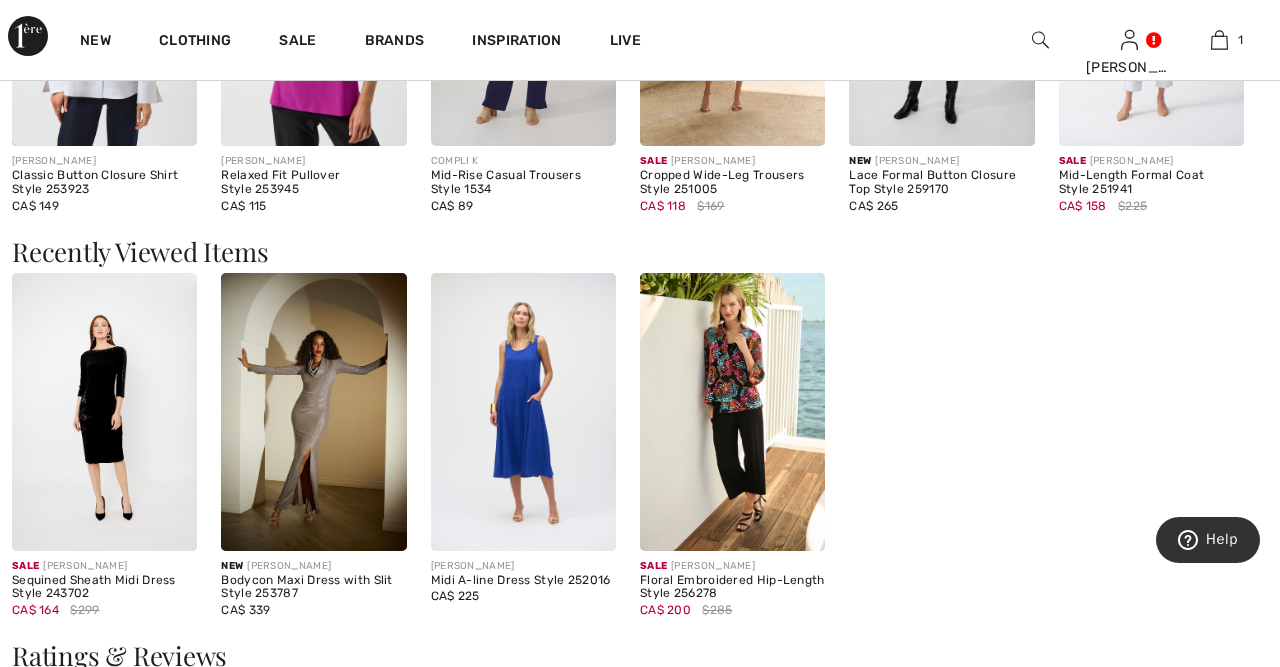 click at bounding box center (104, 412) 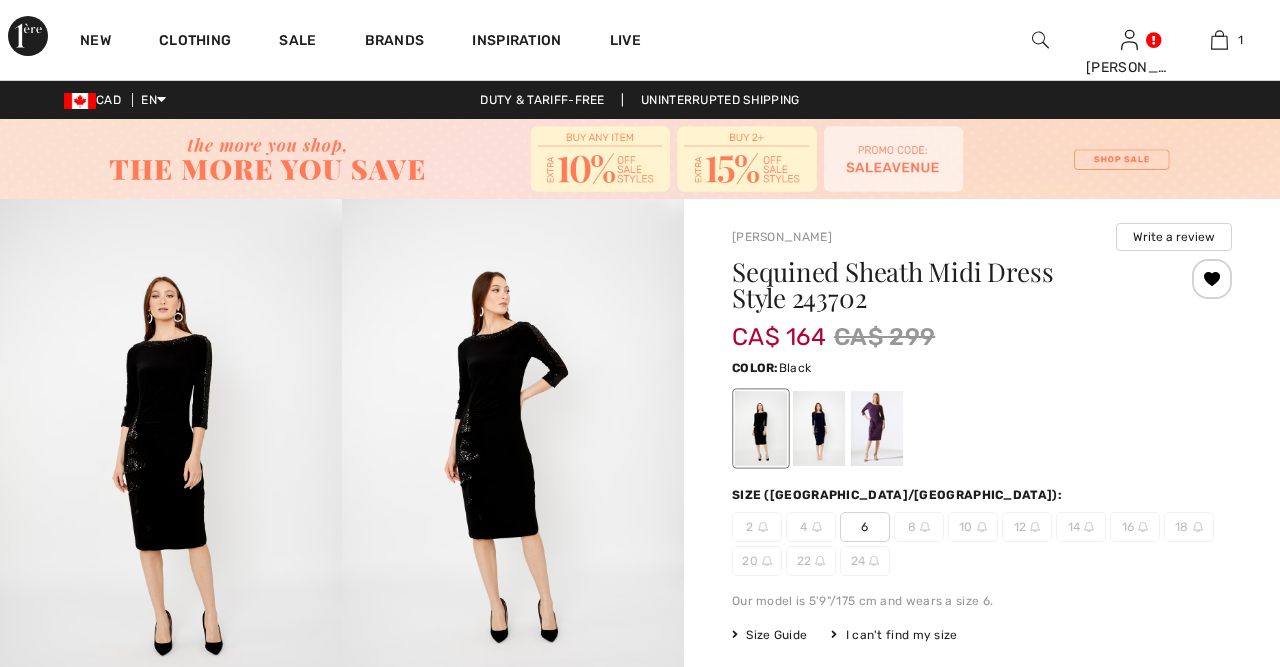 scroll, scrollTop: 0, scrollLeft: 0, axis: both 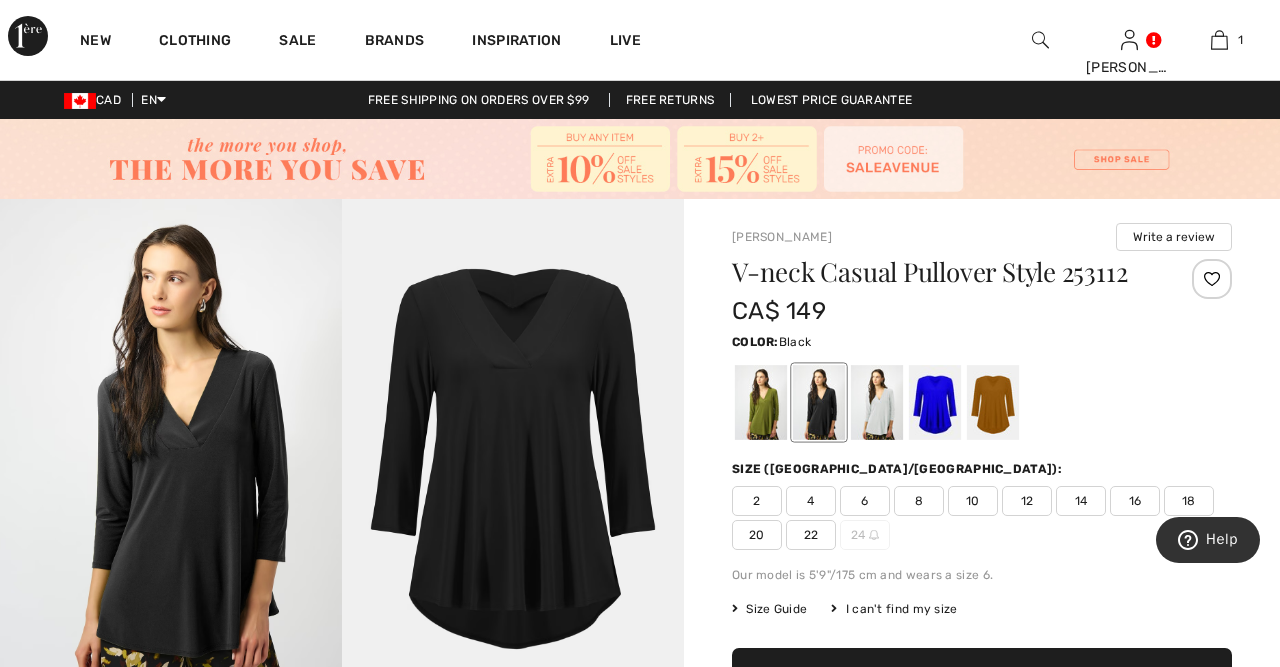 click at bounding box center [640, 159] 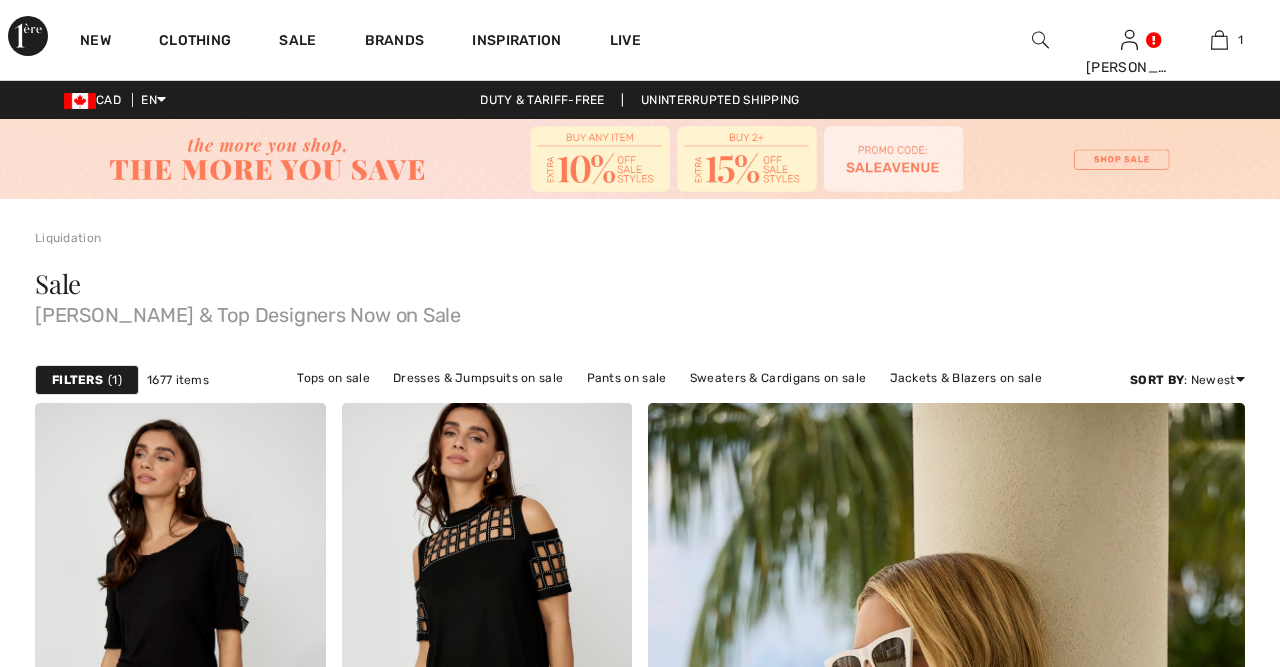 scroll, scrollTop: 0, scrollLeft: 0, axis: both 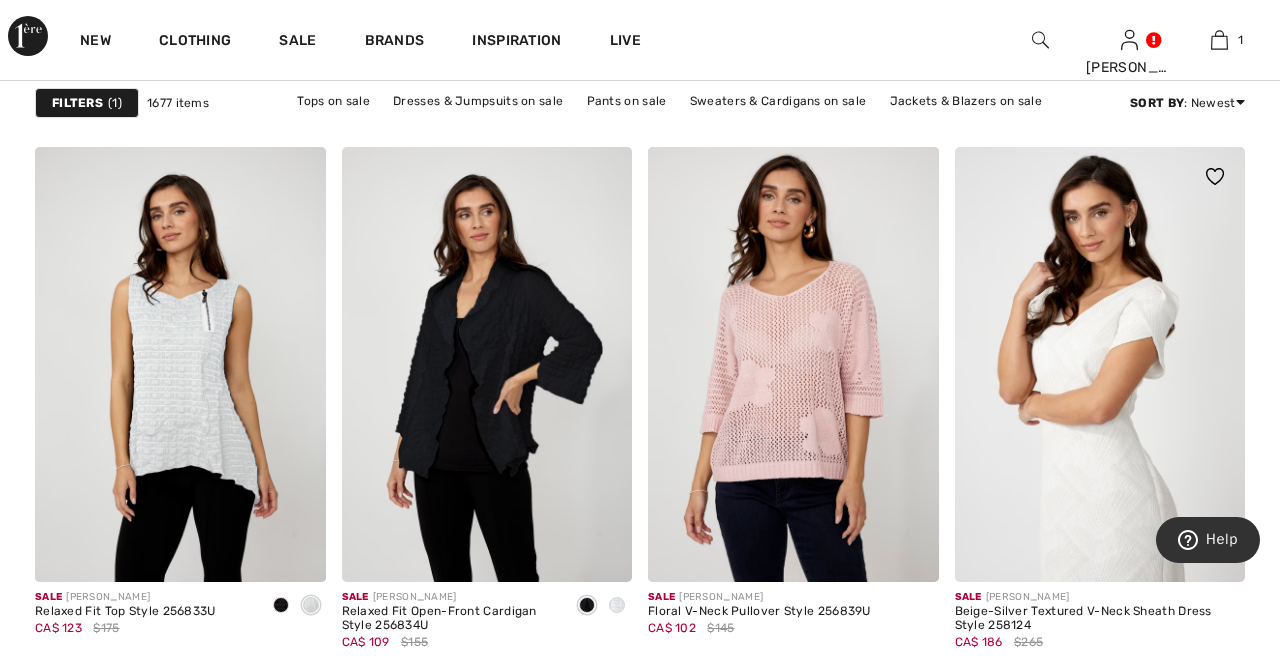 click at bounding box center [1100, 365] 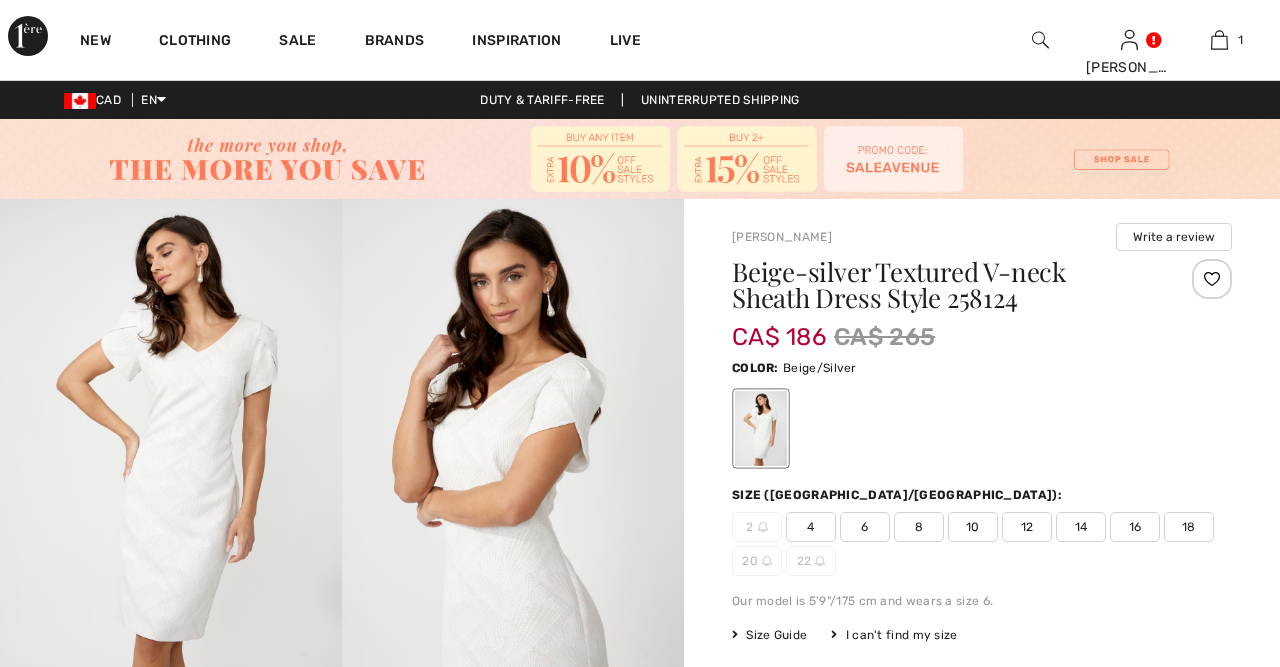 scroll, scrollTop: 0, scrollLeft: 0, axis: both 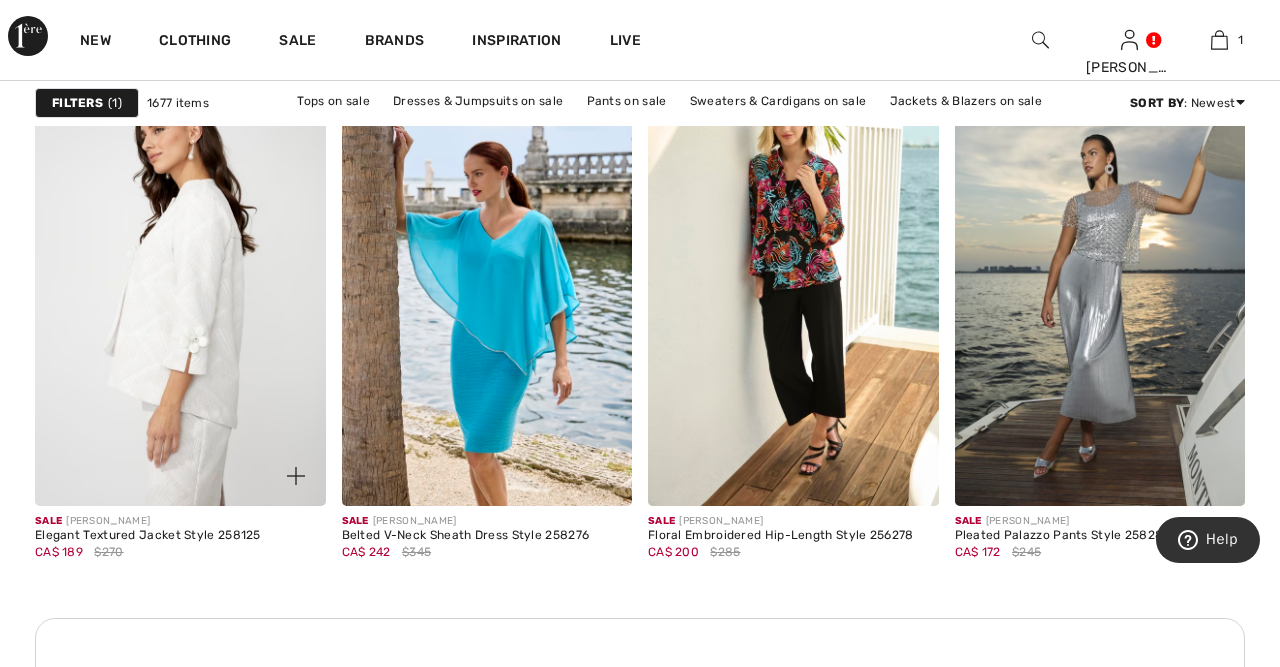 click at bounding box center [180, 288] 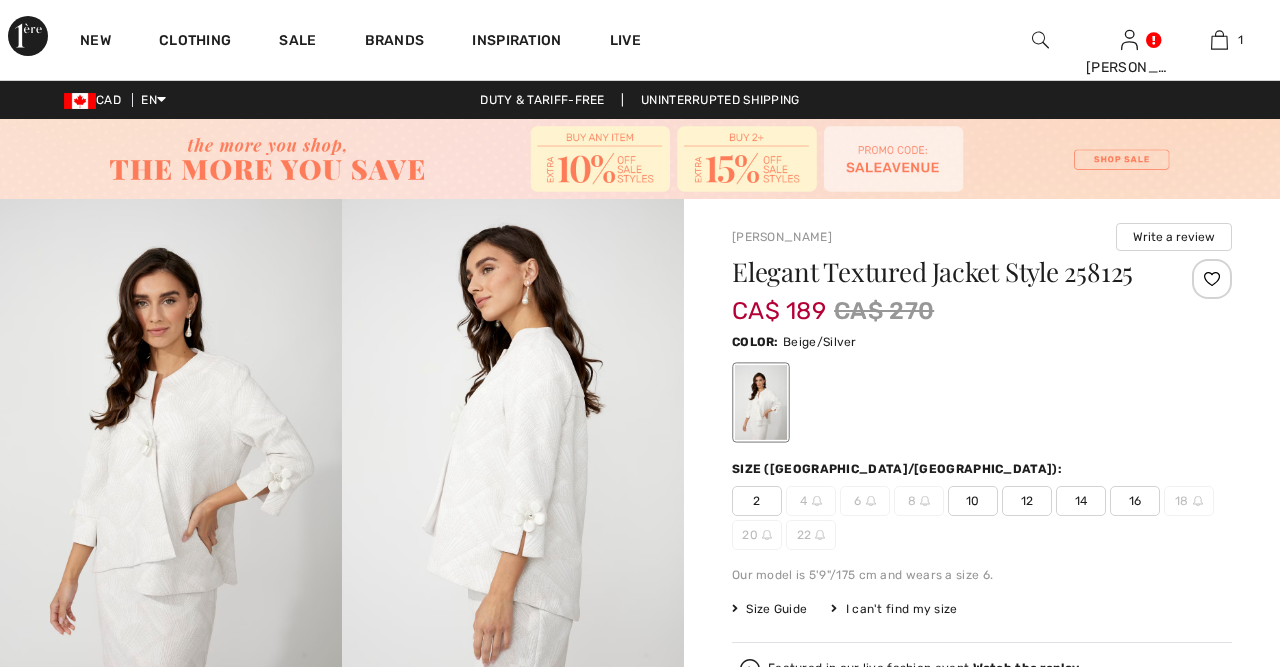scroll, scrollTop: 0, scrollLeft: 0, axis: both 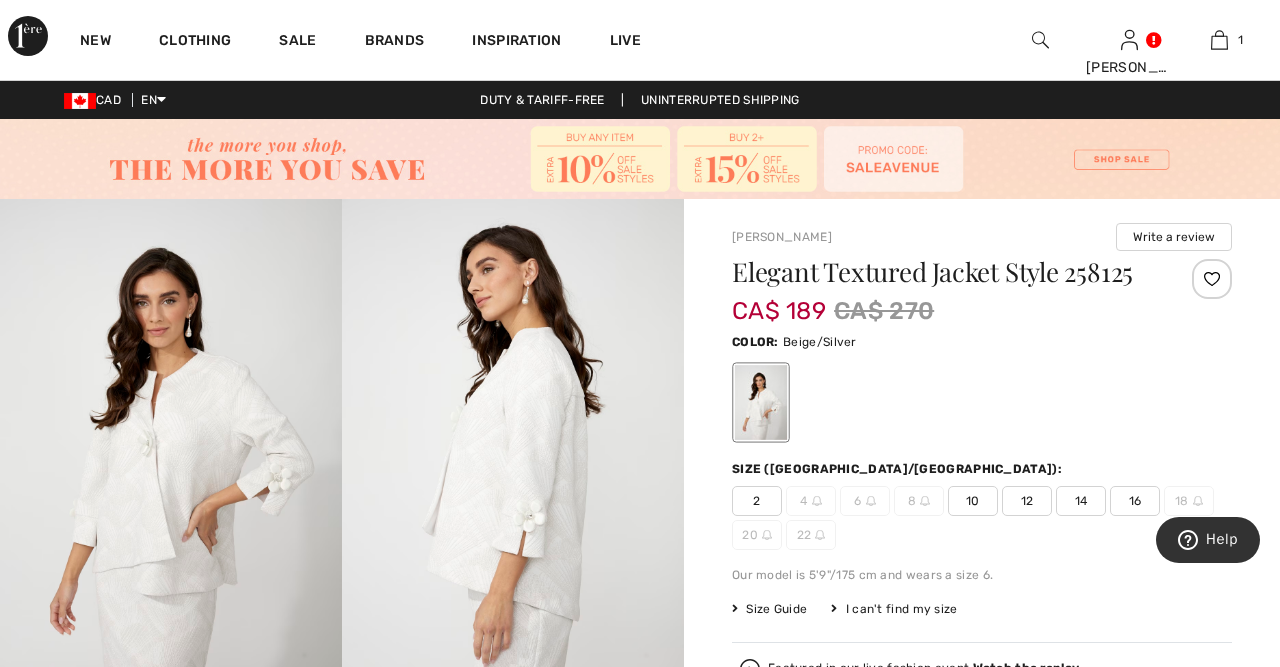 click at bounding box center [171, 455] 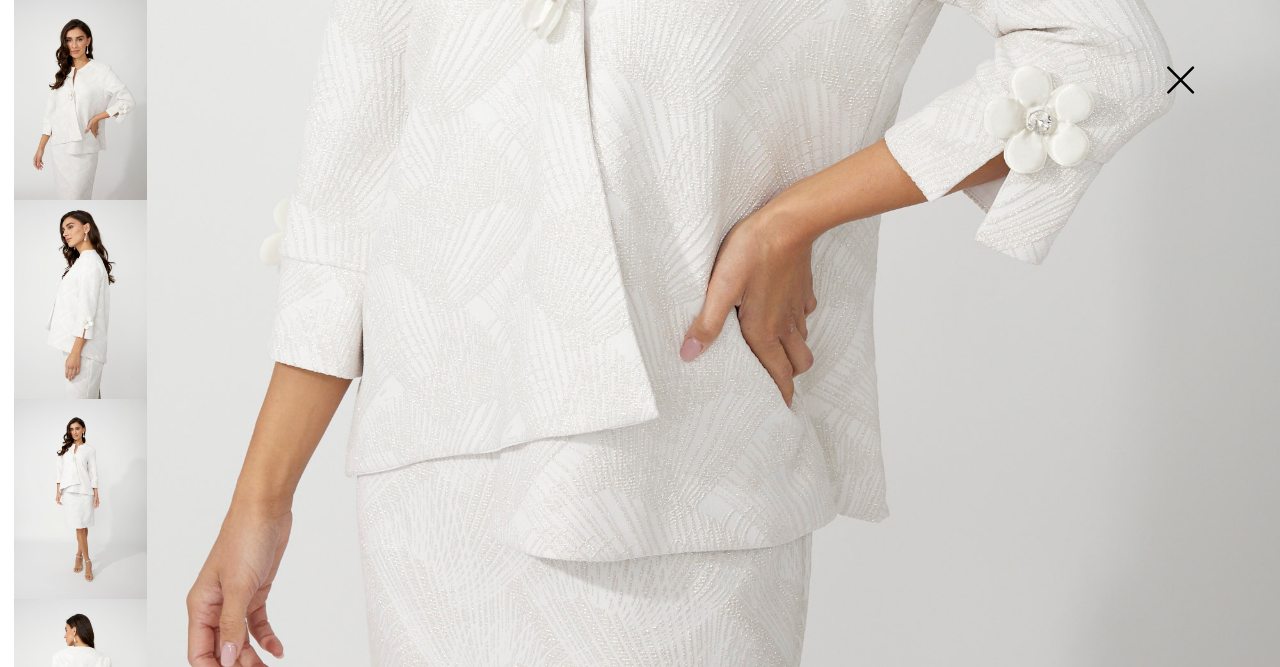 scroll, scrollTop: 1008, scrollLeft: 0, axis: vertical 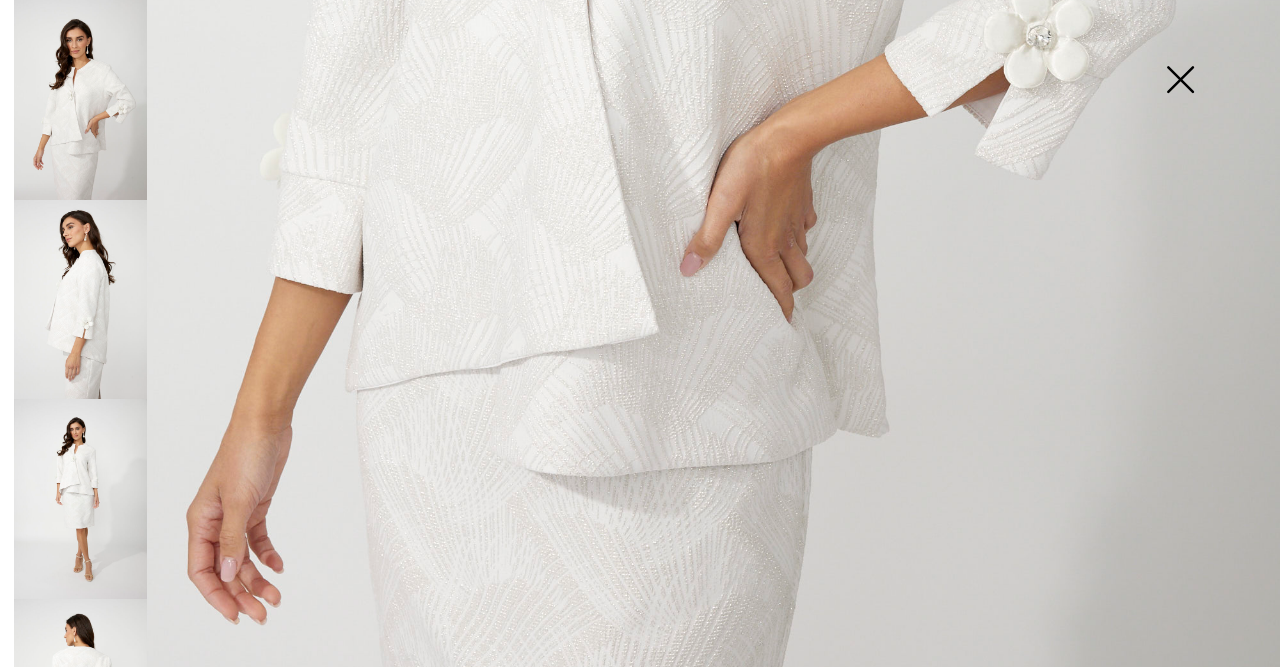 click at bounding box center [1180, 81] 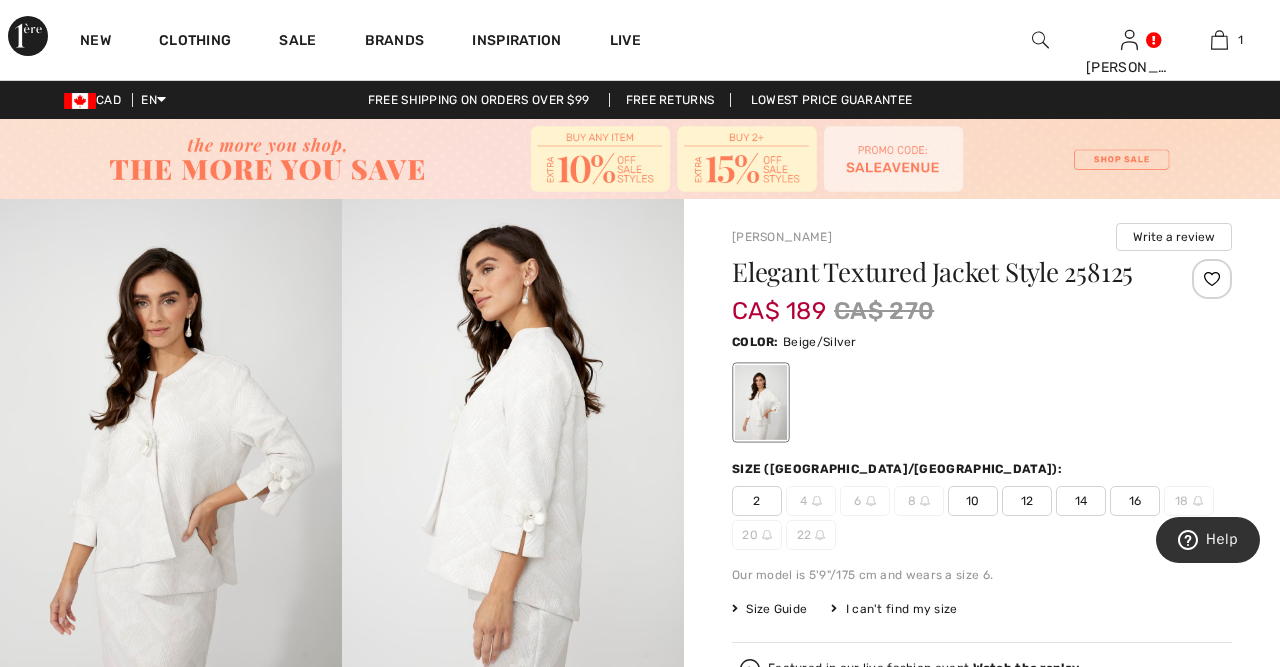 click on "2" at bounding box center [757, 501] 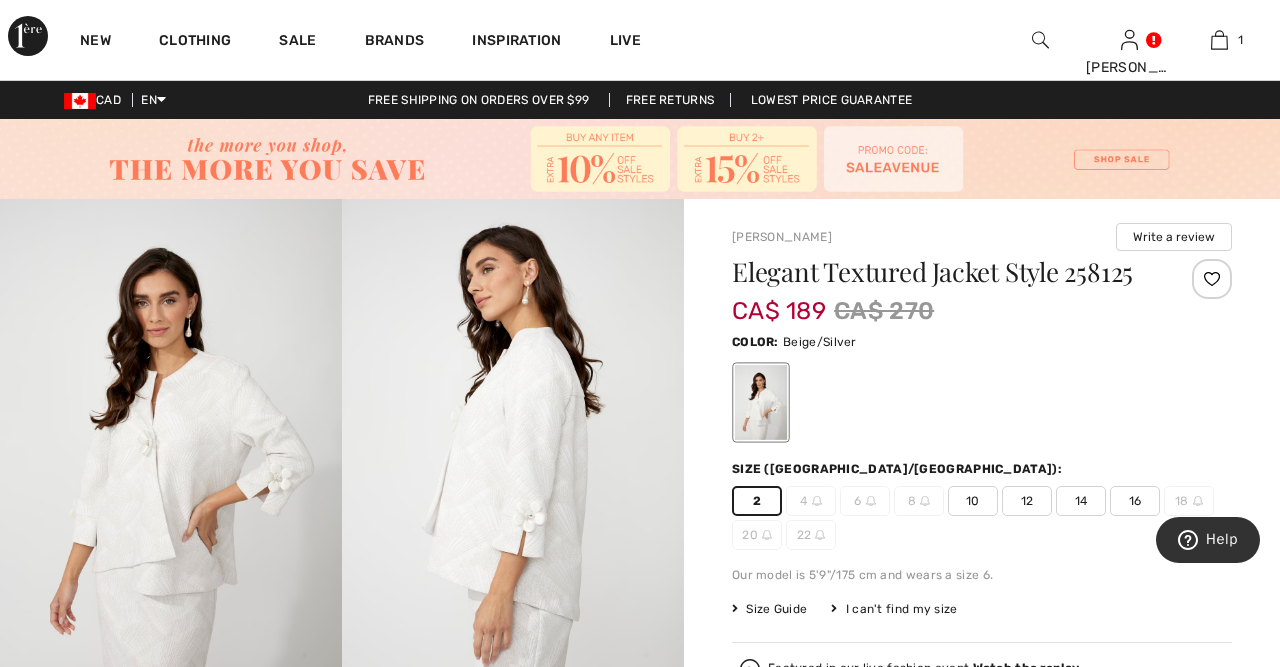 scroll, scrollTop: 416, scrollLeft: 0, axis: vertical 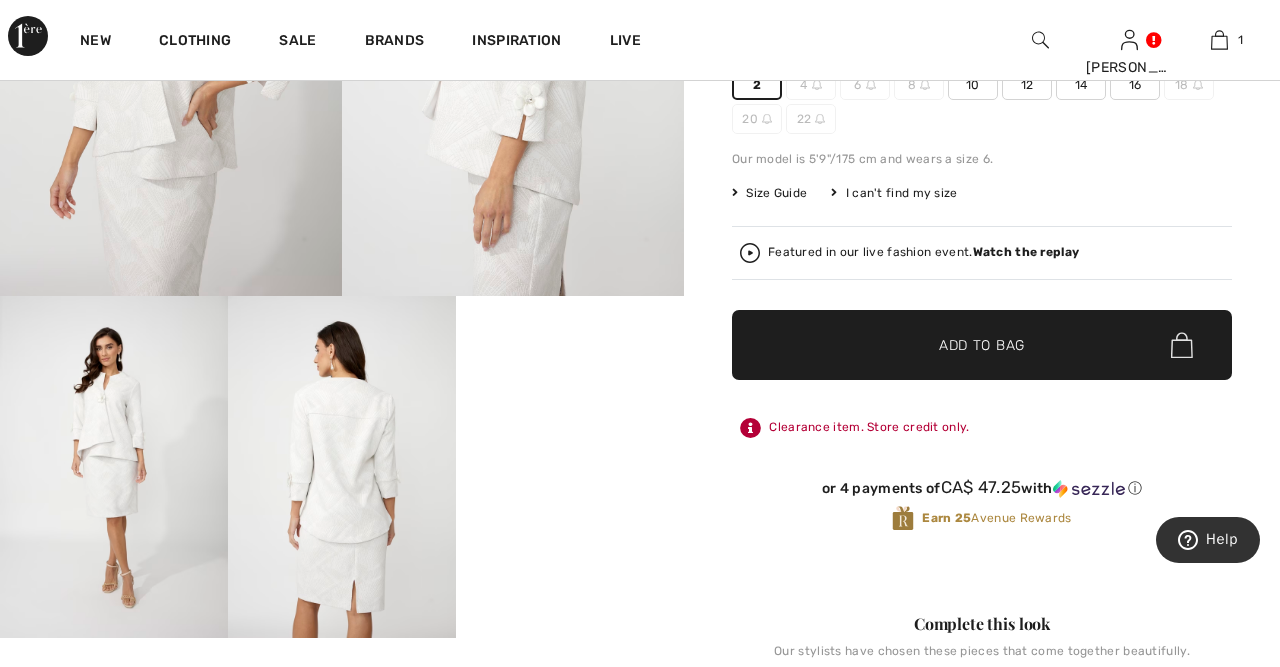 click on "Add to Bag" at bounding box center (982, 345) 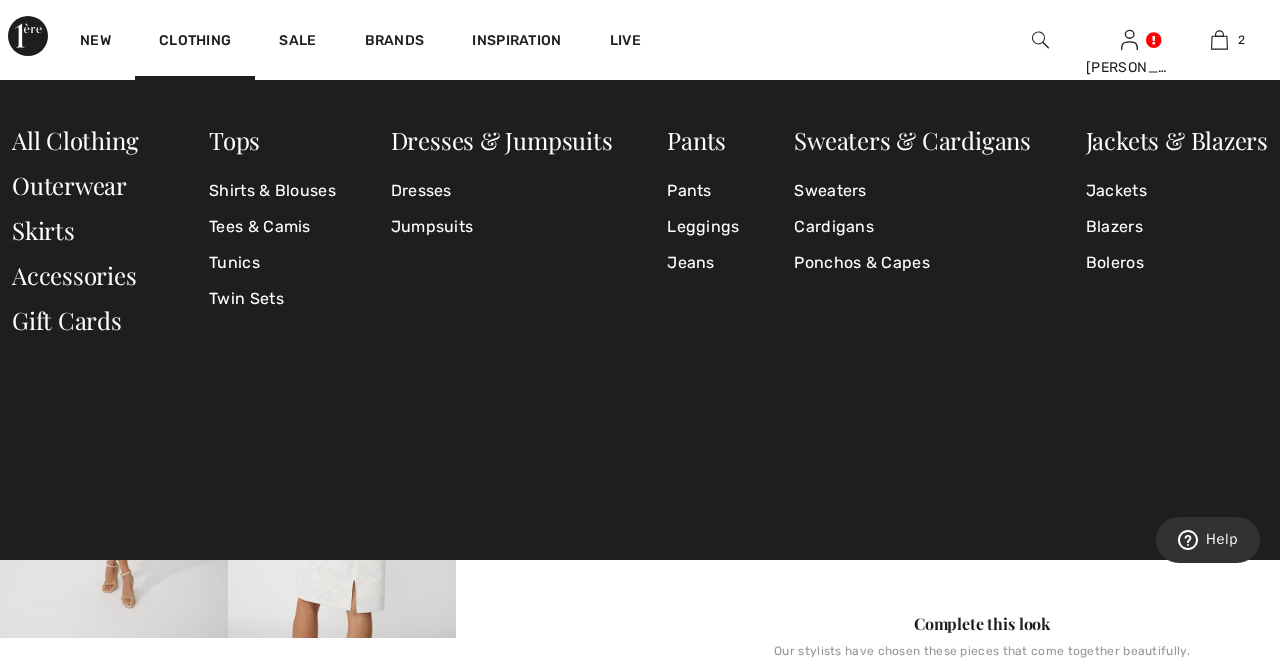 scroll, scrollTop: 61, scrollLeft: 0, axis: vertical 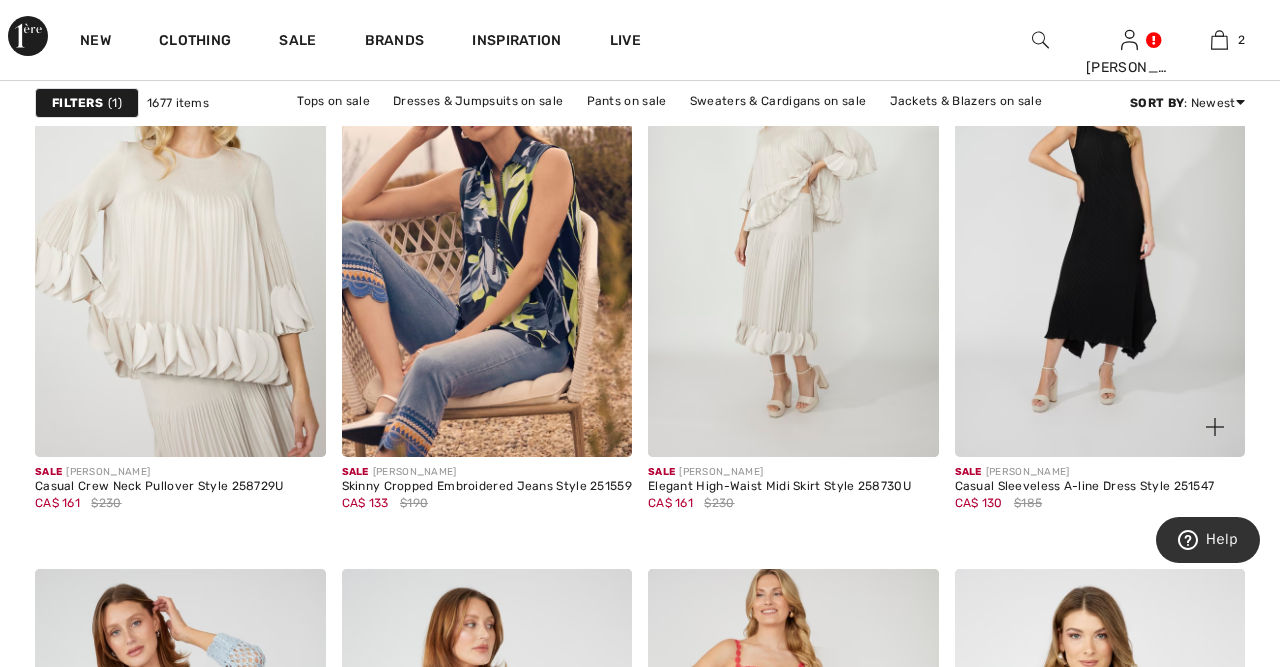 click at bounding box center (1100, 239) 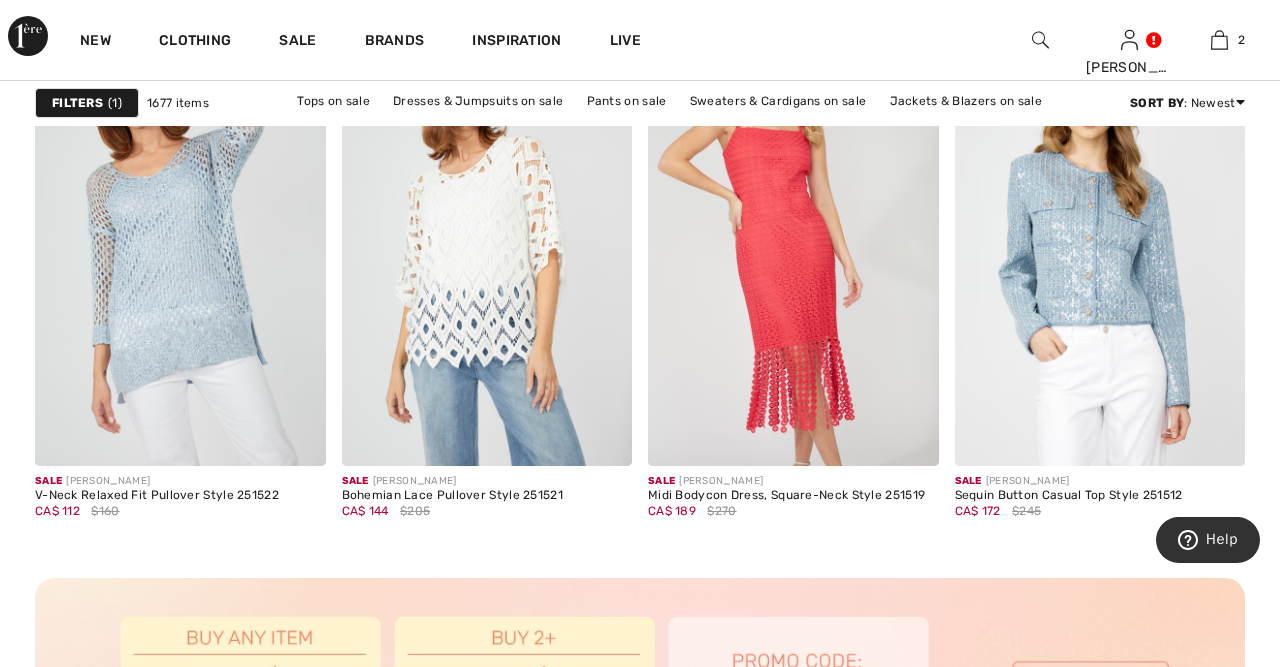 scroll, scrollTop: 3952, scrollLeft: 0, axis: vertical 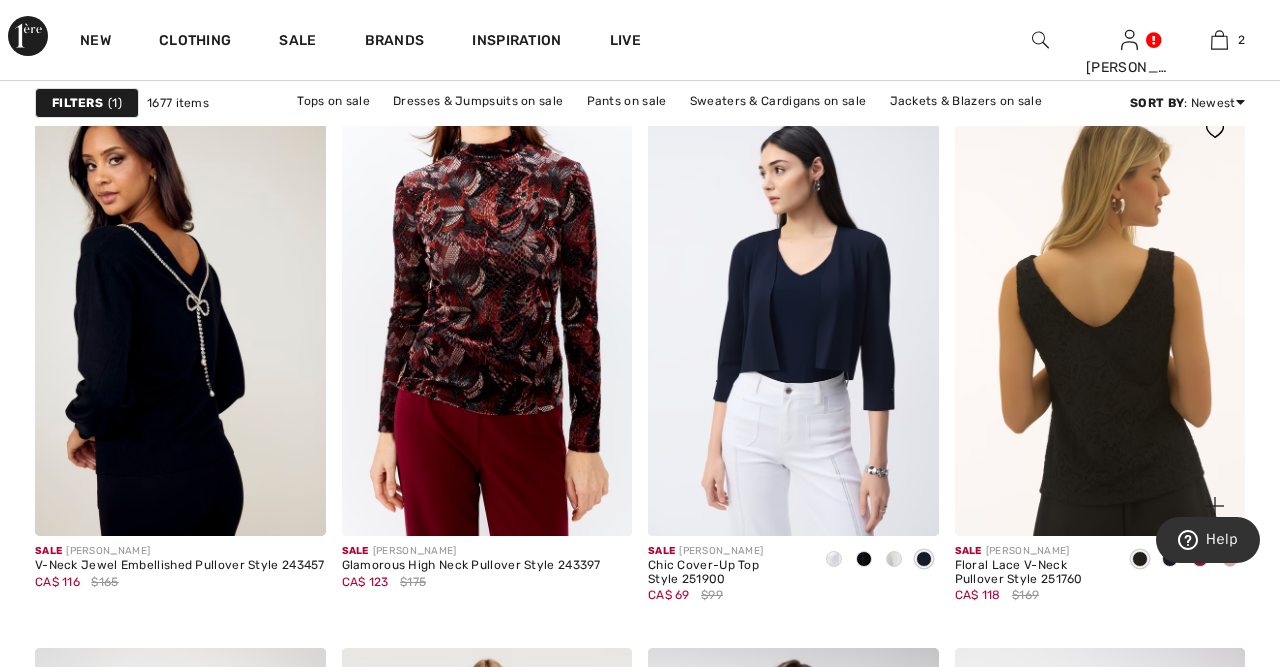 click at bounding box center (1100, 318) 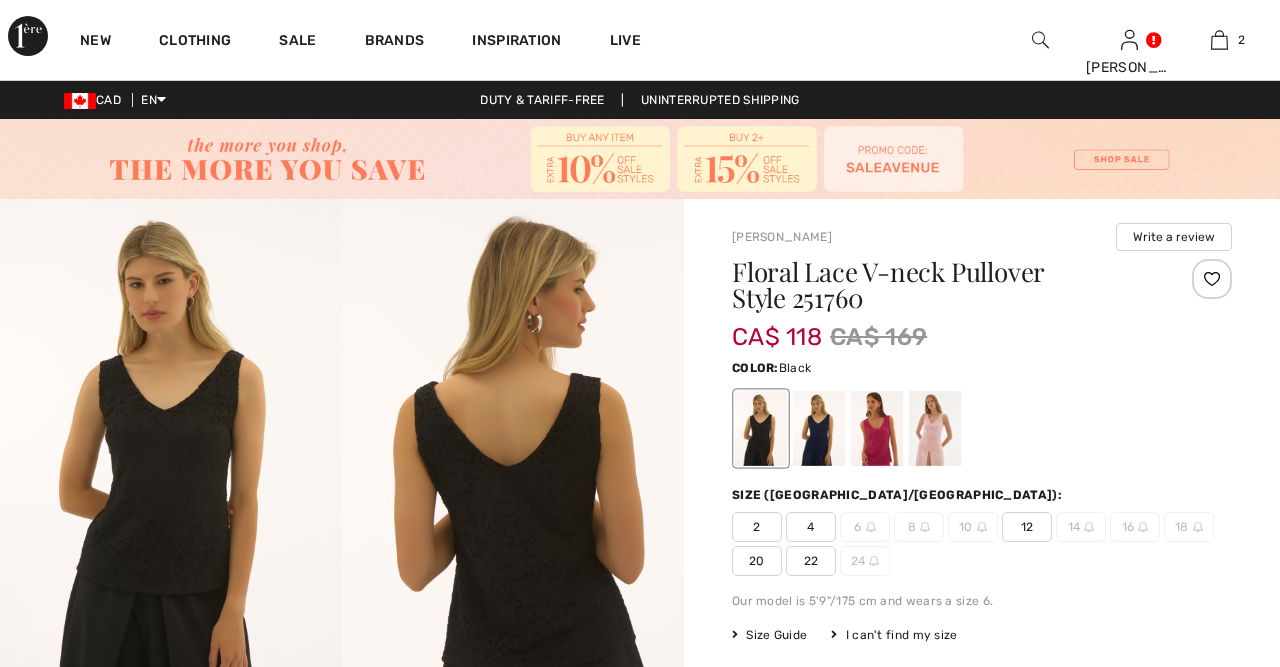 scroll, scrollTop: 0, scrollLeft: 0, axis: both 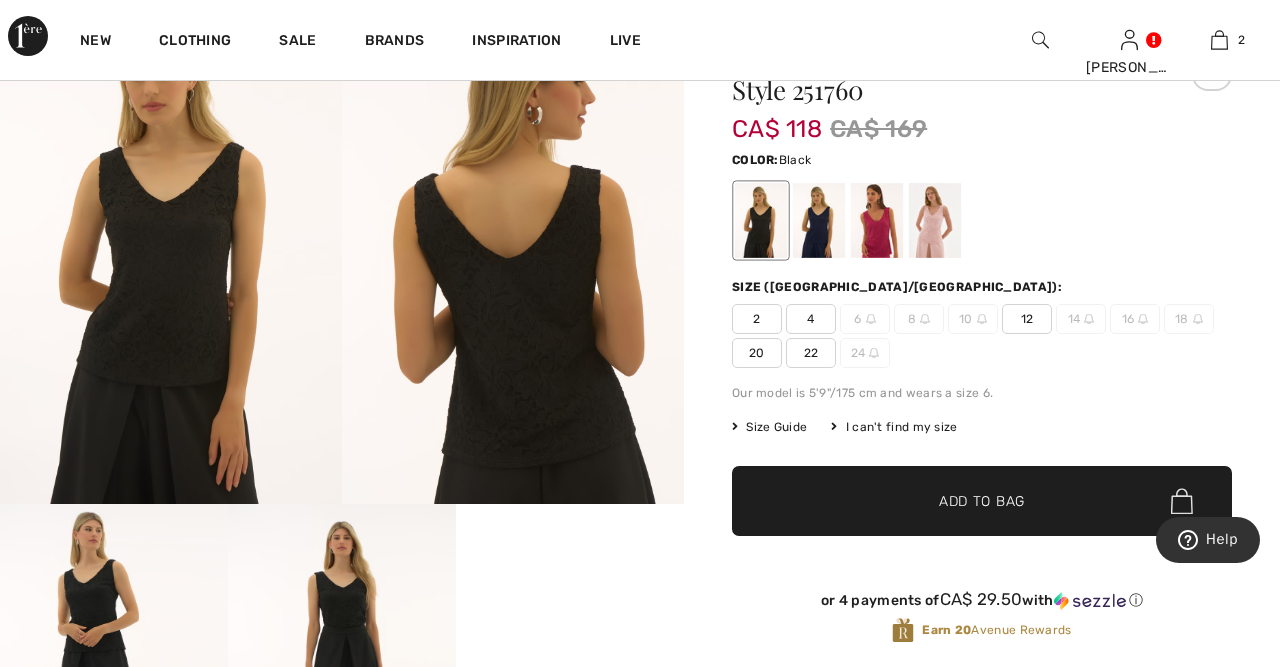 click at bounding box center [513, 247] 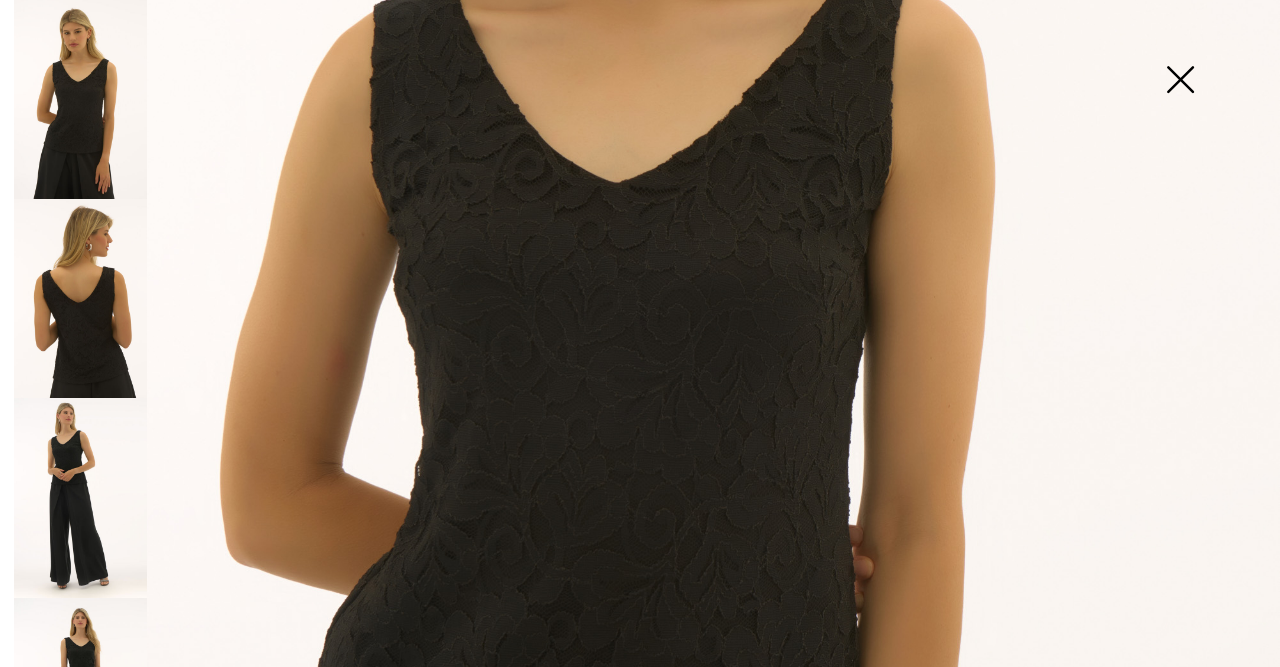 scroll, scrollTop: 896, scrollLeft: 0, axis: vertical 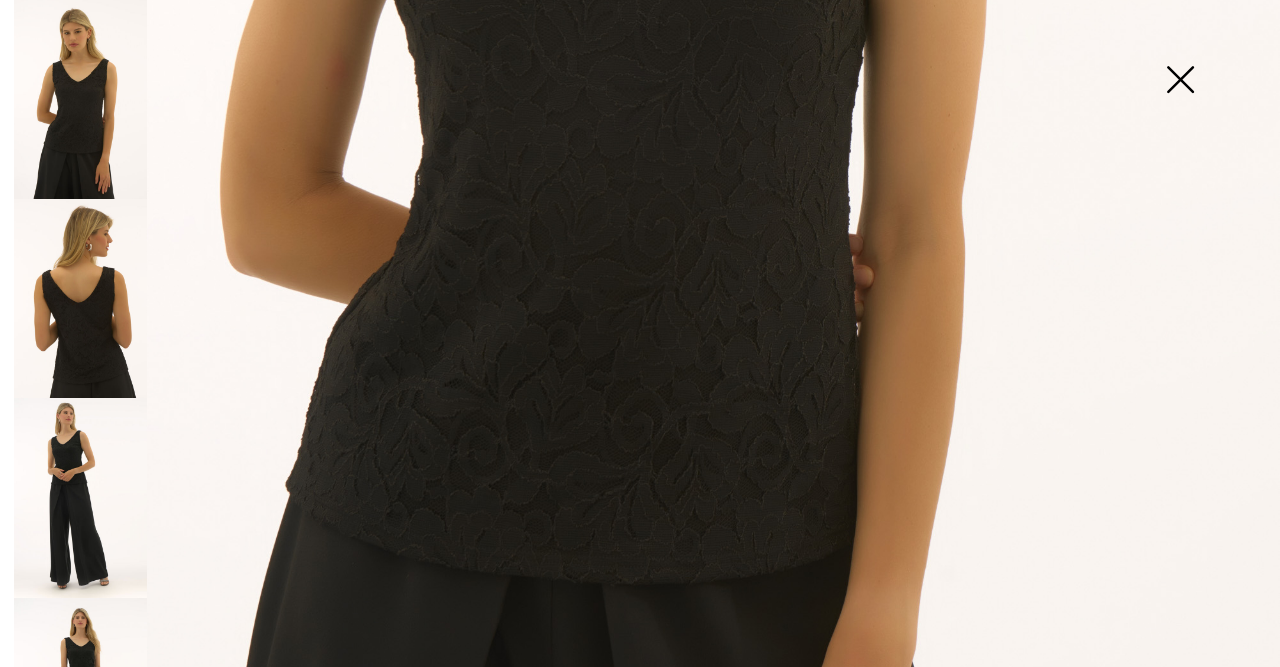 click at bounding box center [1180, 81] 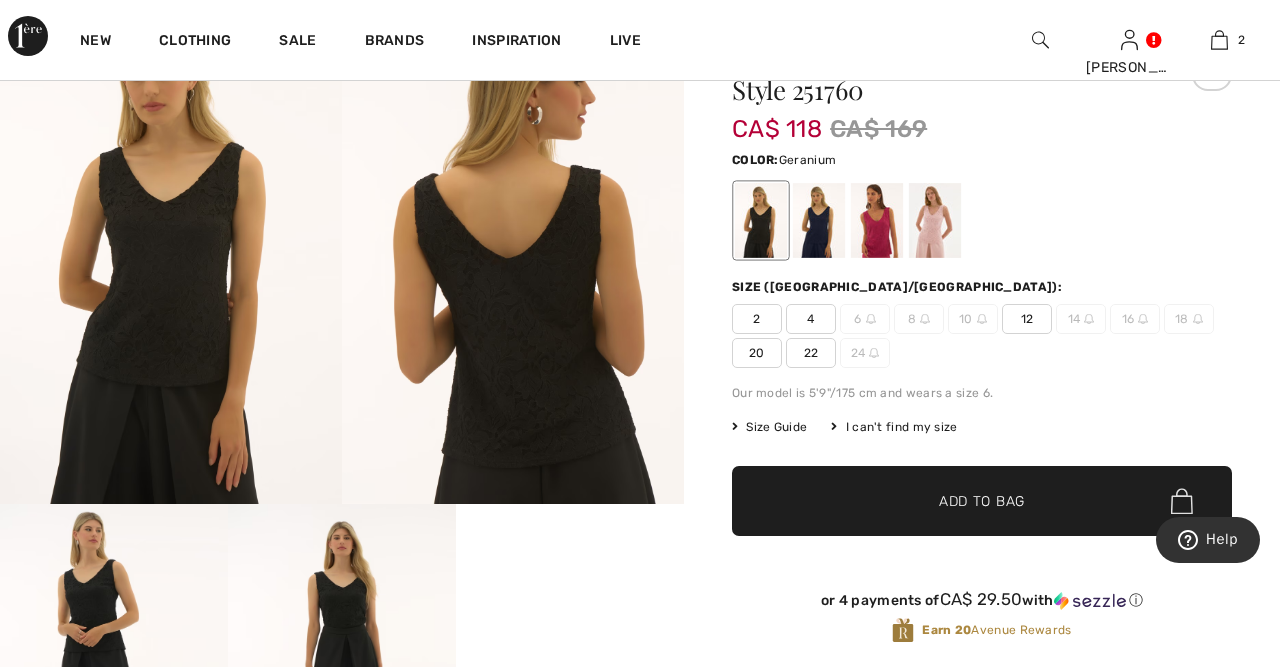 click at bounding box center (877, 220) 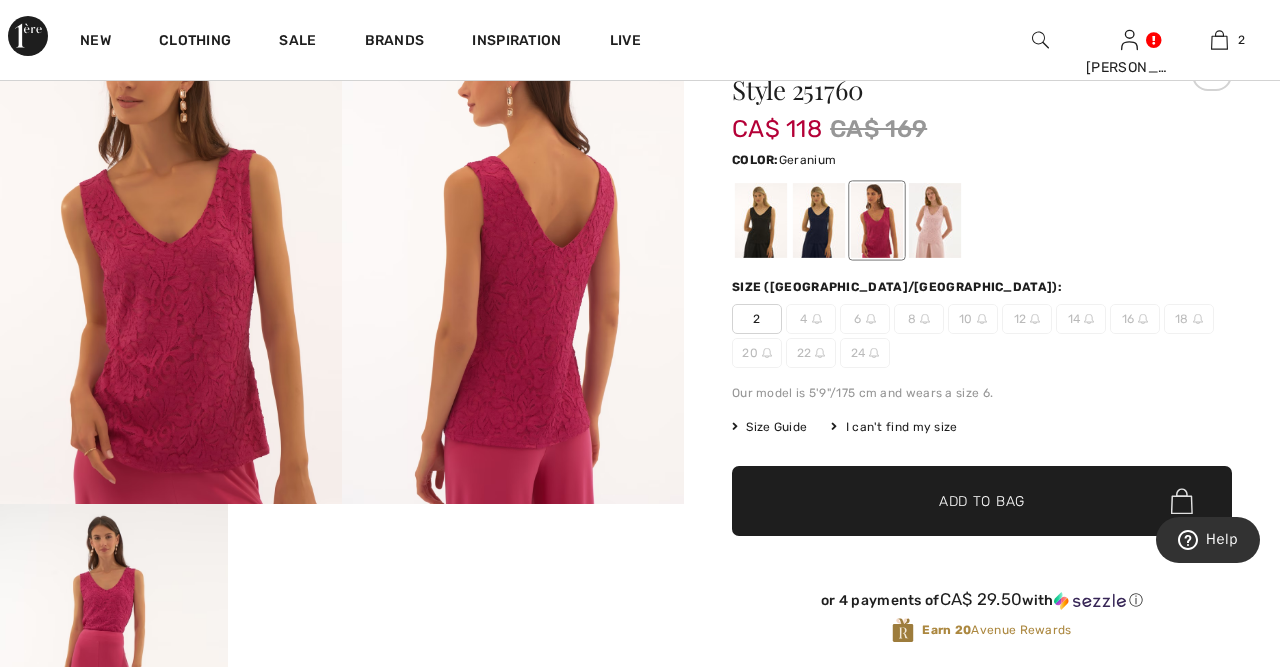 click at bounding box center [171, 247] 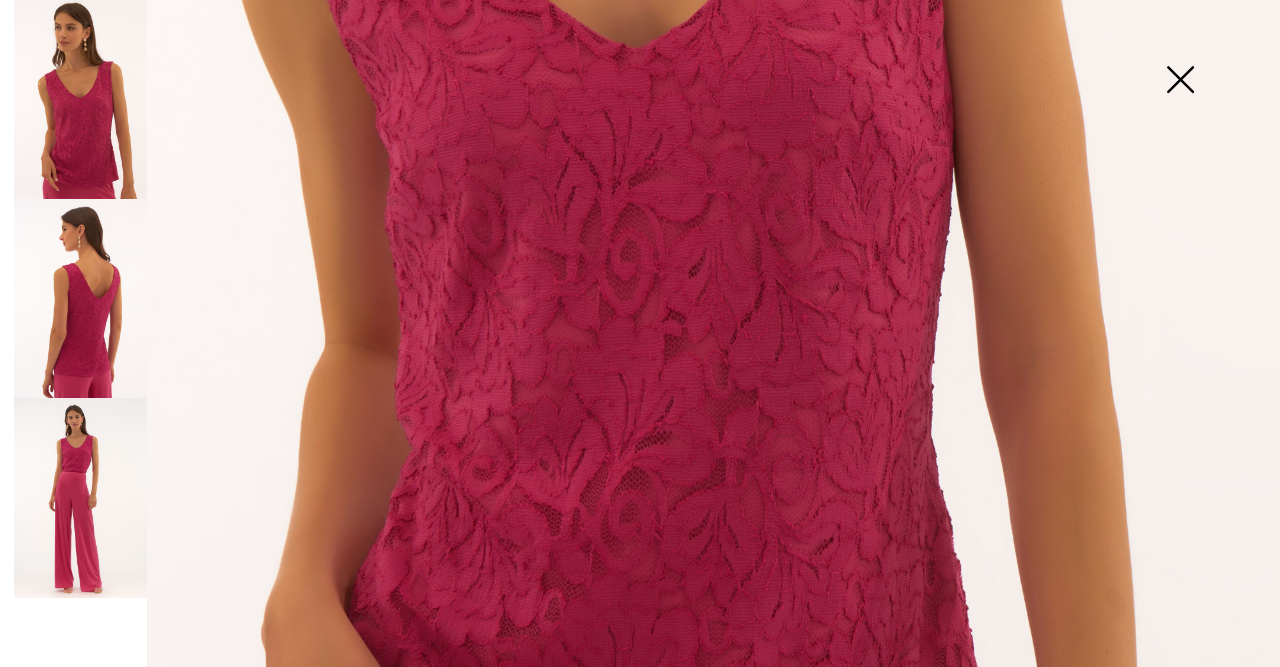 click at bounding box center [1180, 81] 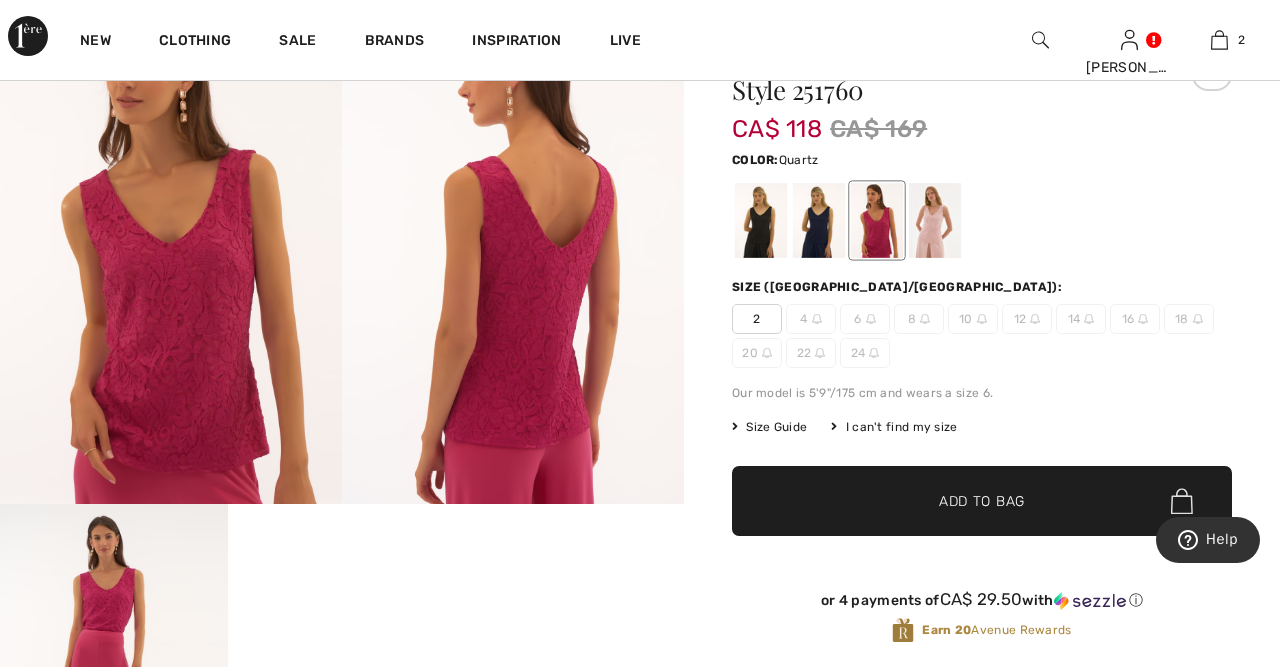 click at bounding box center [935, 220] 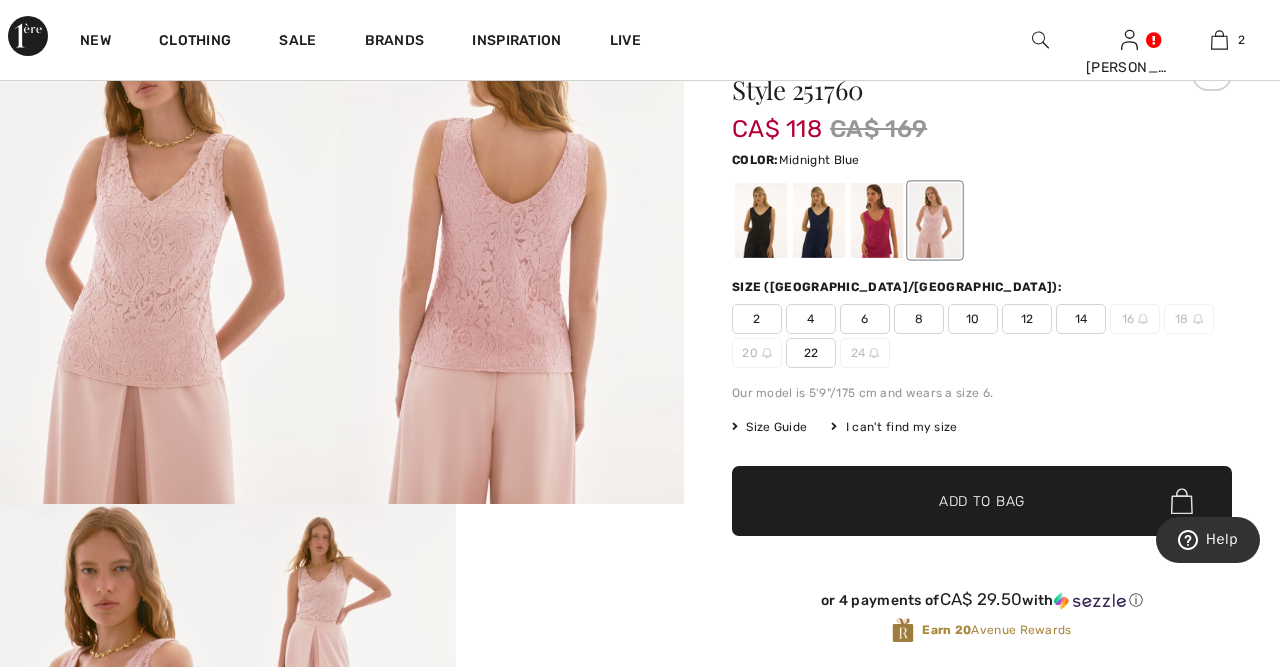 click at bounding box center [819, 220] 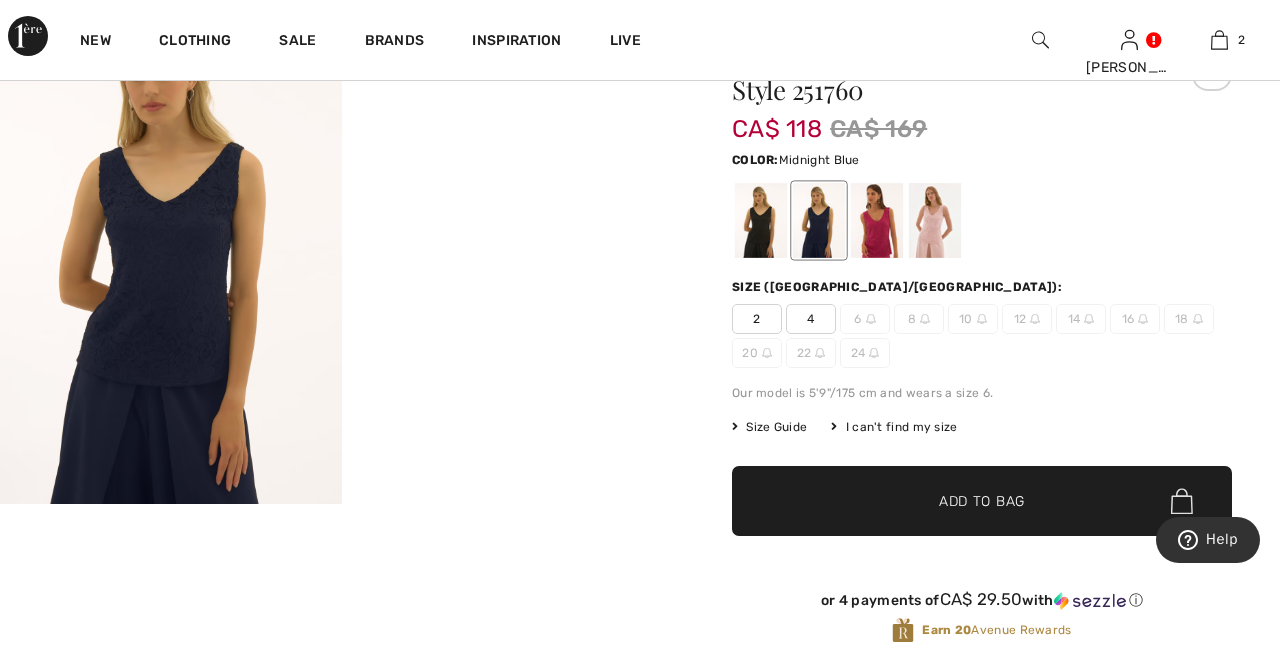 click at bounding box center [171, 247] 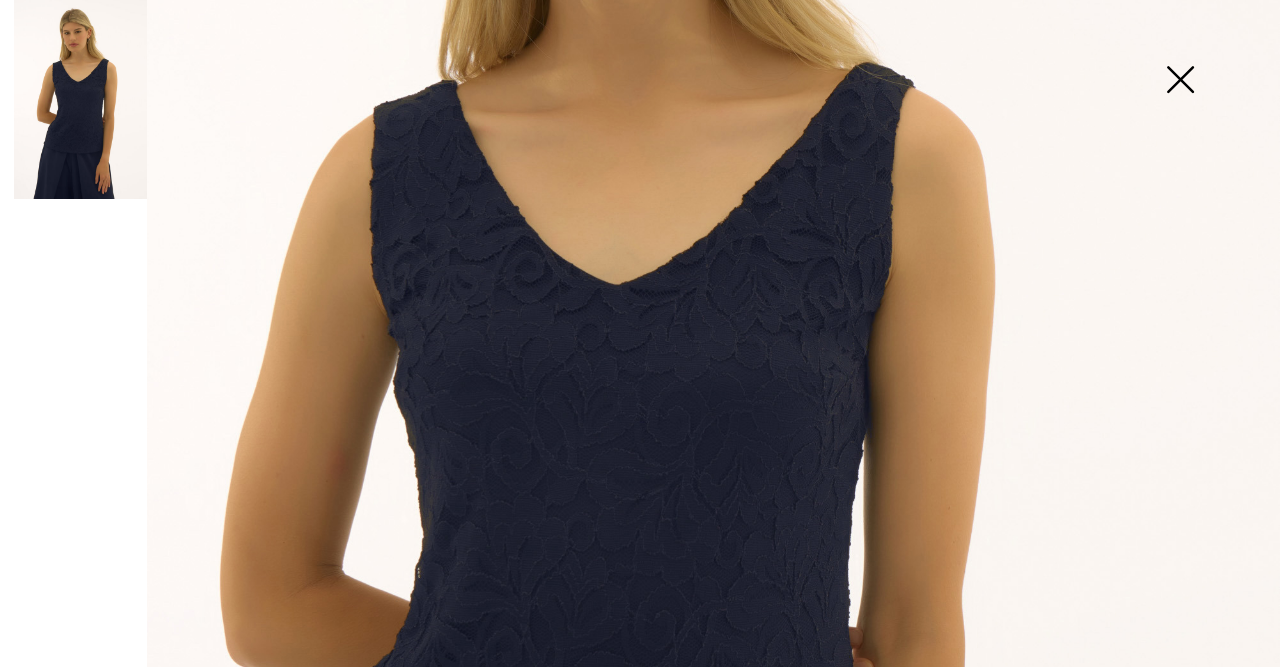 scroll, scrollTop: 448, scrollLeft: 0, axis: vertical 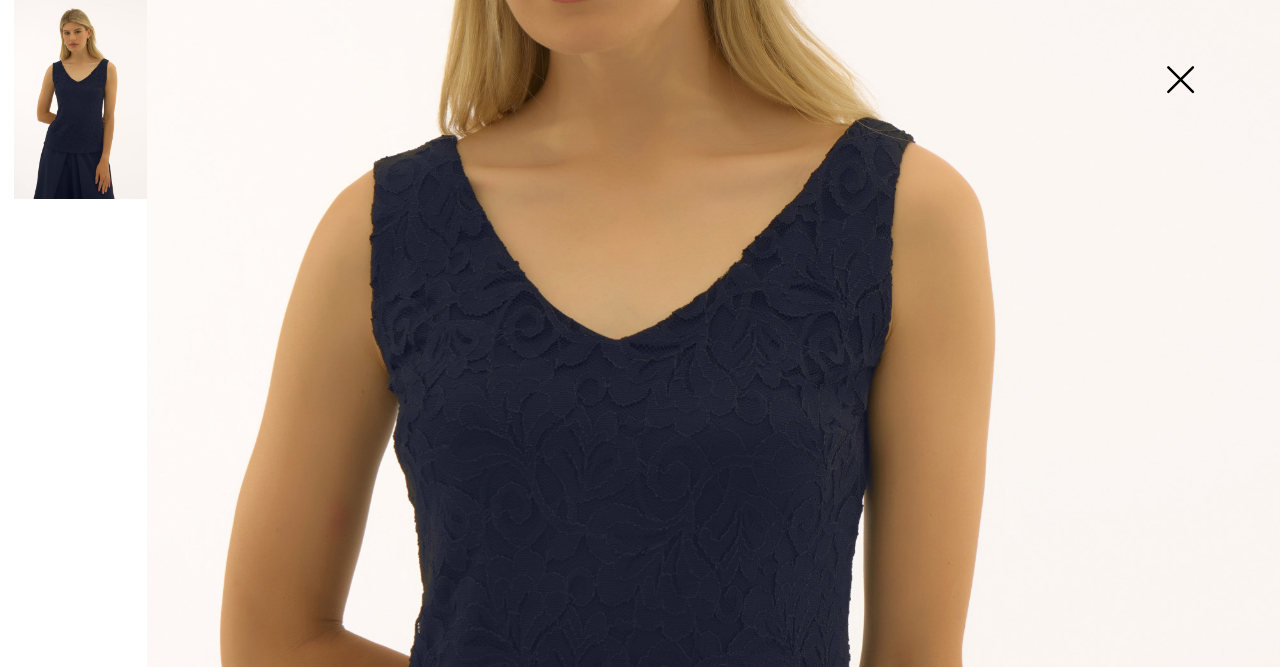 click at bounding box center [1180, 81] 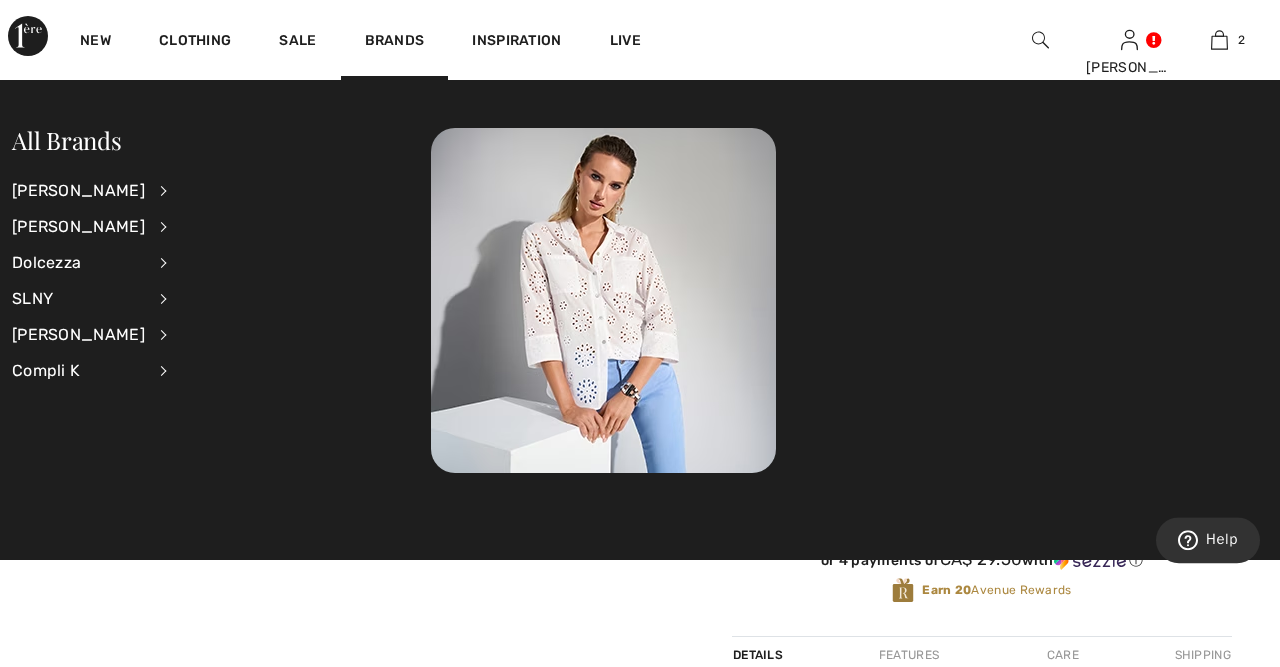 scroll, scrollTop: 312, scrollLeft: 0, axis: vertical 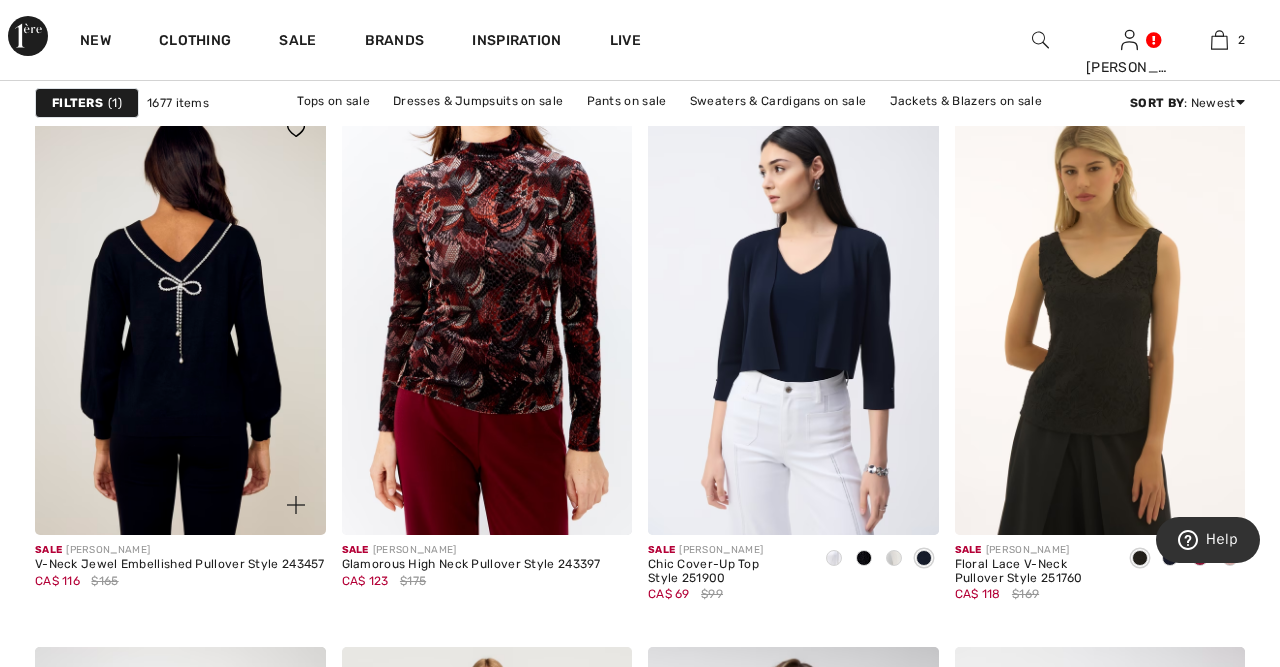 click at bounding box center (180, 317) 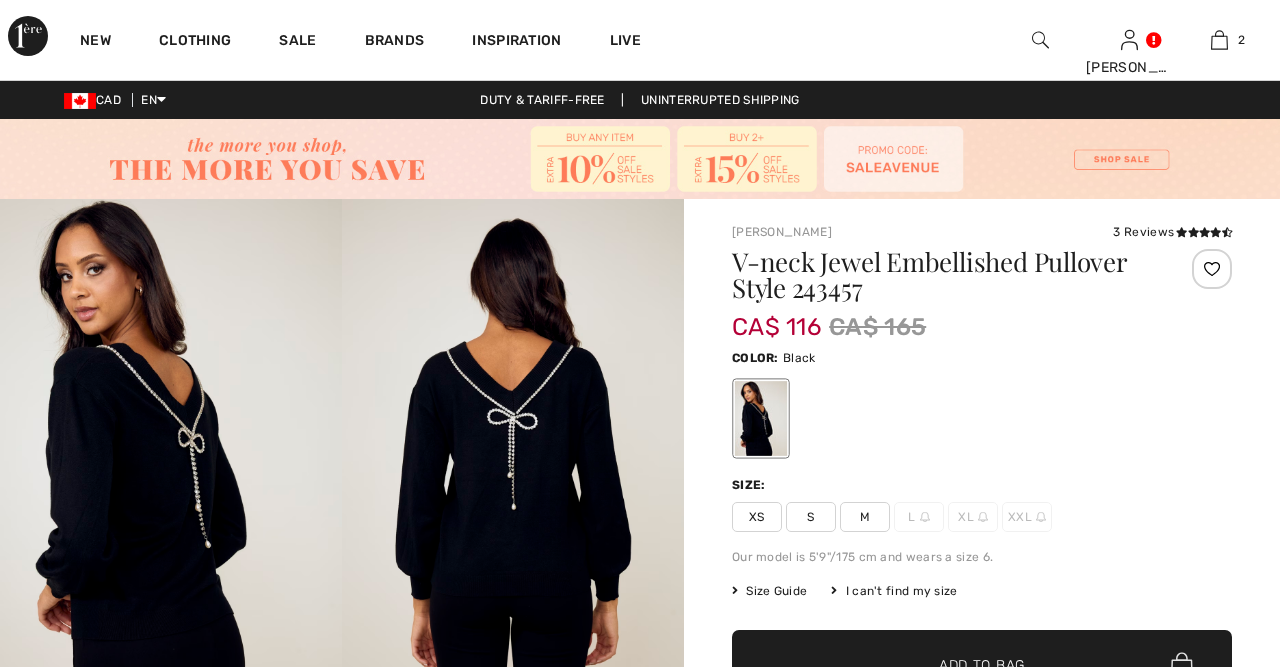 scroll, scrollTop: 0, scrollLeft: 0, axis: both 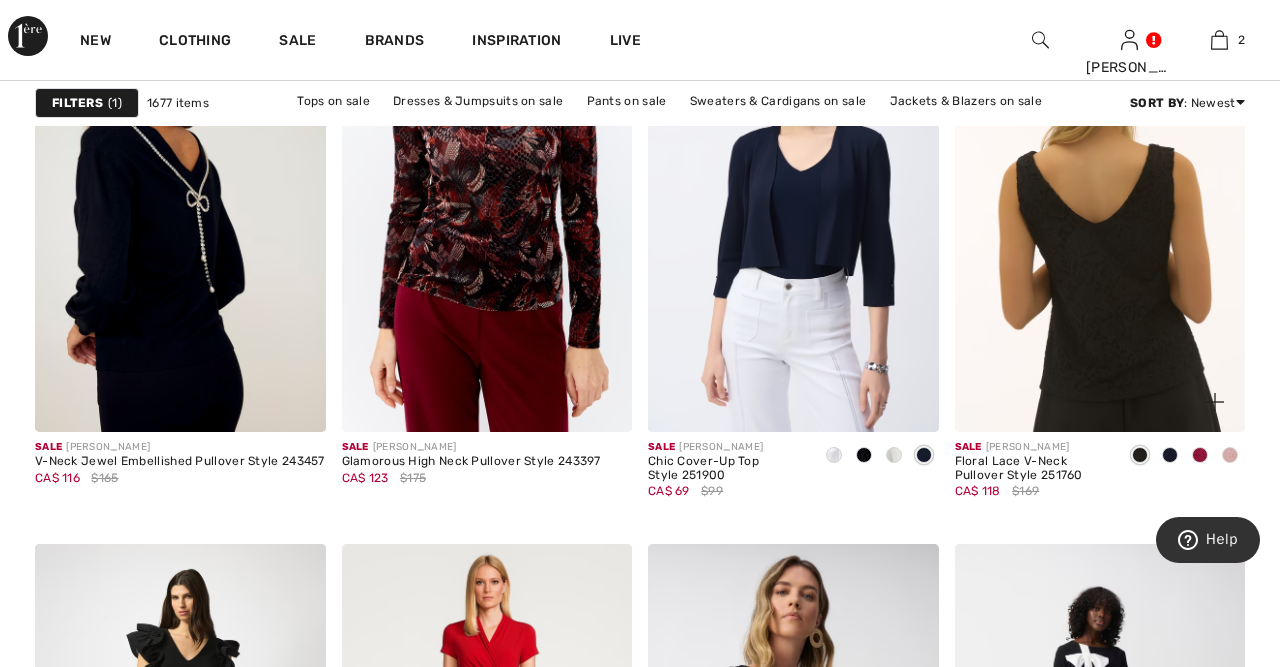 click at bounding box center (1100, 214) 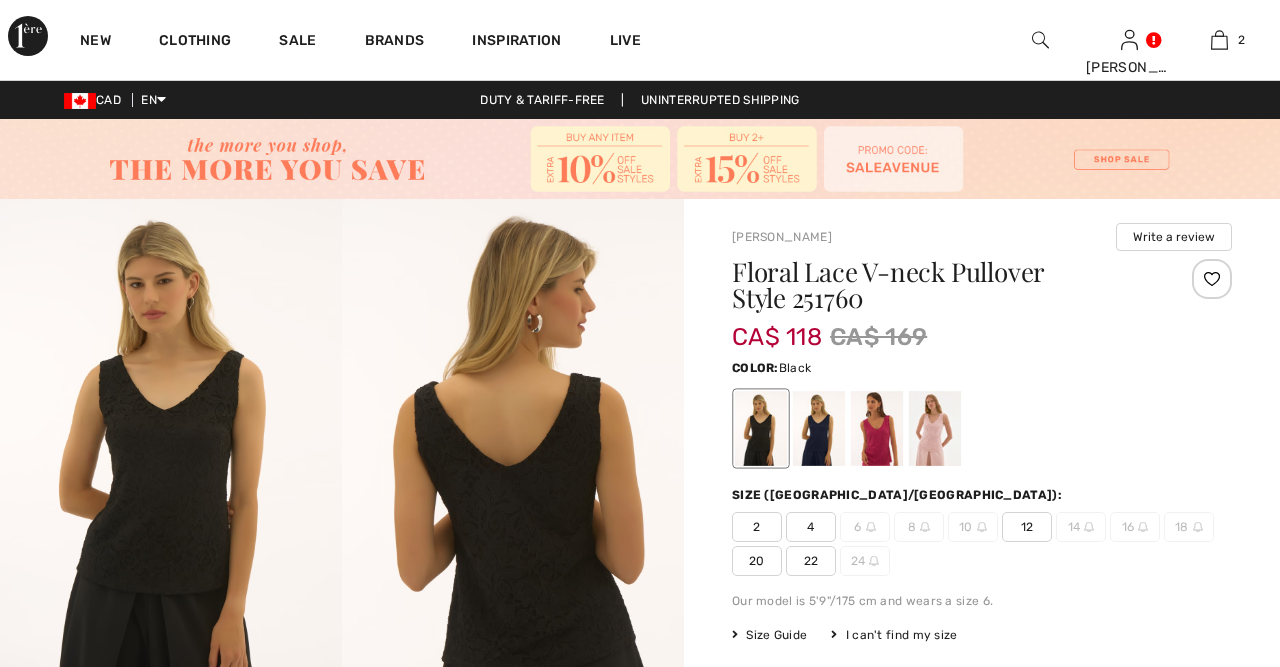 scroll, scrollTop: 0, scrollLeft: 0, axis: both 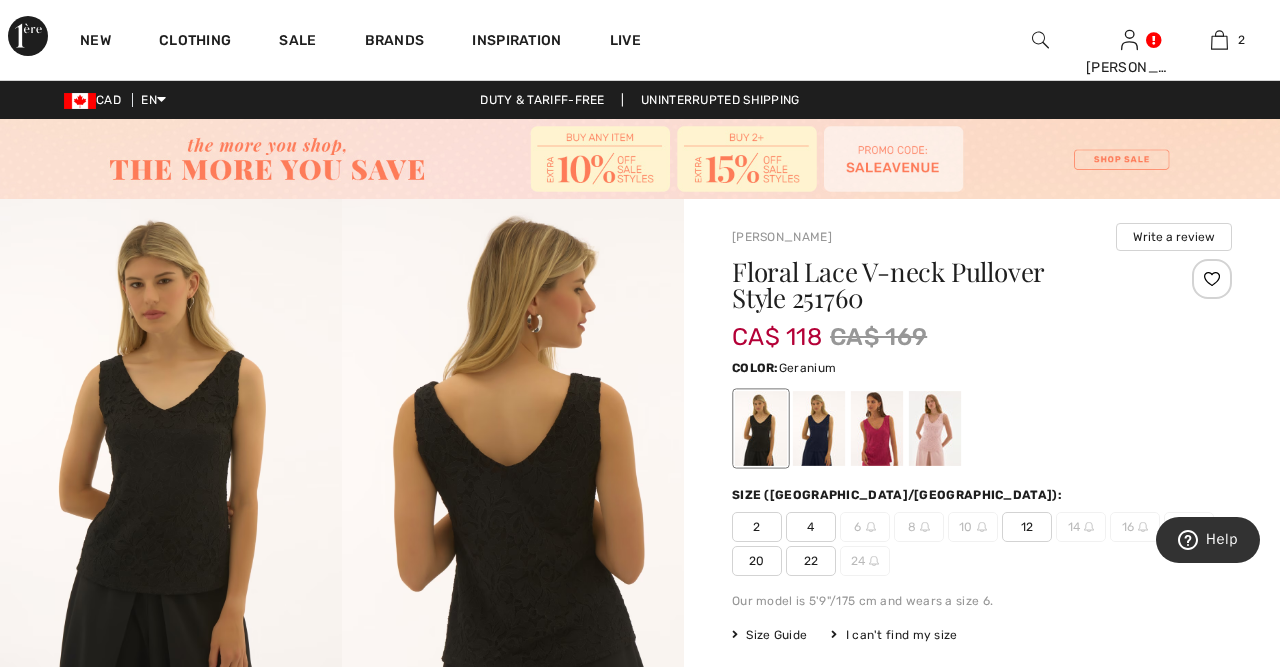 click at bounding box center (877, 428) 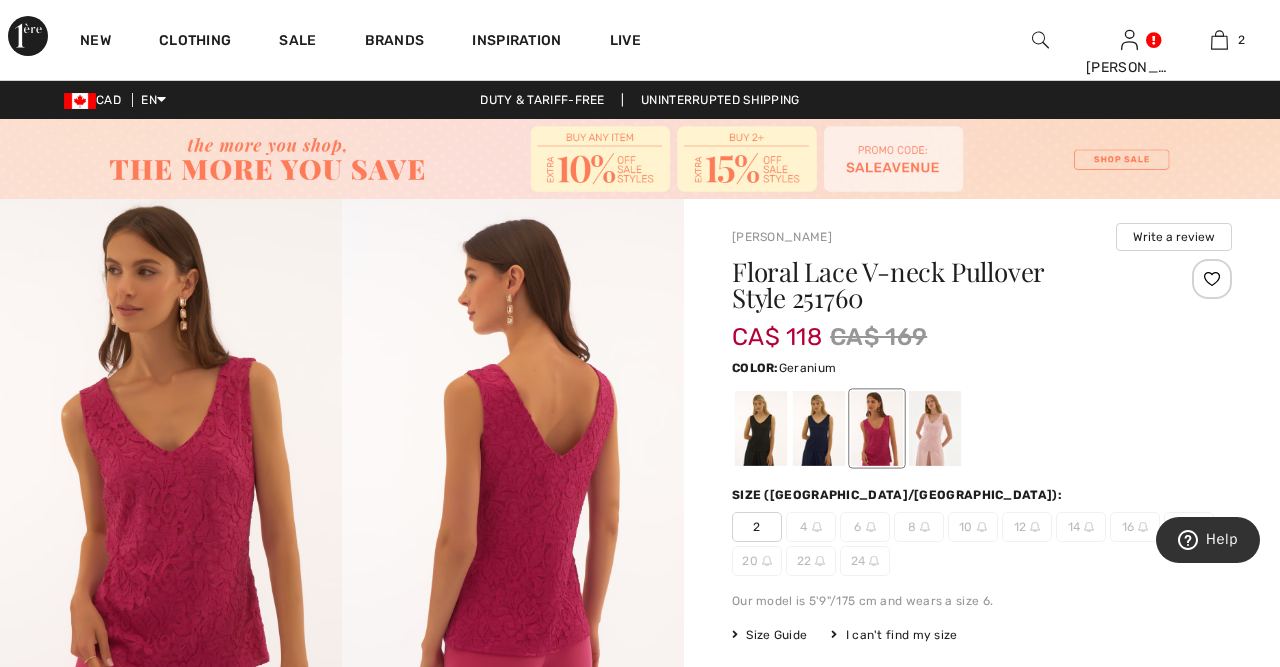 click on "2" at bounding box center (757, 527) 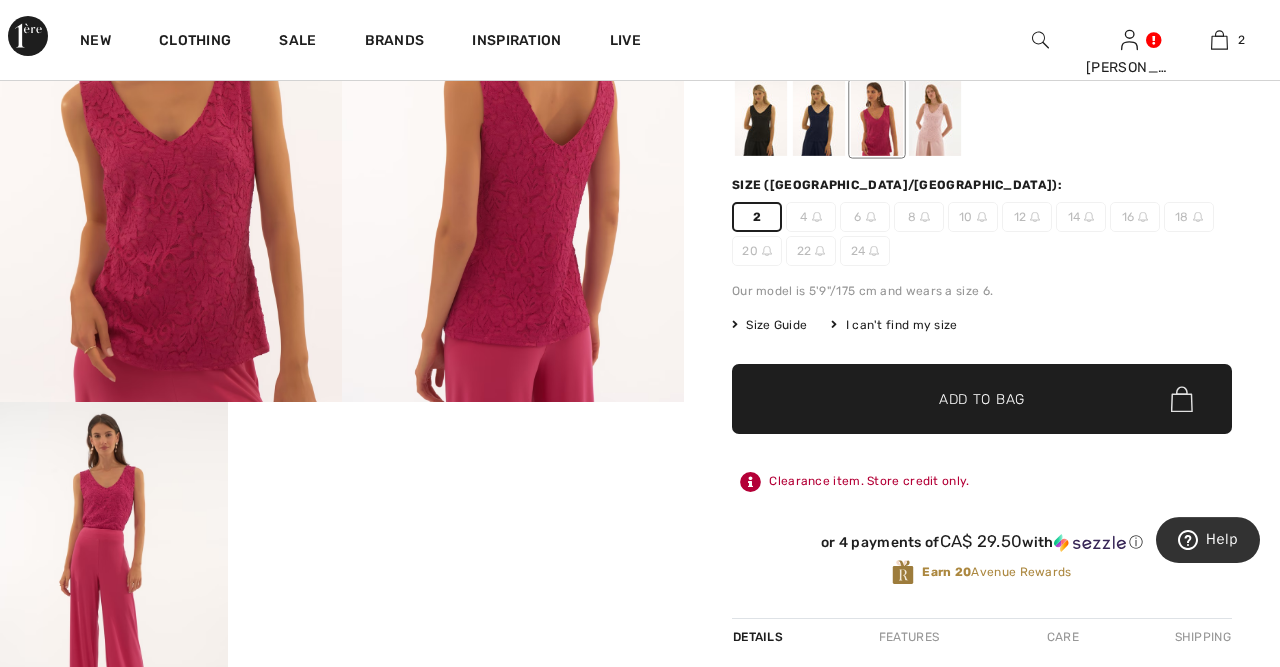 scroll, scrollTop: 312, scrollLeft: 0, axis: vertical 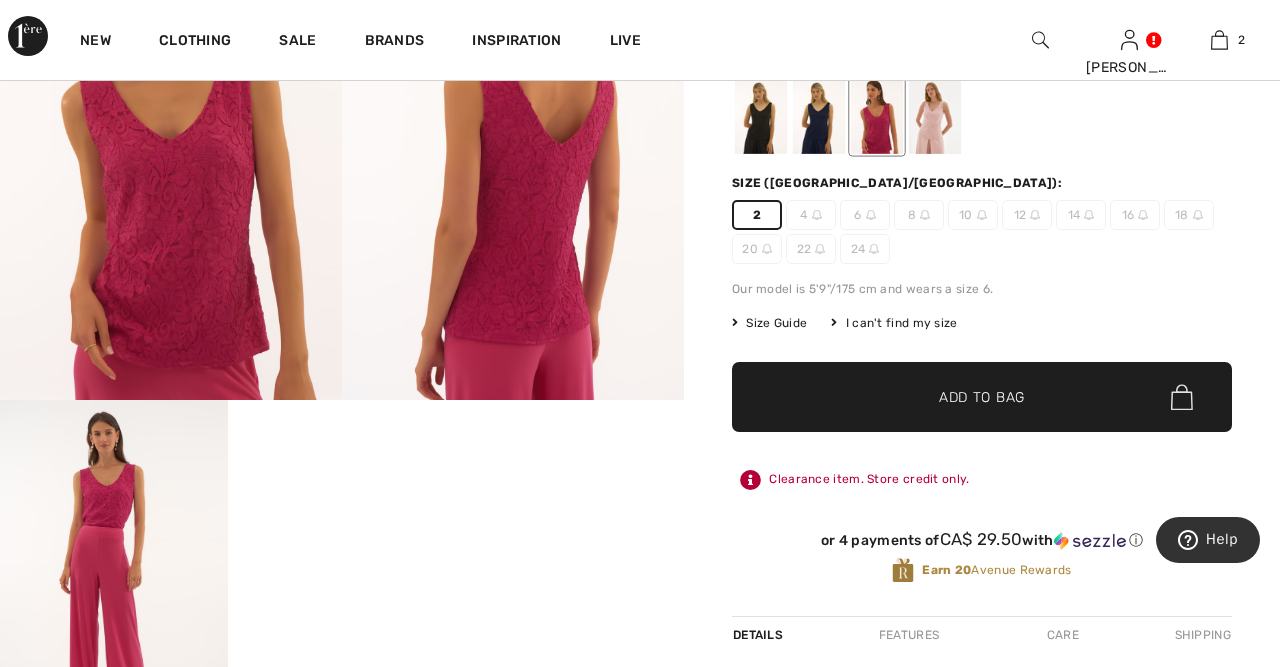 click on "Add to Bag" at bounding box center [982, 397] 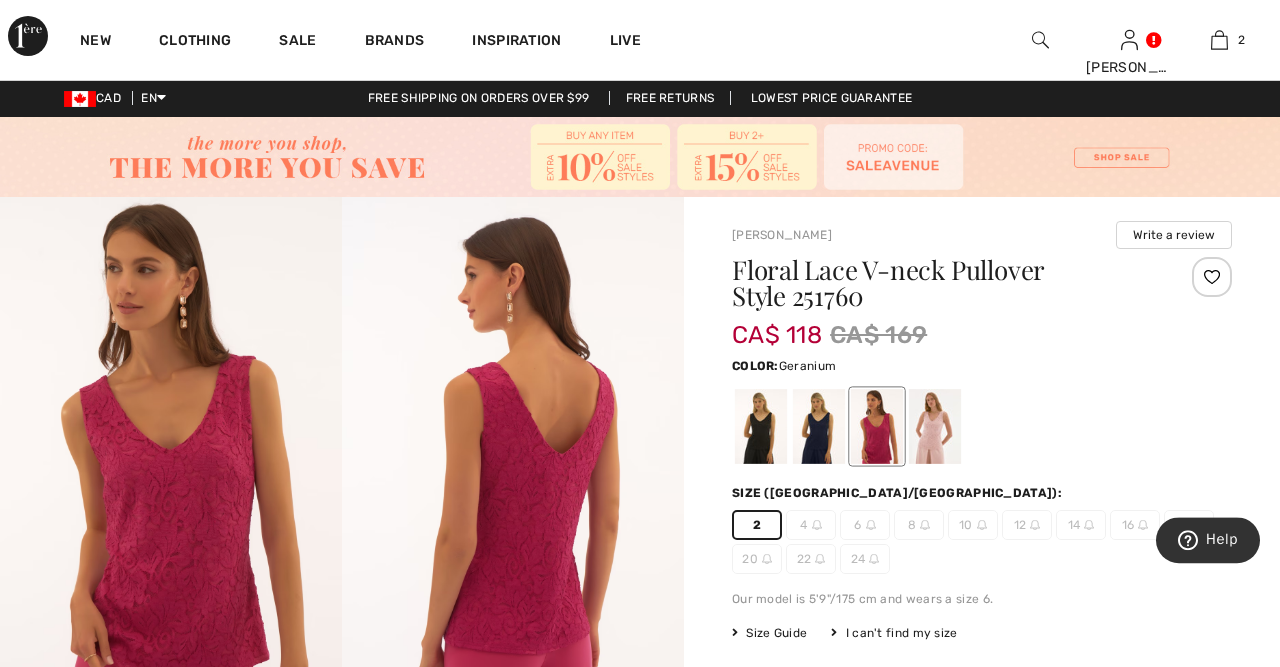 scroll, scrollTop: 0, scrollLeft: 0, axis: both 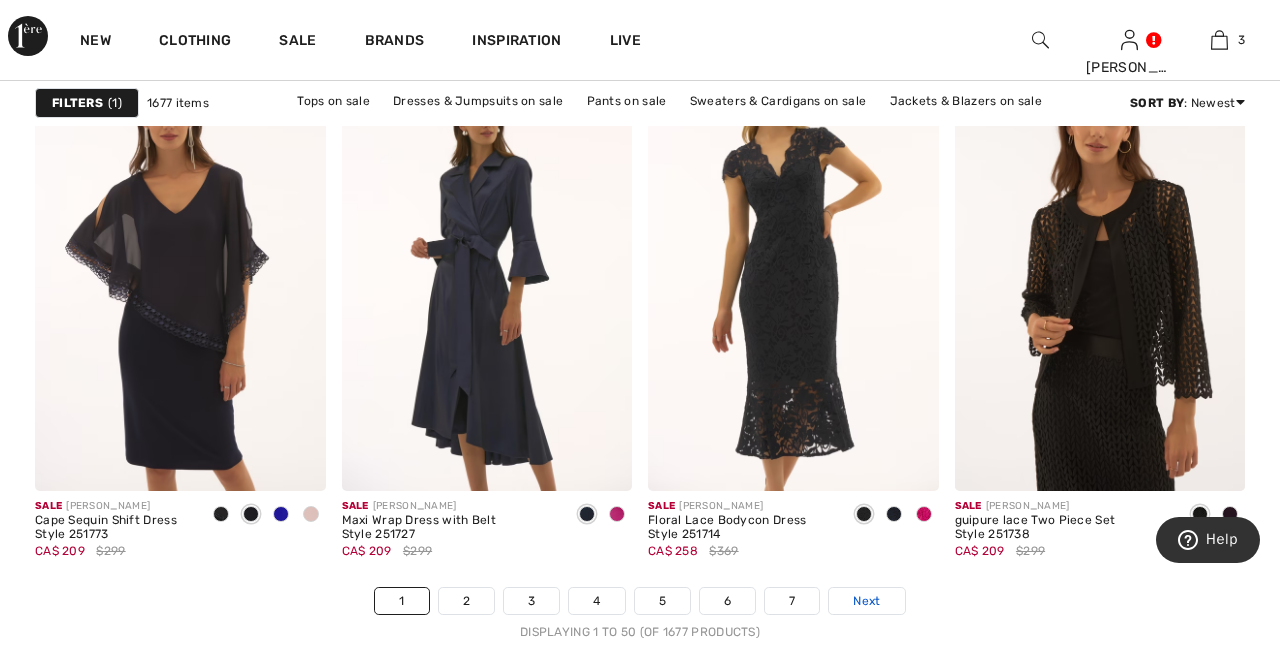 click on "Next" at bounding box center [866, 601] 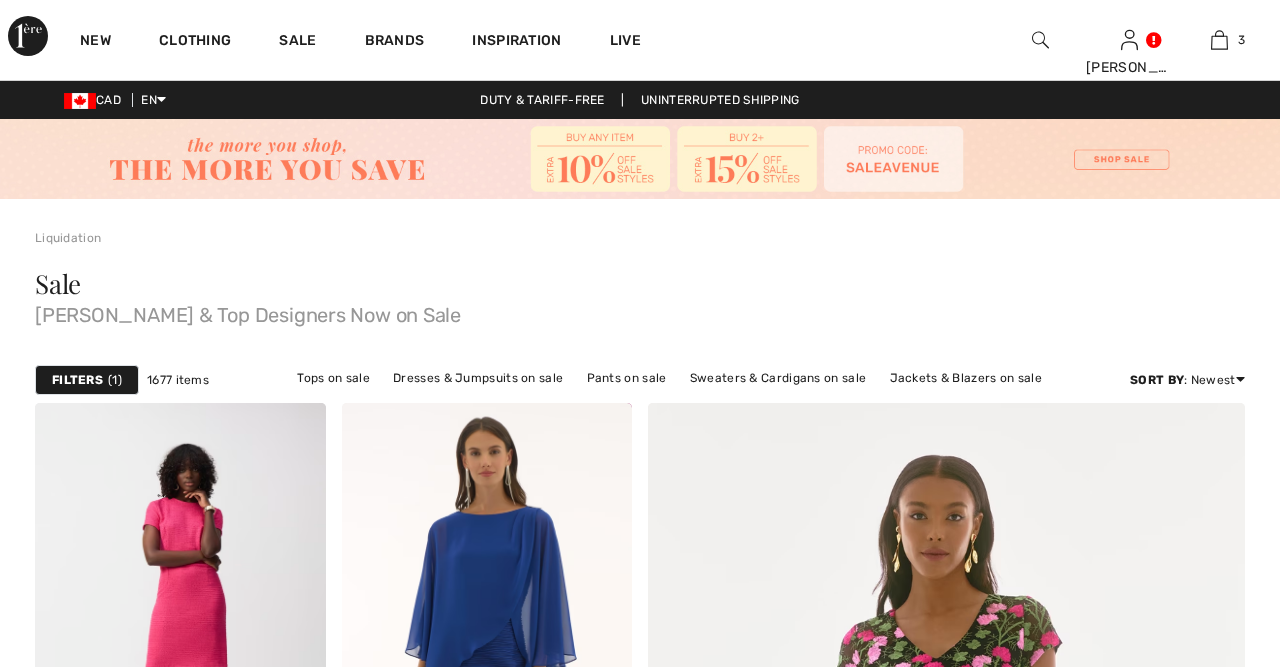 scroll, scrollTop: 0, scrollLeft: 0, axis: both 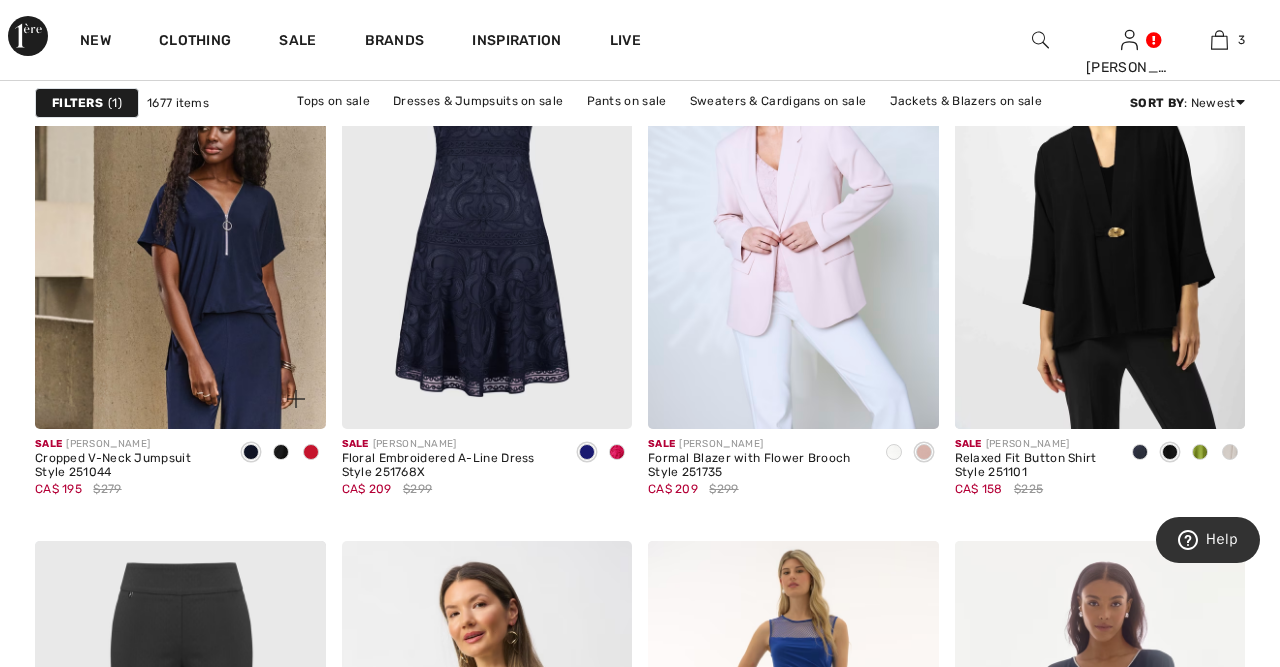 click at bounding box center (180, 211) 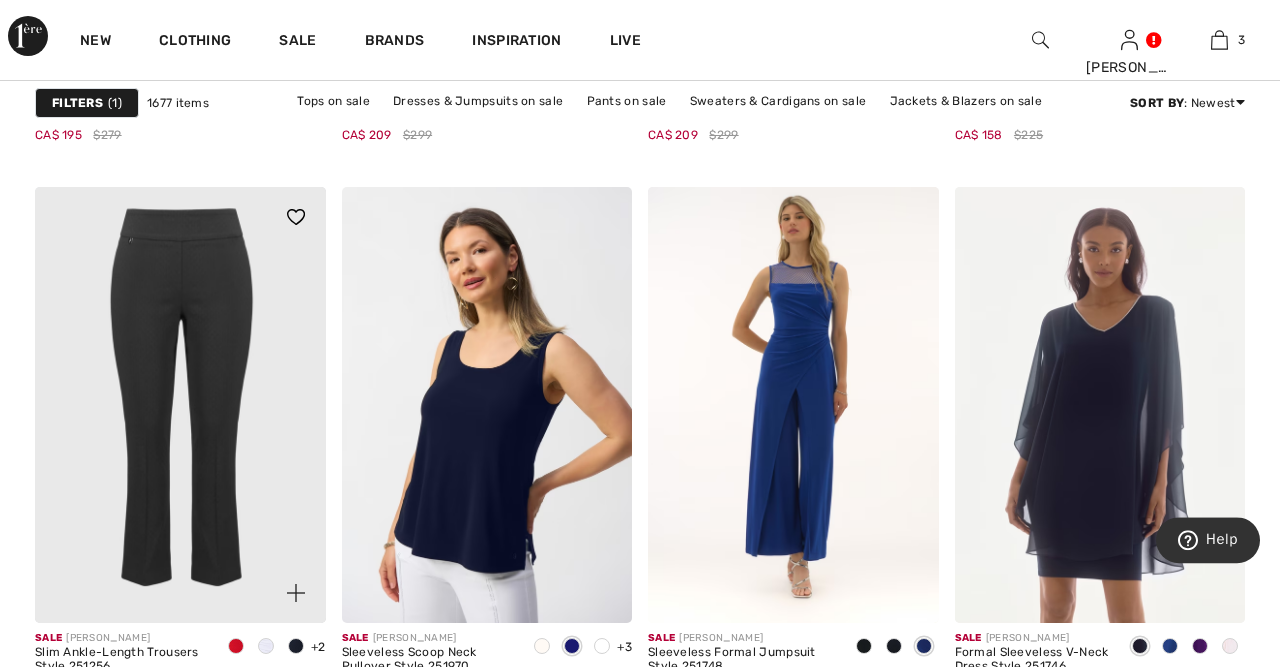 scroll, scrollTop: 3224, scrollLeft: 0, axis: vertical 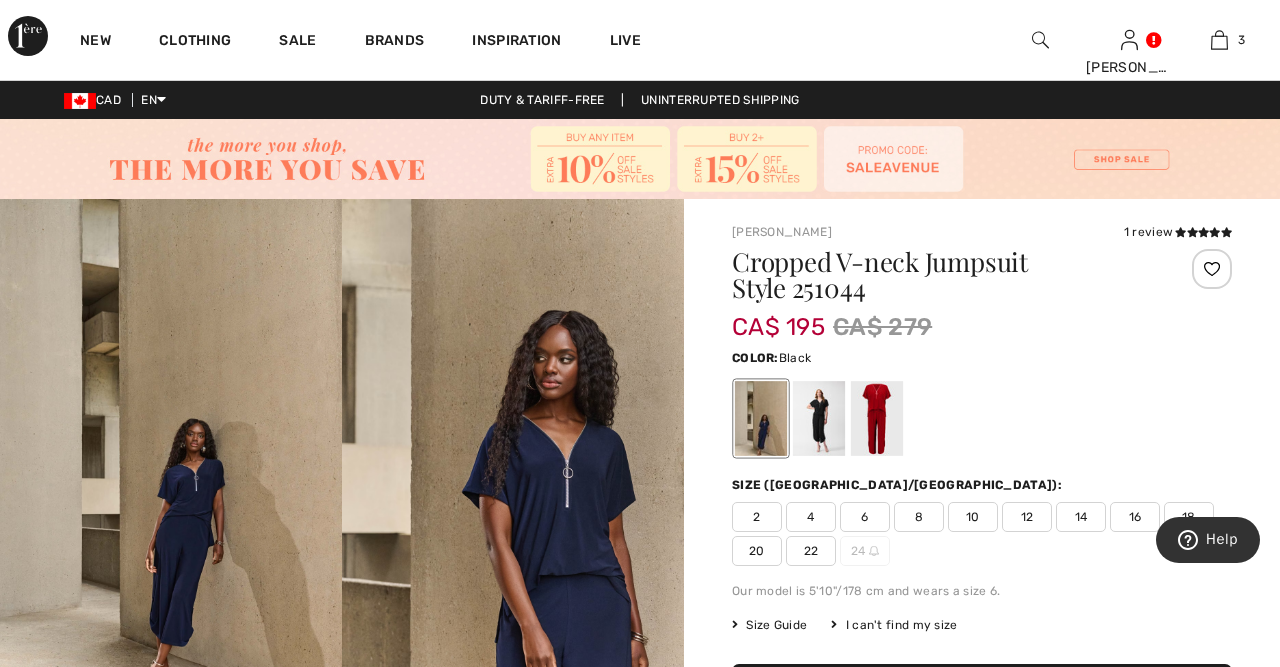 click at bounding box center (819, 418) 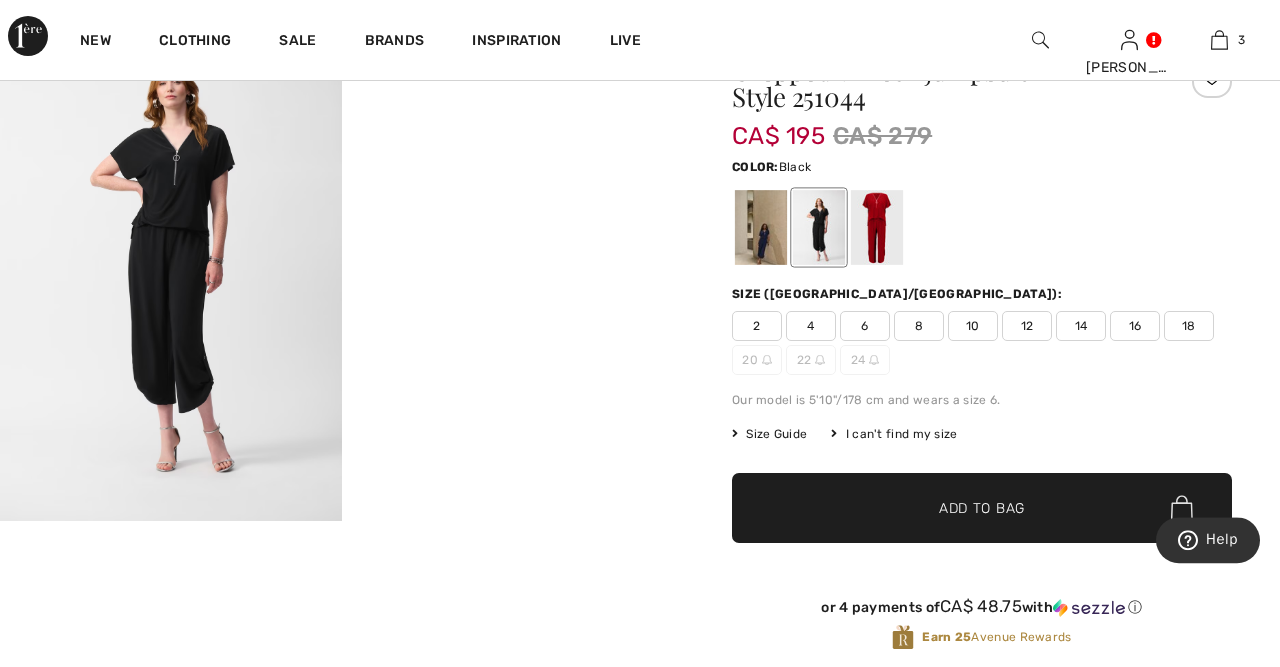 scroll, scrollTop: 0, scrollLeft: 0, axis: both 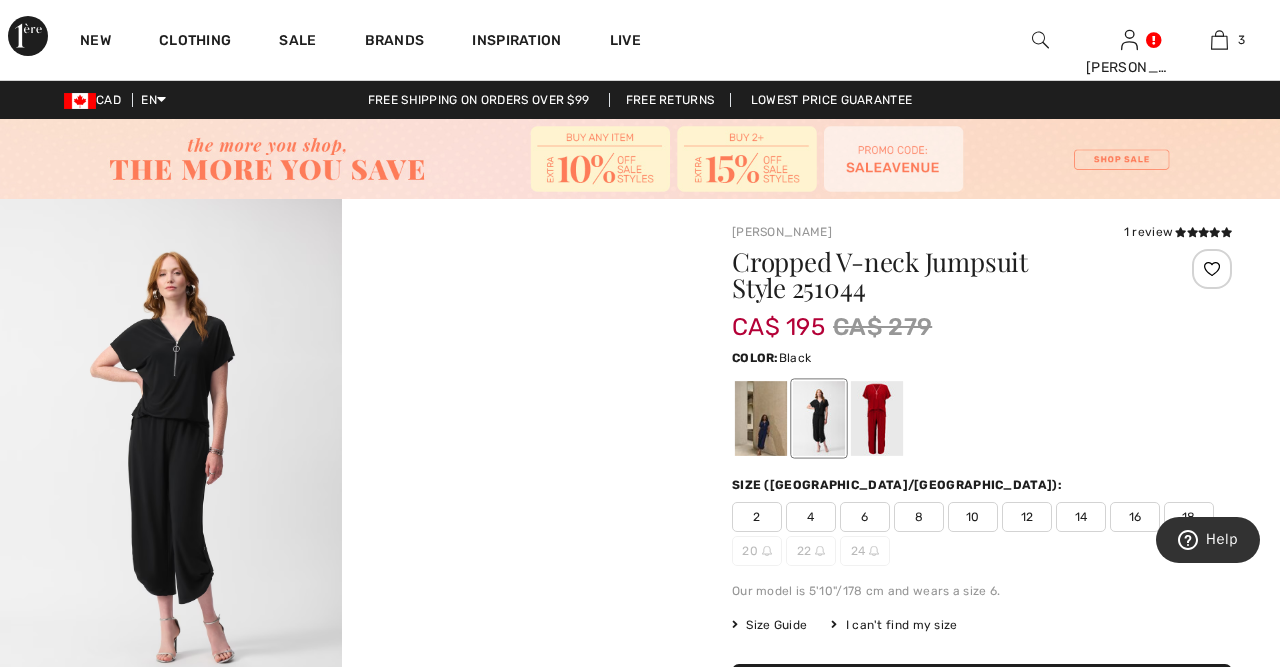click at bounding box center [171, 455] 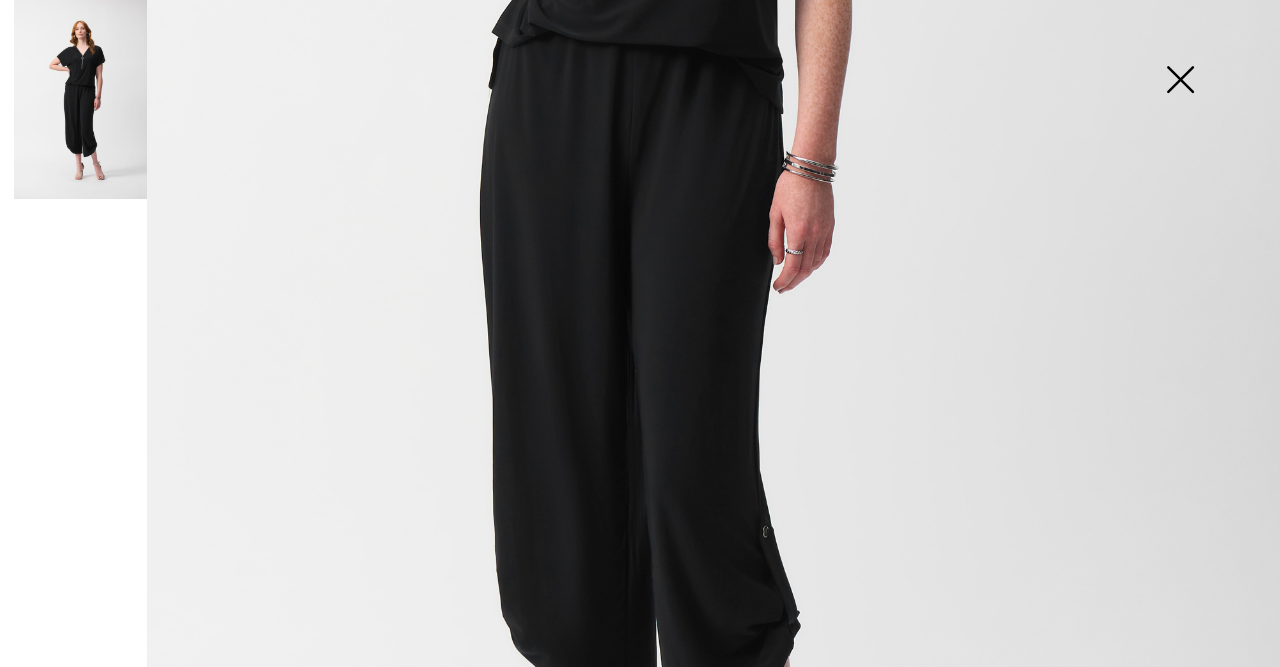 scroll, scrollTop: 672, scrollLeft: 0, axis: vertical 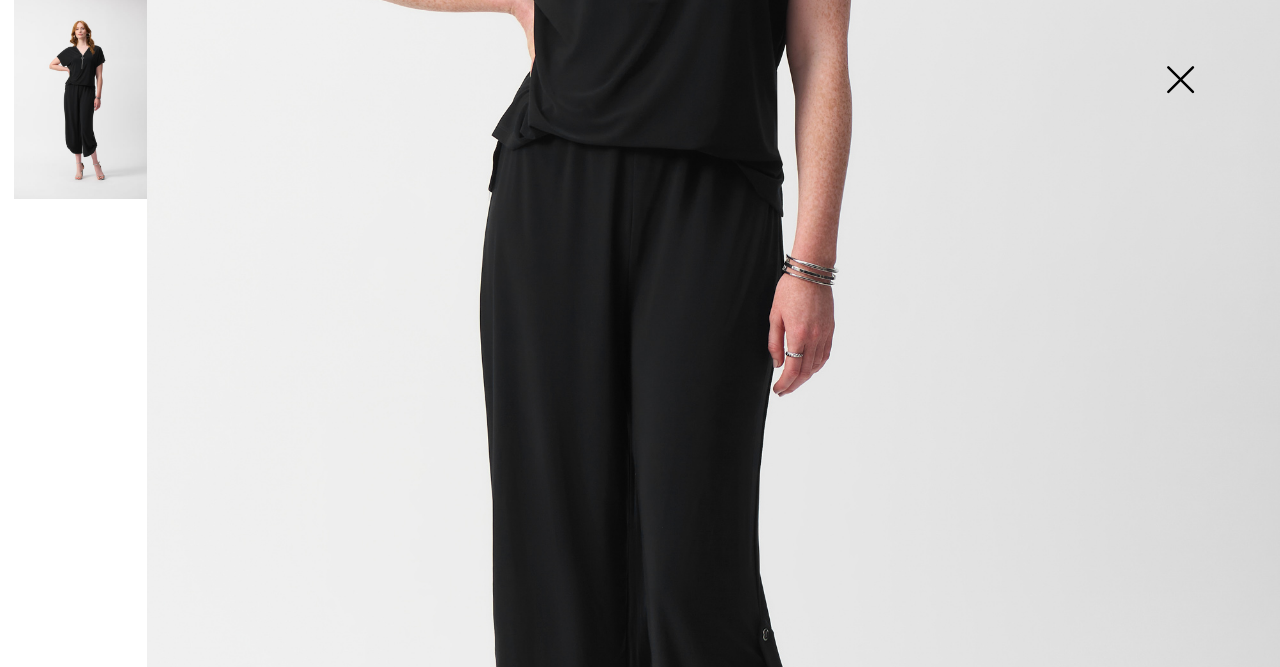 click at bounding box center (1180, 81) 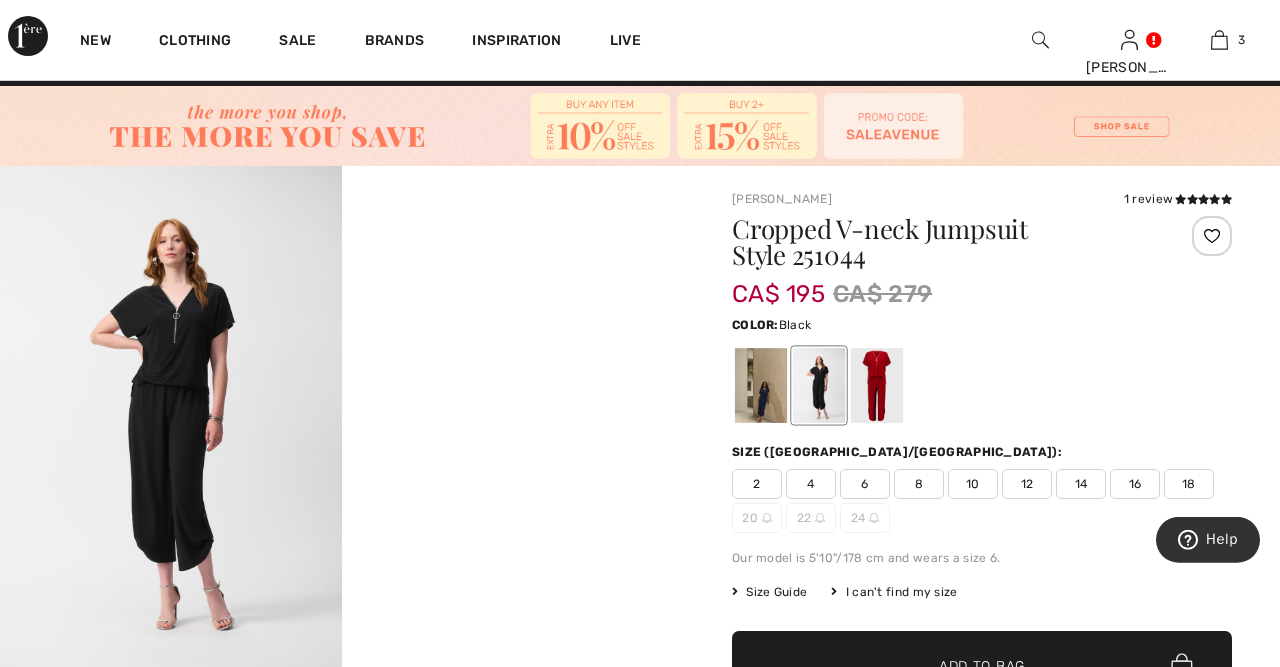 scroll, scrollTop: 0, scrollLeft: 0, axis: both 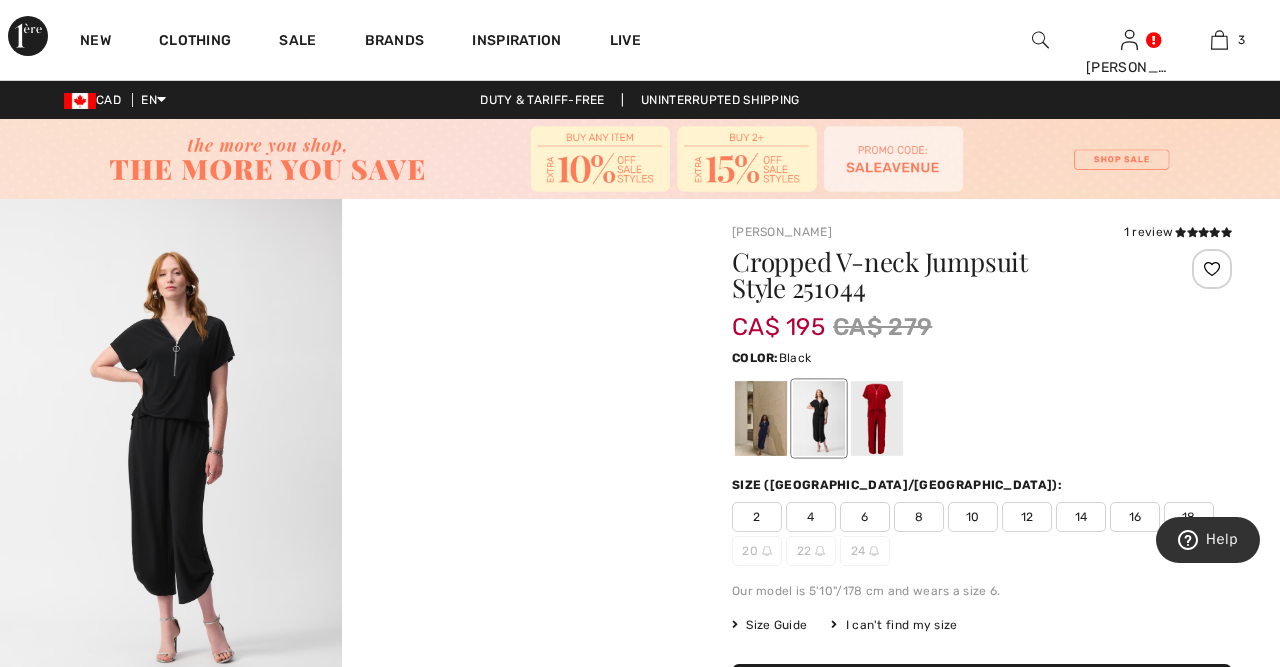 click at bounding box center [171, 455] 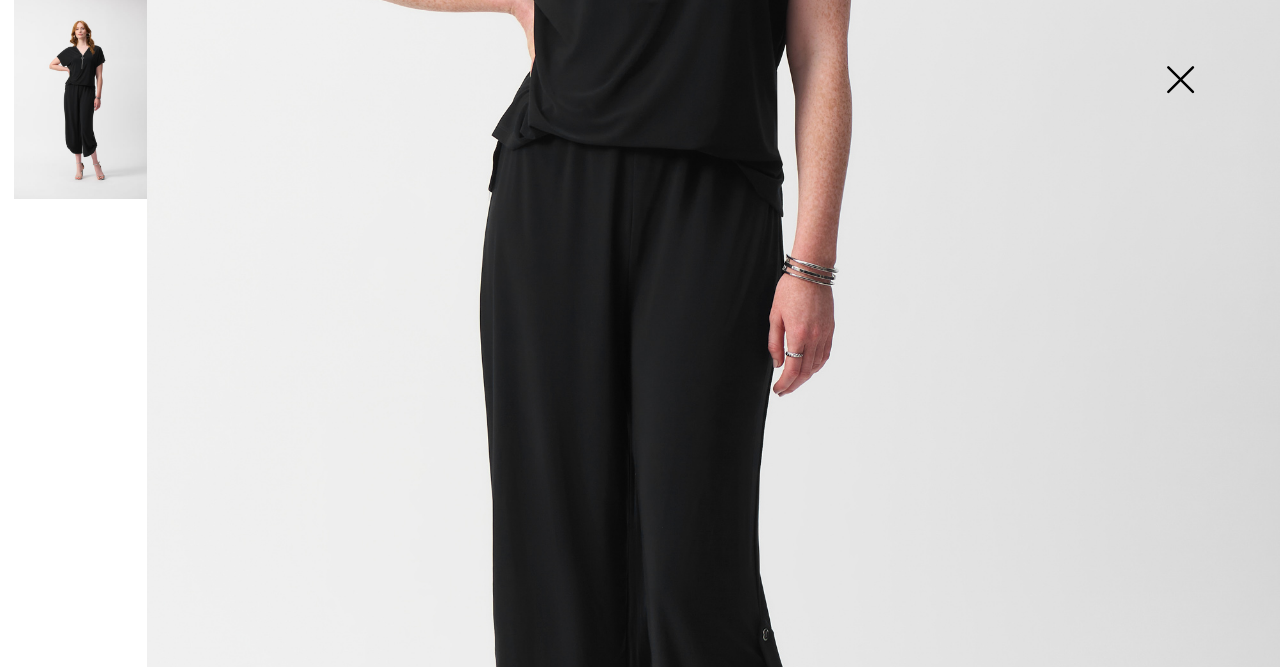 click at bounding box center (640, 287) 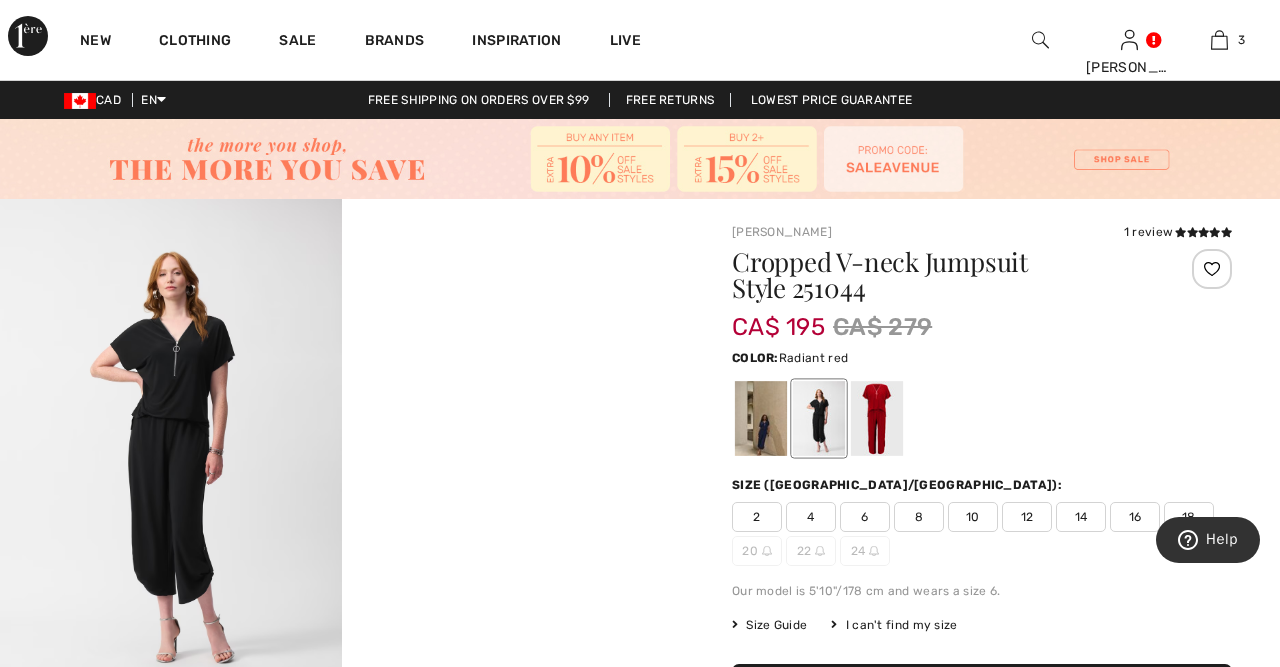 click at bounding box center (877, 418) 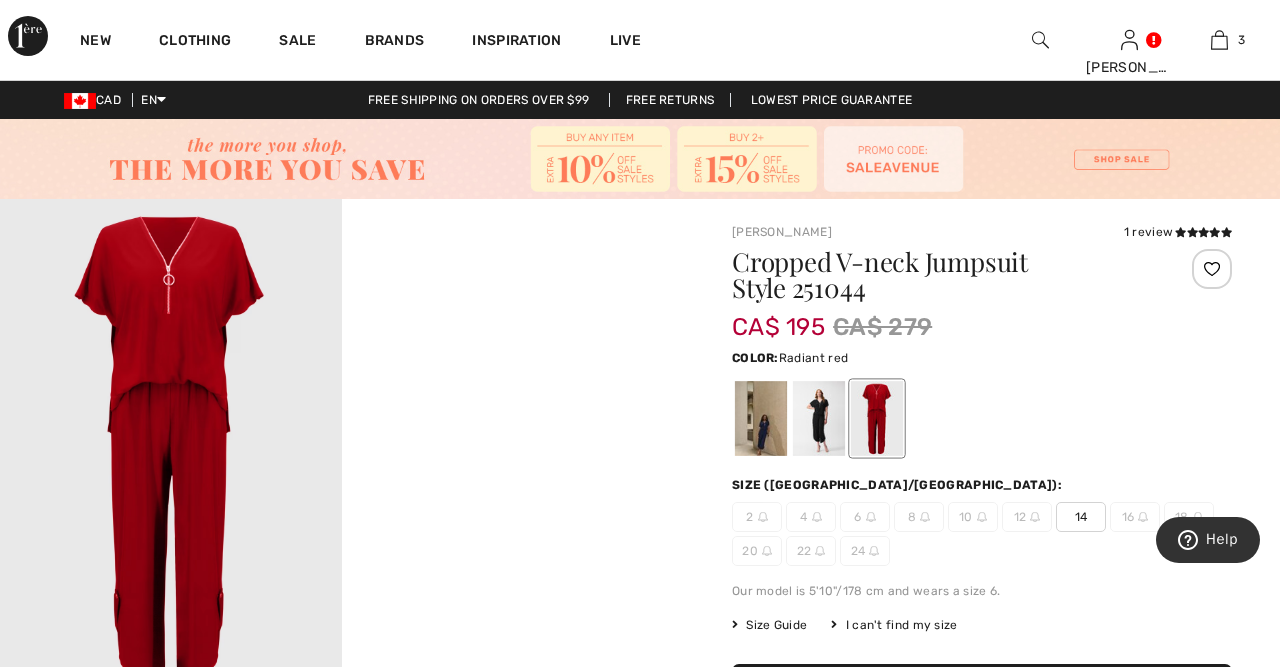 click at bounding box center [171, 455] 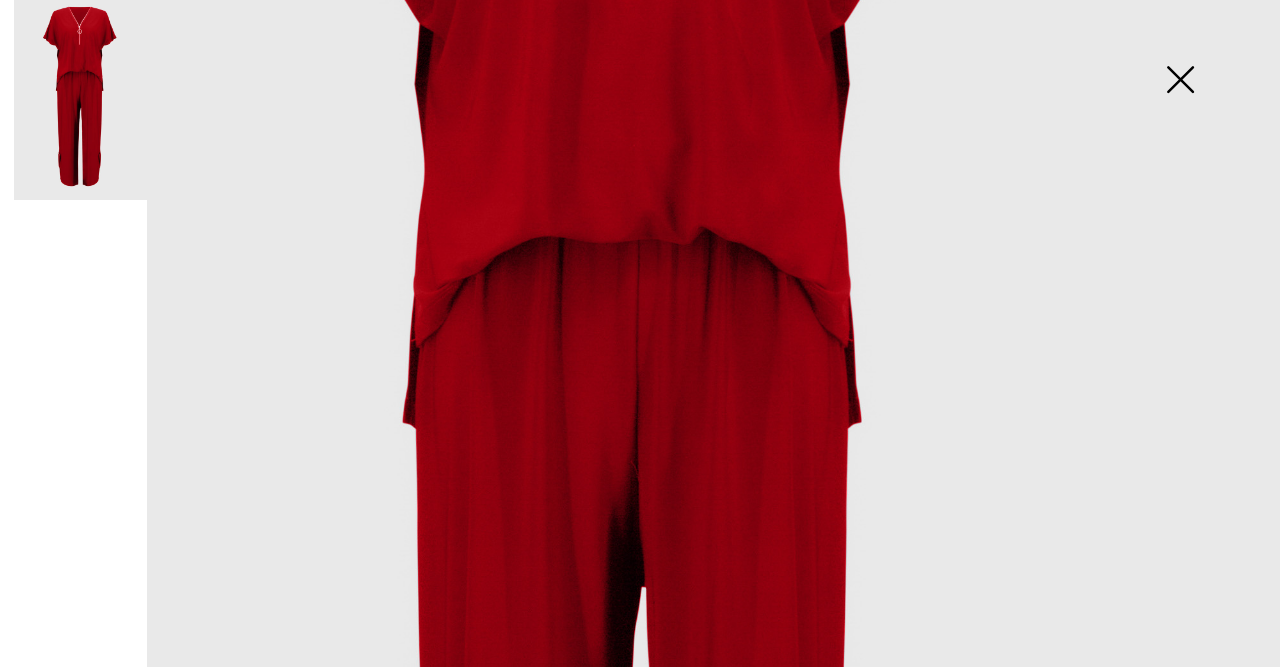 scroll, scrollTop: 336, scrollLeft: 0, axis: vertical 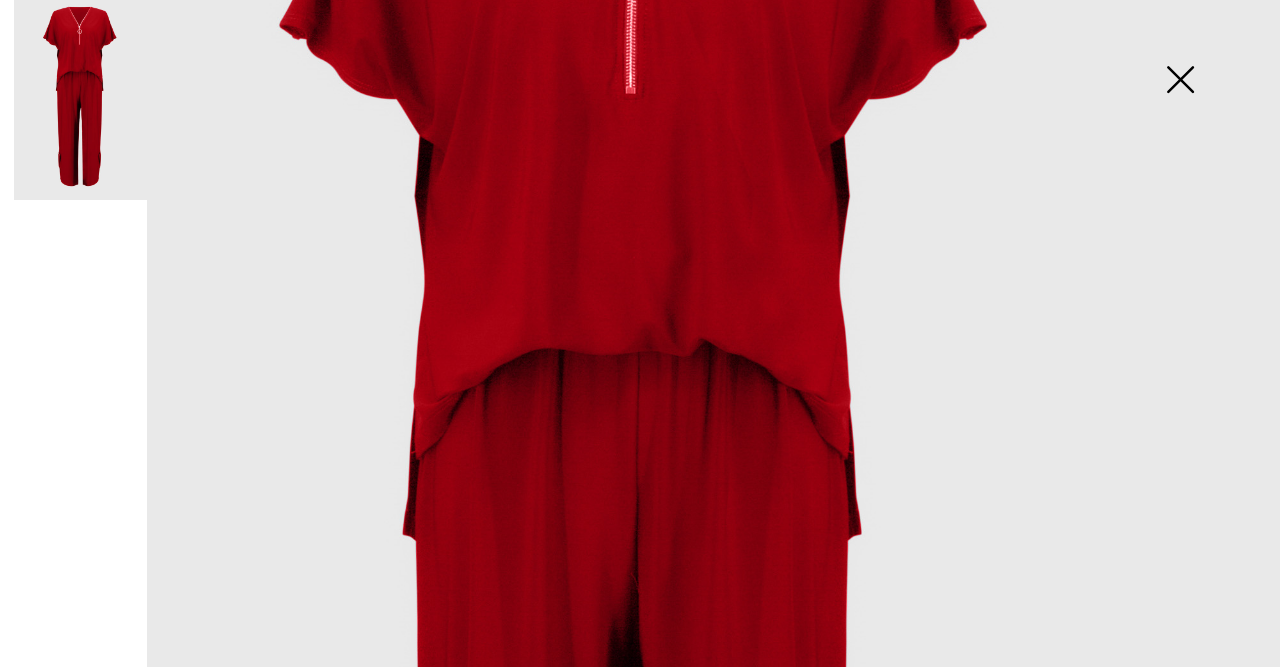 click at bounding box center (80, 100) 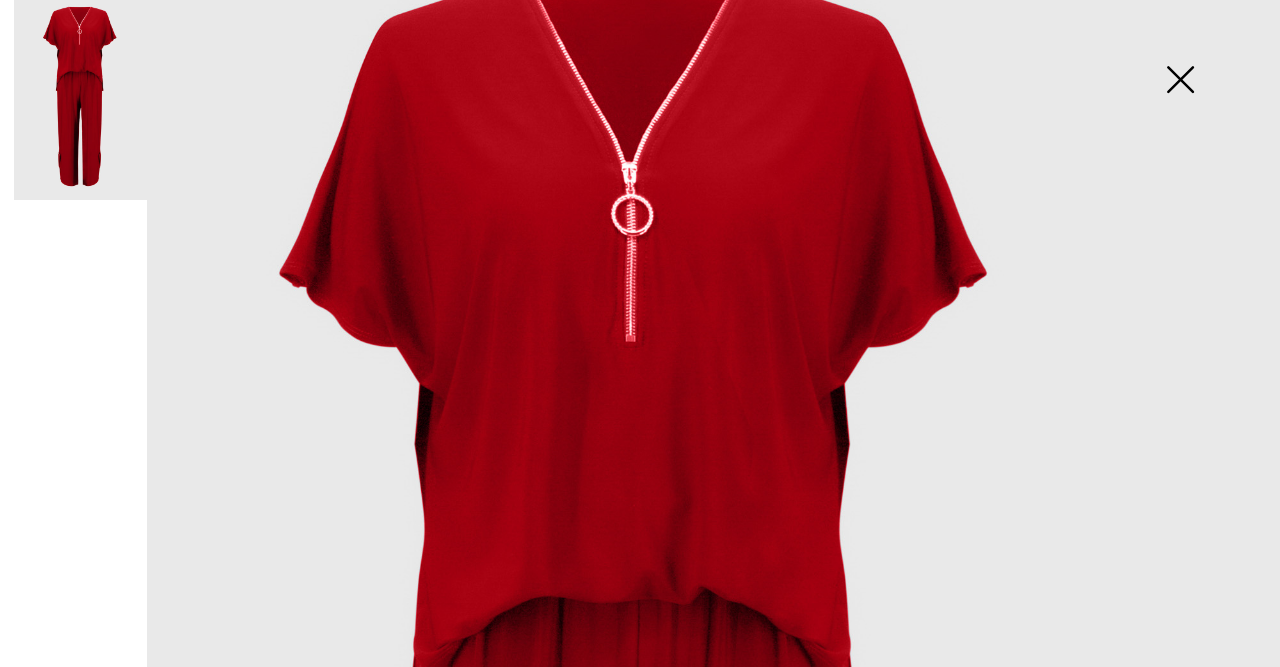 scroll, scrollTop: 0, scrollLeft: 0, axis: both 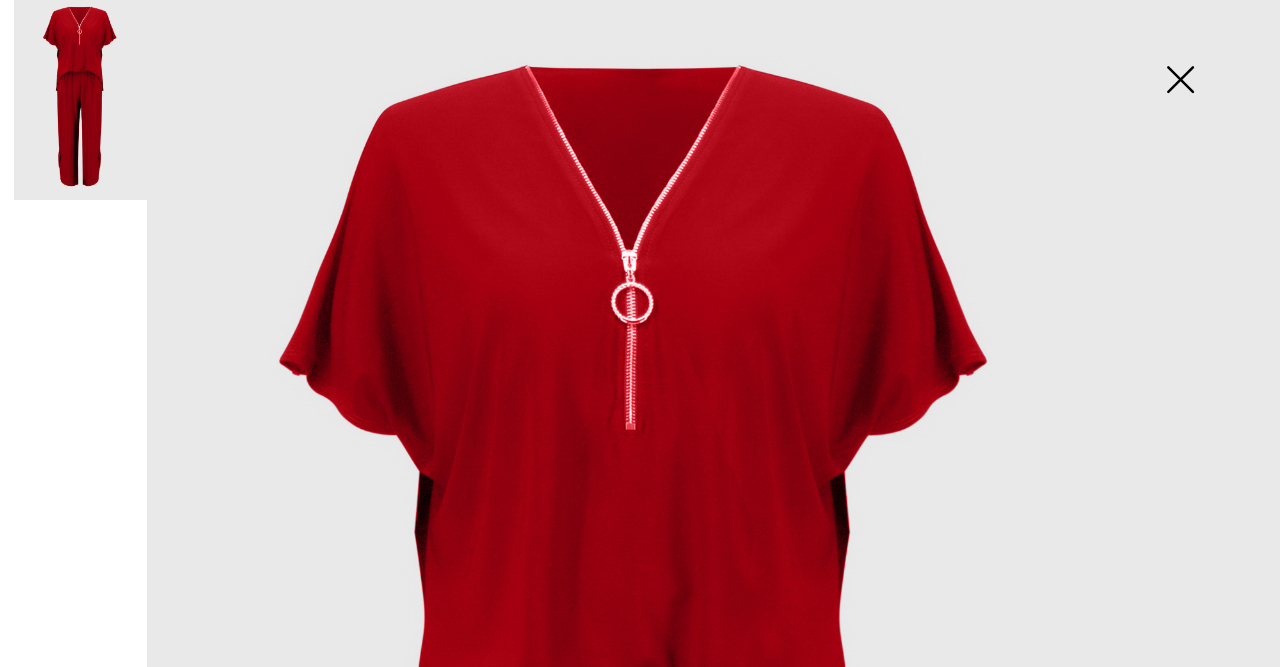 click at bounding box center (1180, 81) 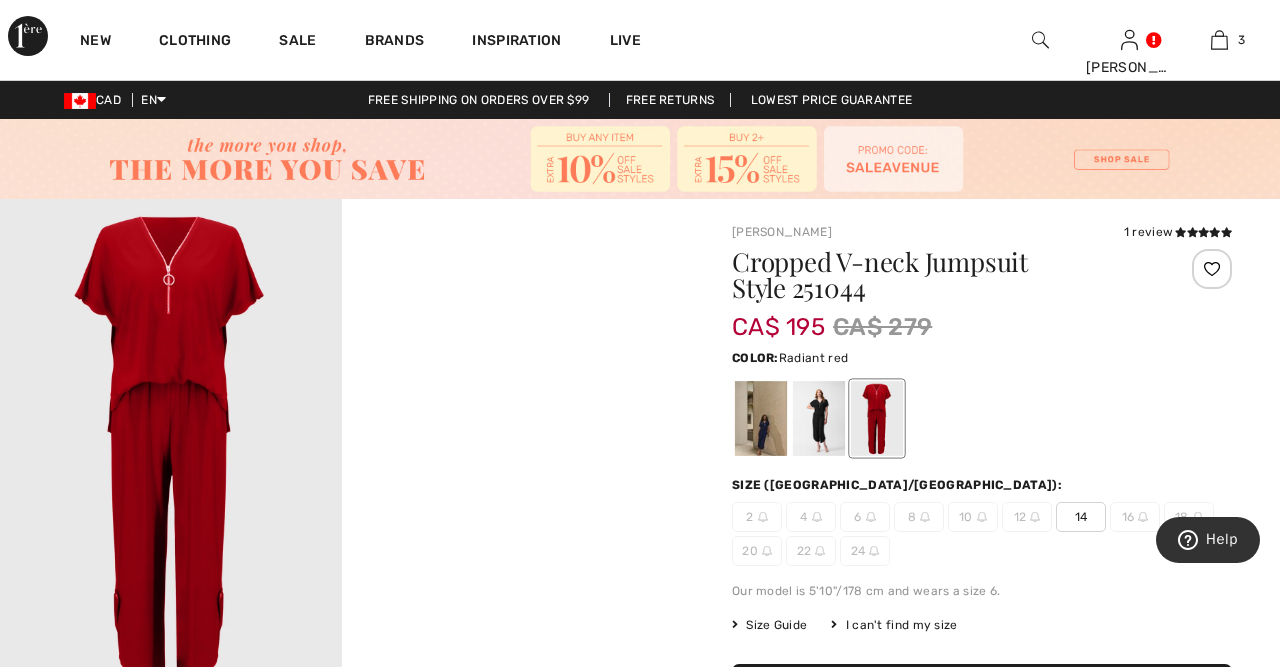 click on "Your browser does not support the video tag." at bounding box center [513, 284] 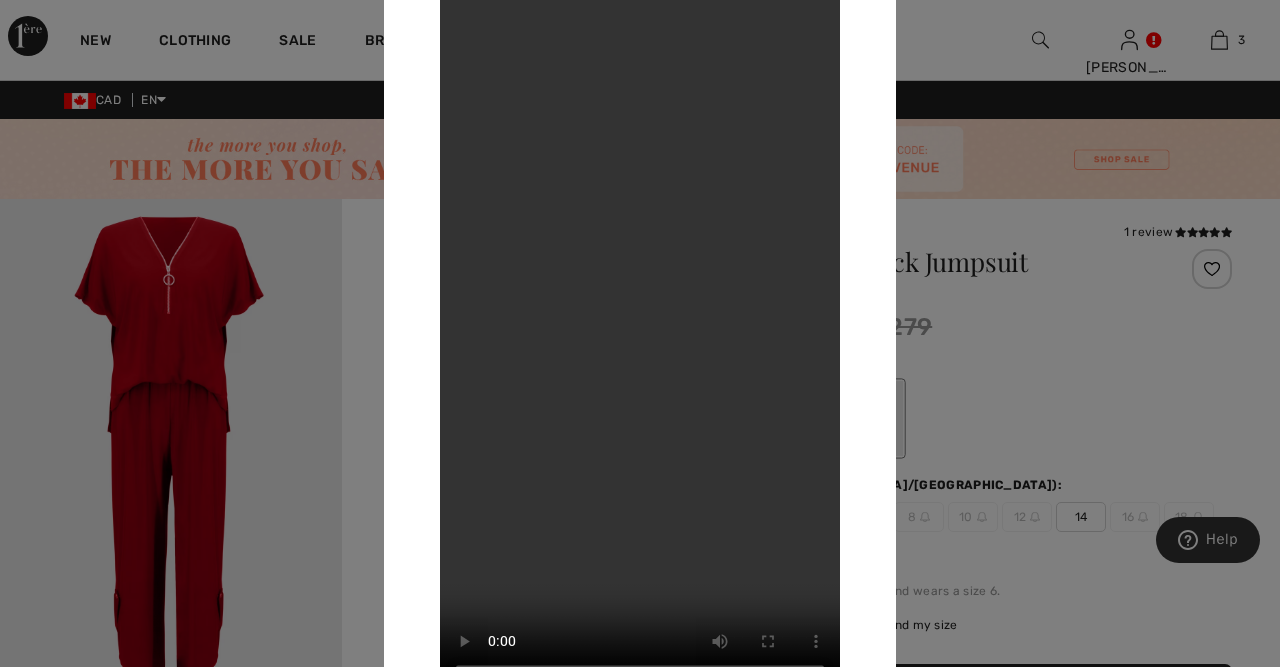 click at bounding box center [640, 333] 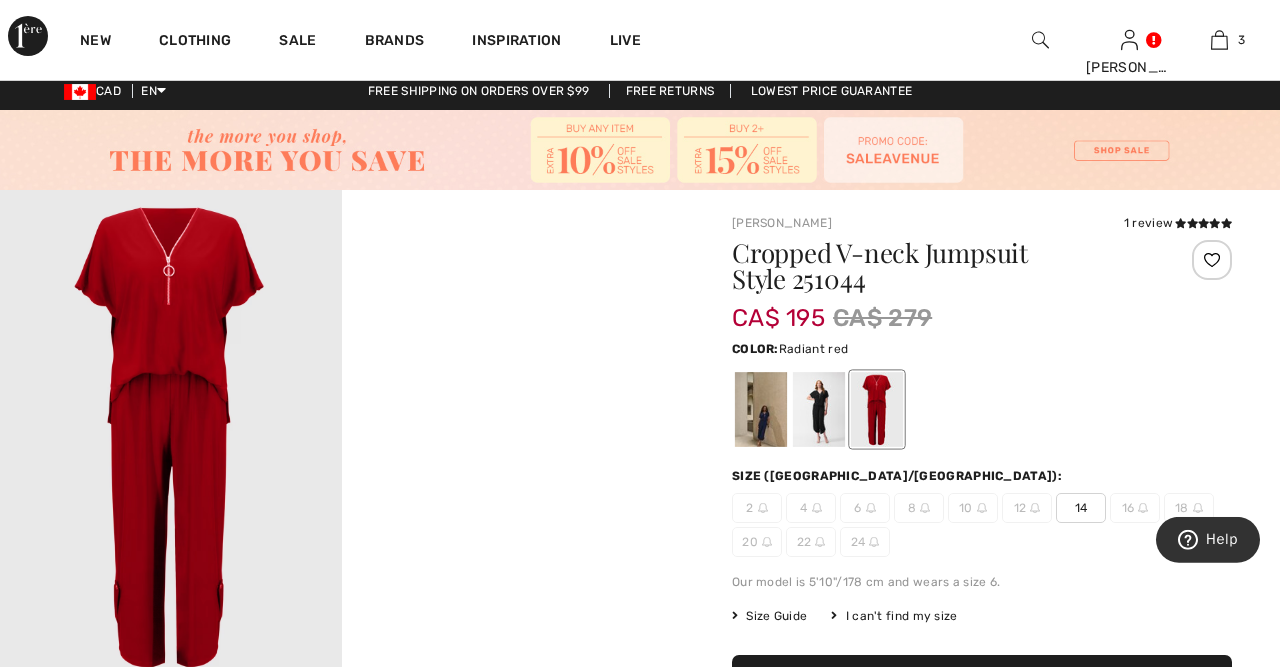 scroll, scrollTop: 0, scrollLeft: 0, axis: both 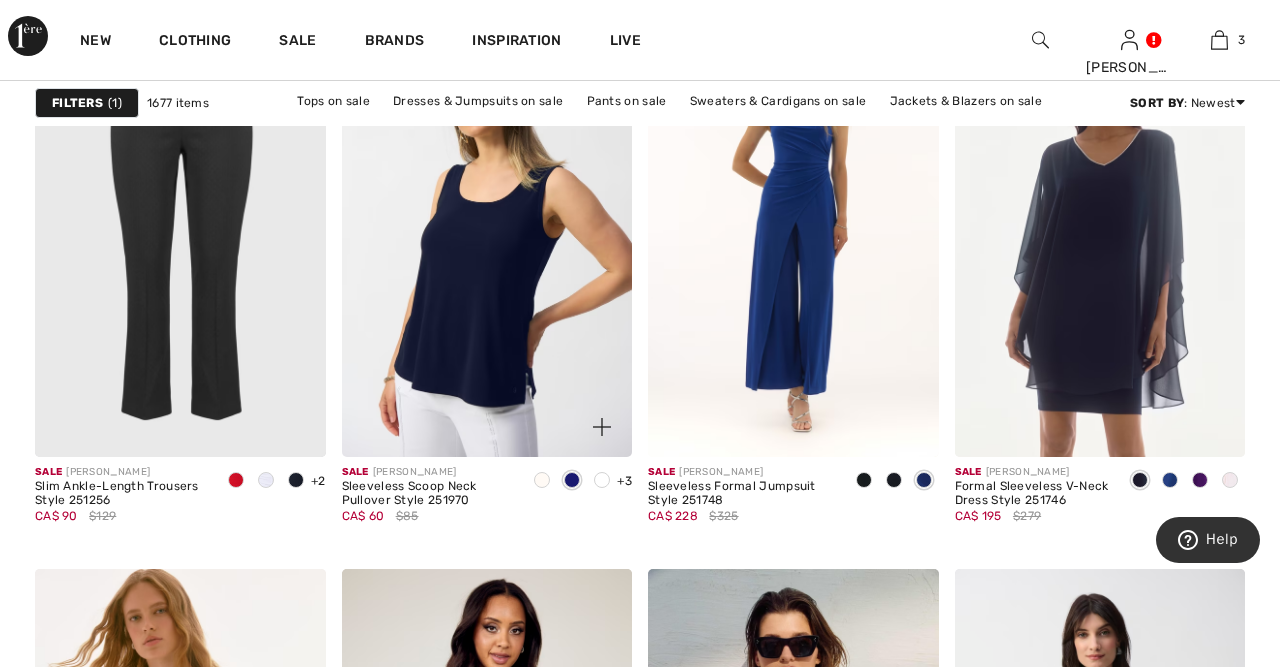 click at bounding box center (602, 480) 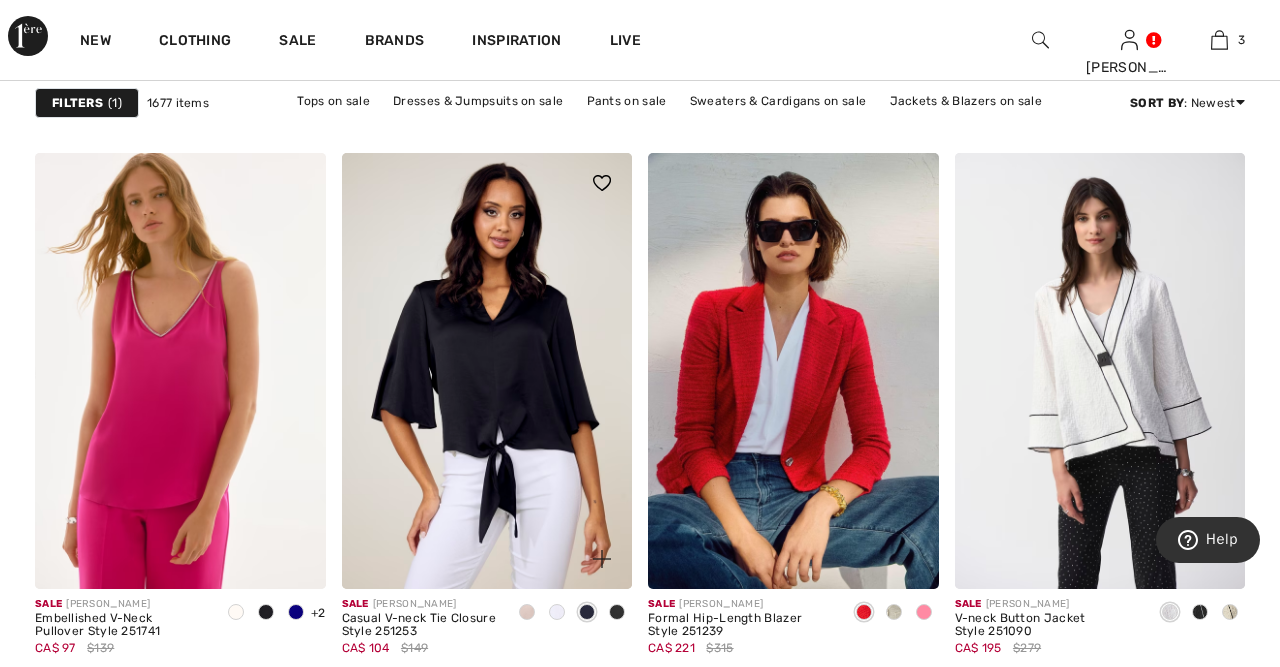 scroll, scrollTop: 3848, scrollLeft: 0, axis: vertical 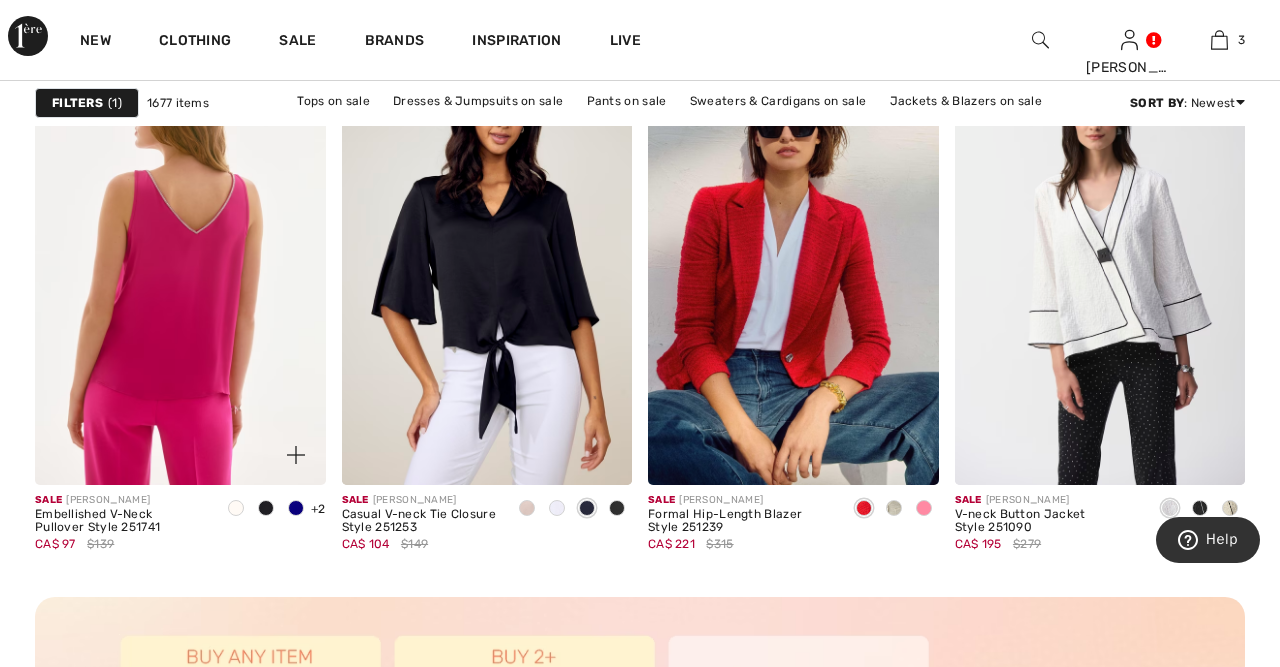 click at bounding box center [180, 267] 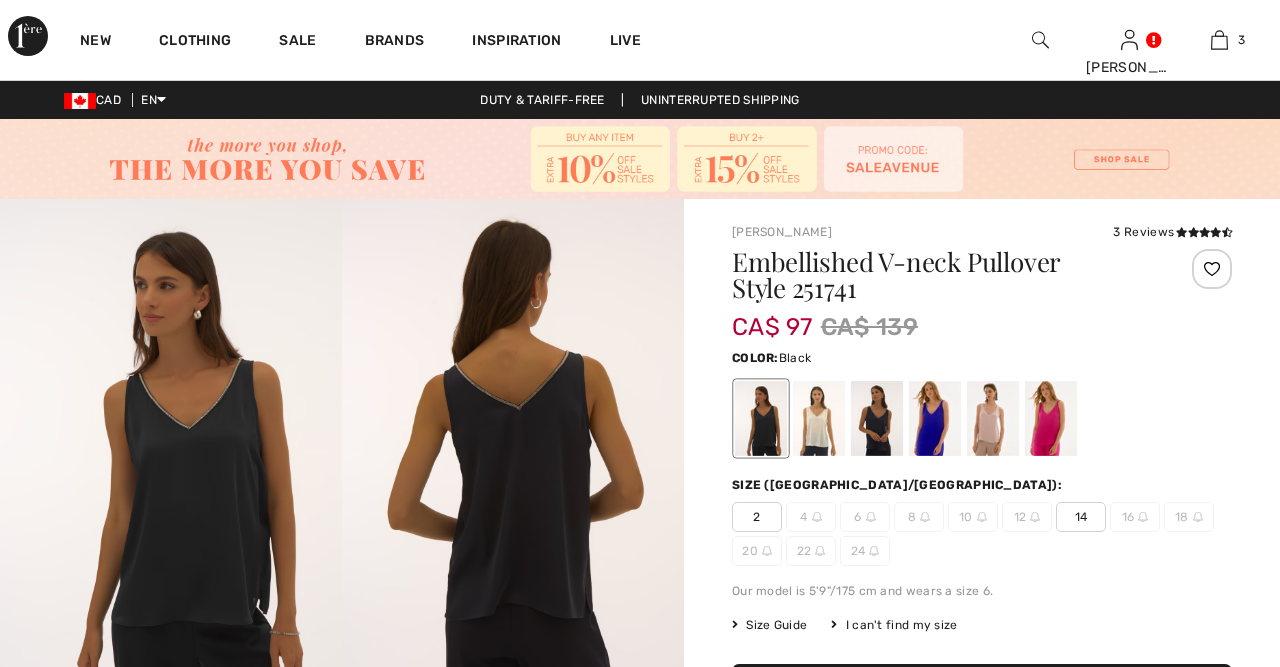 scroll, scrollTop: 0, scrollLeft: 0, axis: both 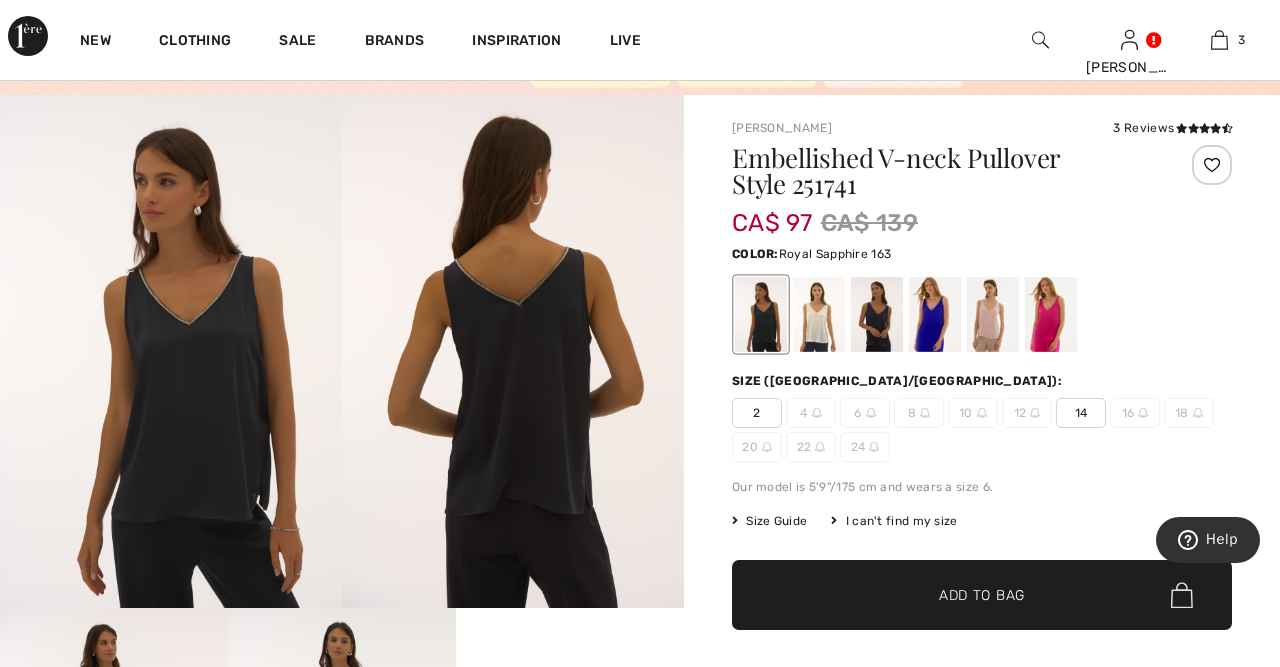 click at bounding box center (935, 314) 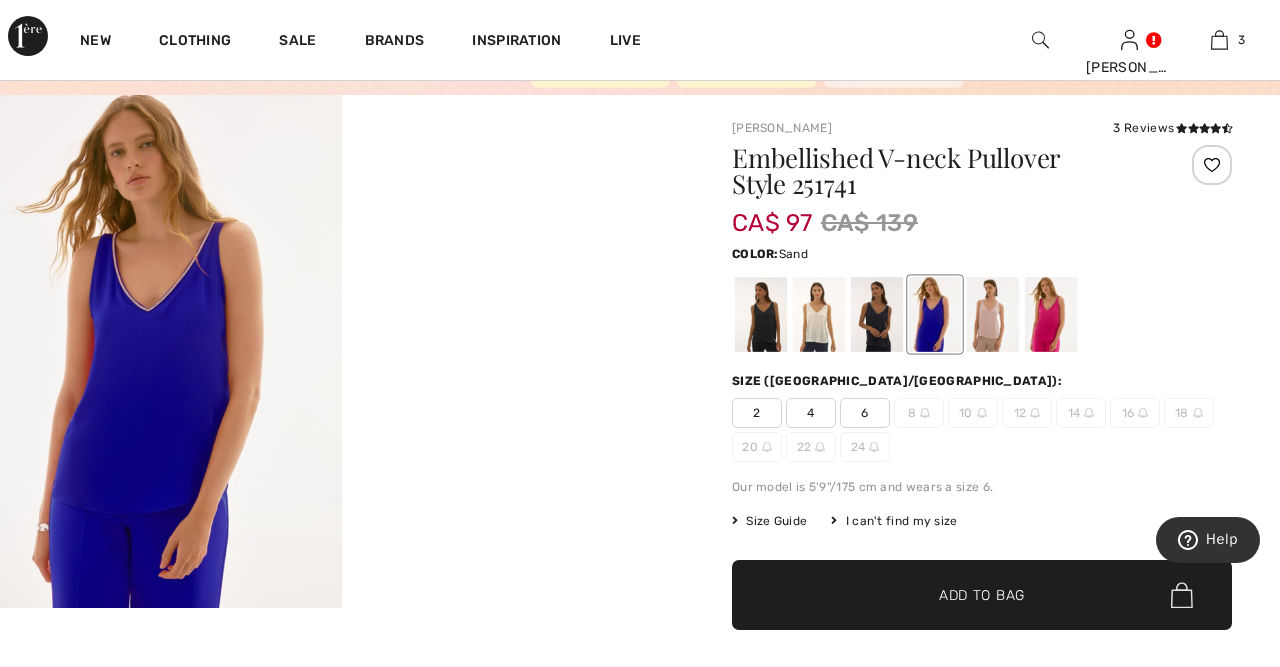 click at bounding box center (993, 314) 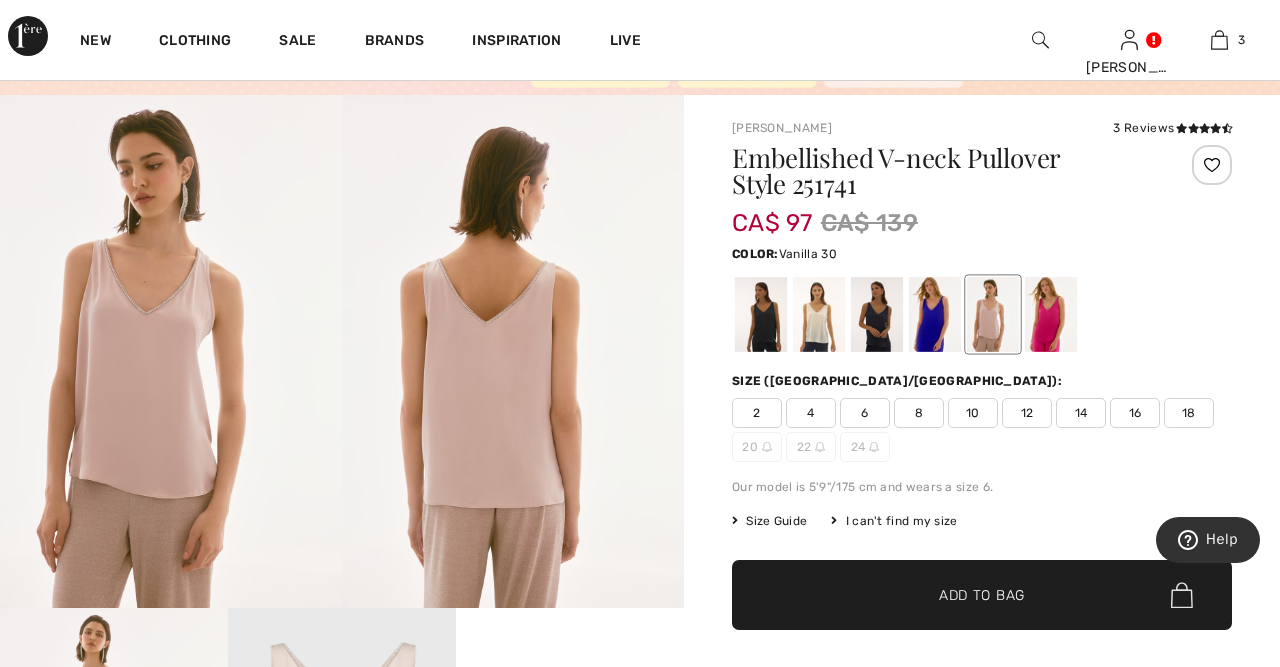 click at bounding box center [819, 314] 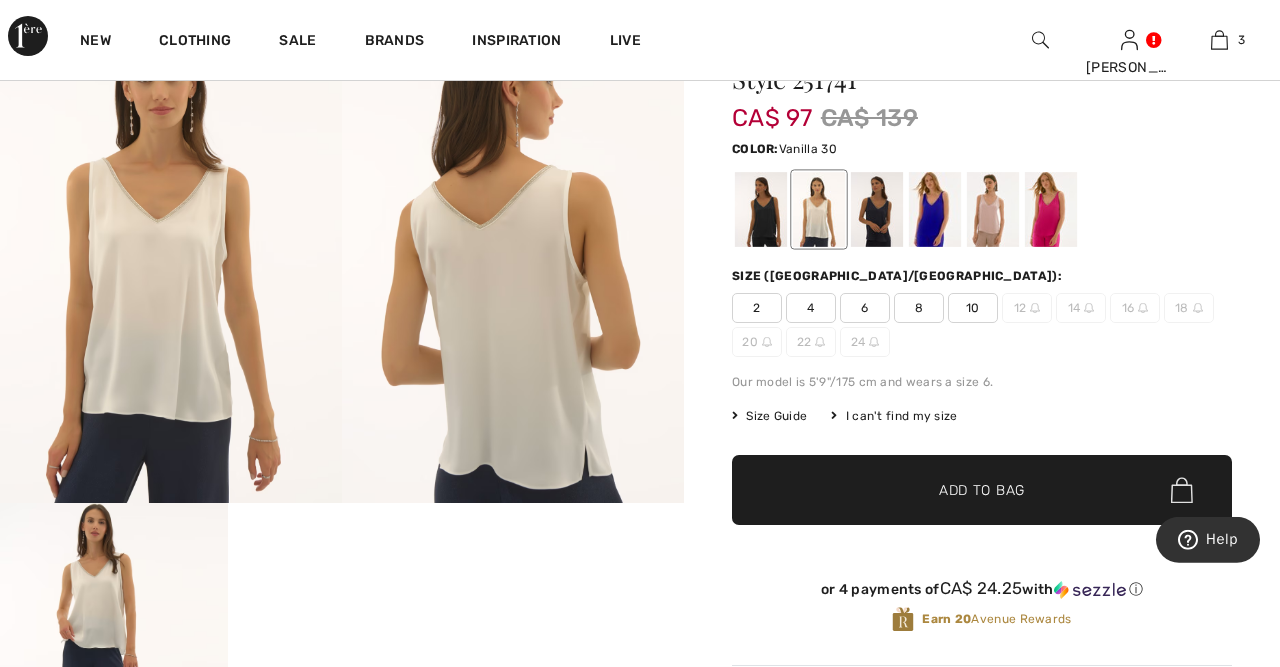 scroll, scrollTop: 208, scrollLeft: 0, axis: vertical 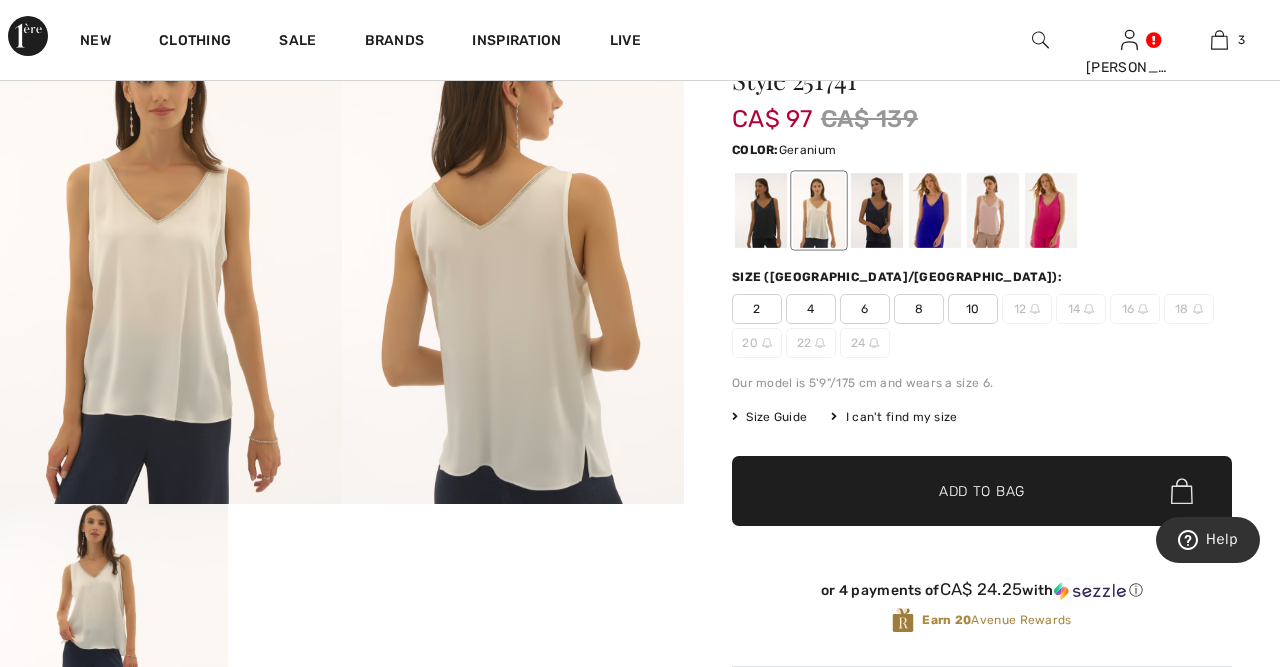 click at bounding box center (1051, 210) 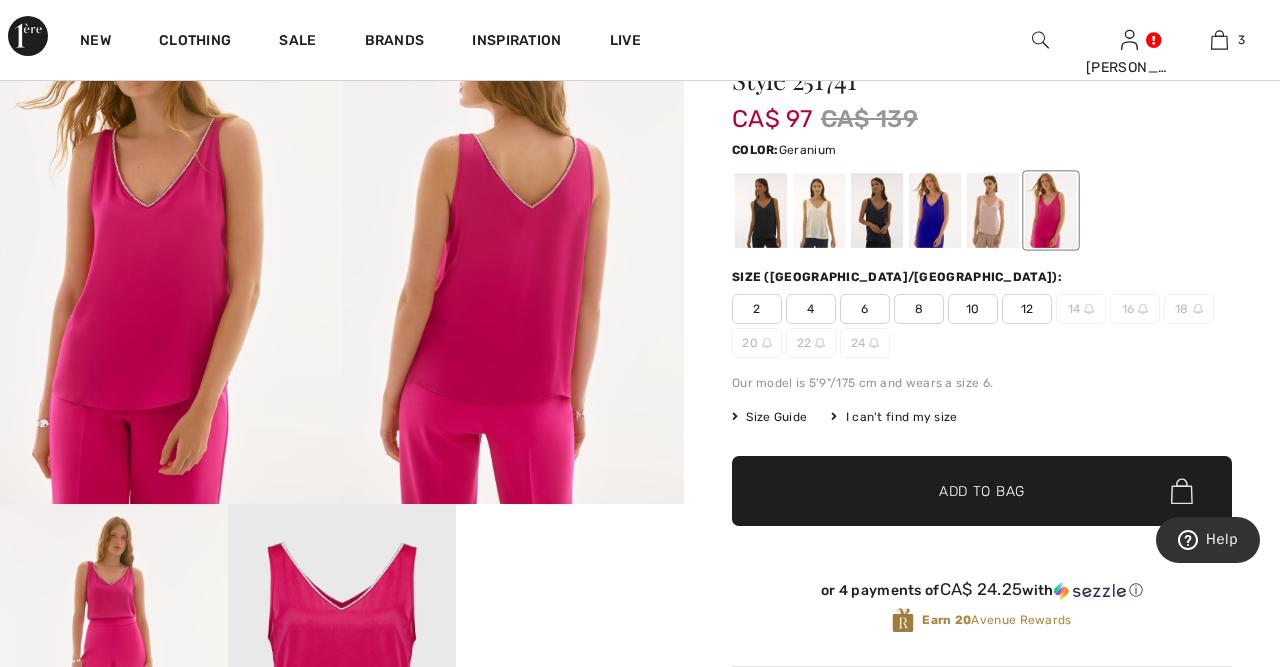 click at bounding box center (513, 247) 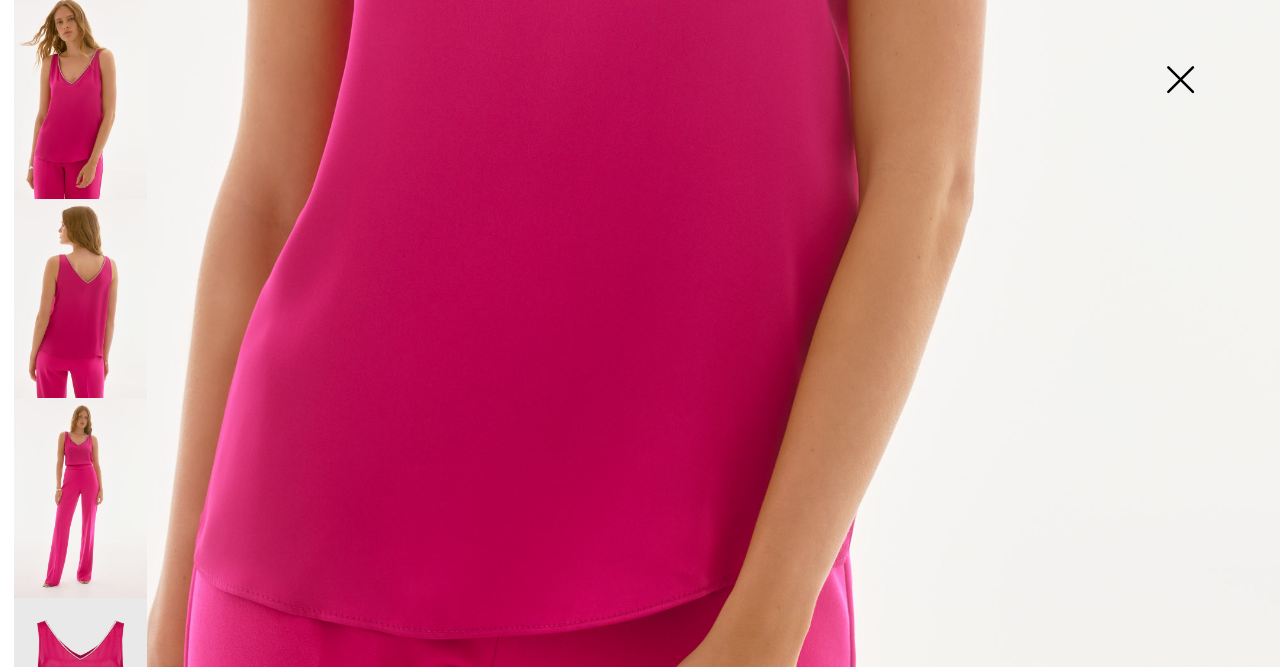 scroll, scrollTop: 1120, scrollLeft: 0, axis: vertical 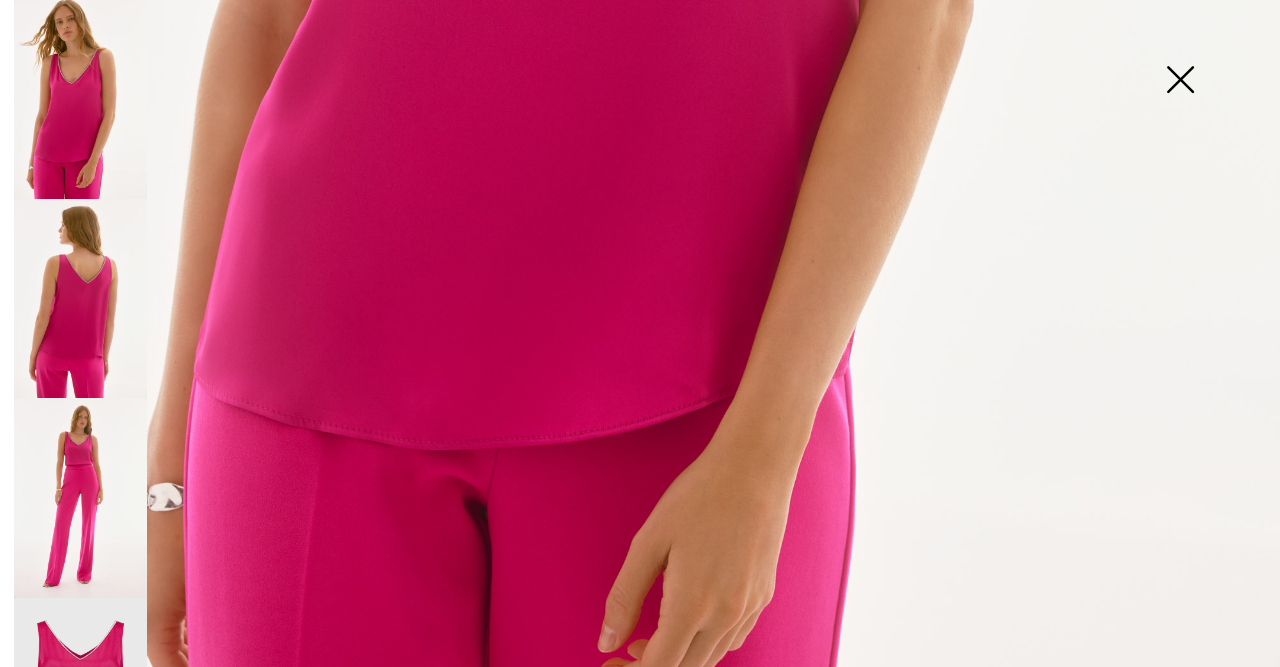click at bounding box center (1180, 81) 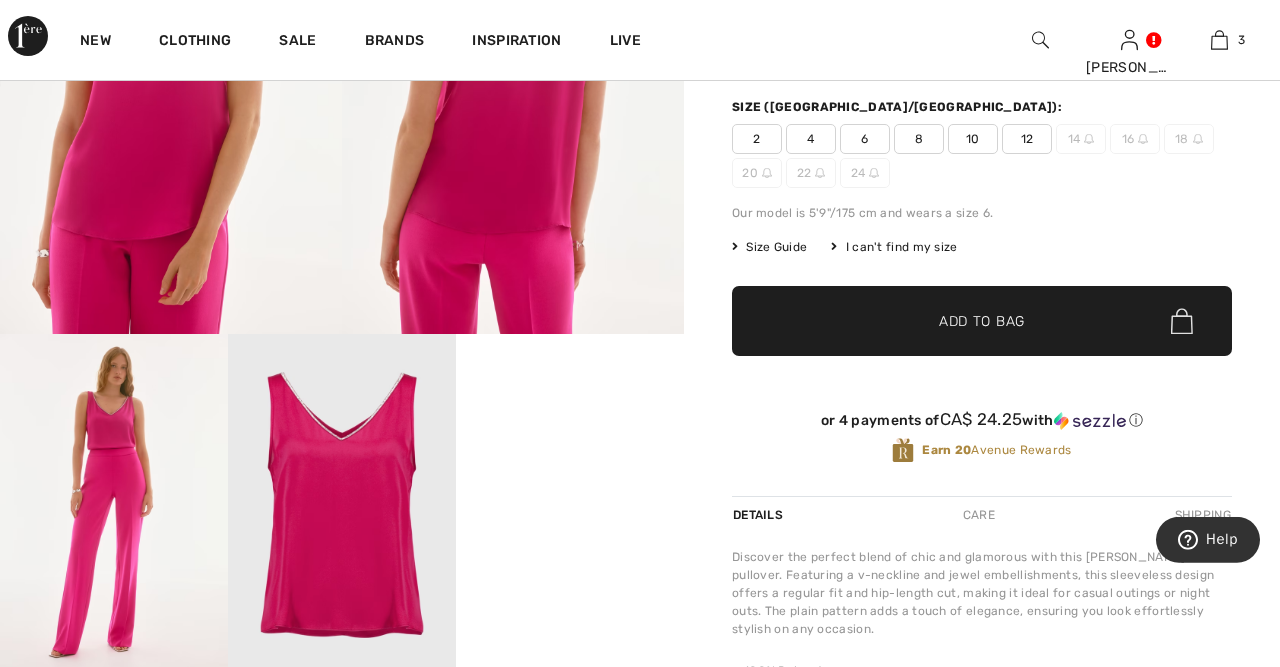 scroll, scrollTop: 416, scrollLeft: 0, axis: vertical 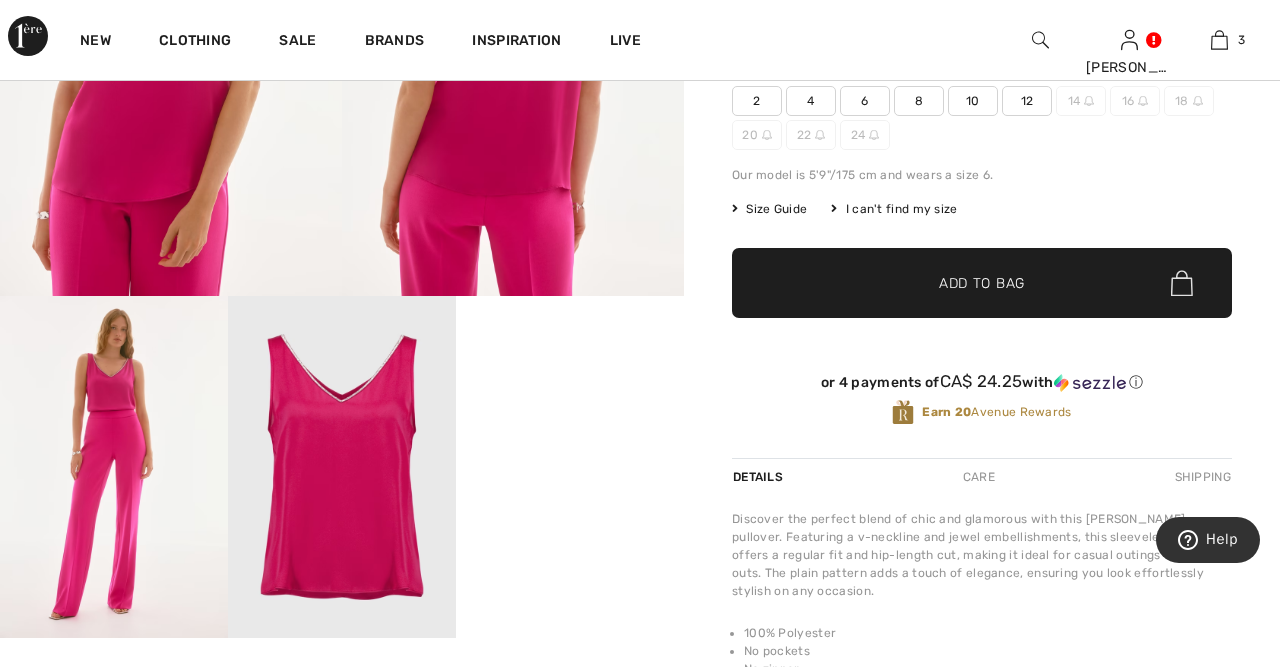 click on "Your browser does not support the video tag." at bounding box center [570, 353] 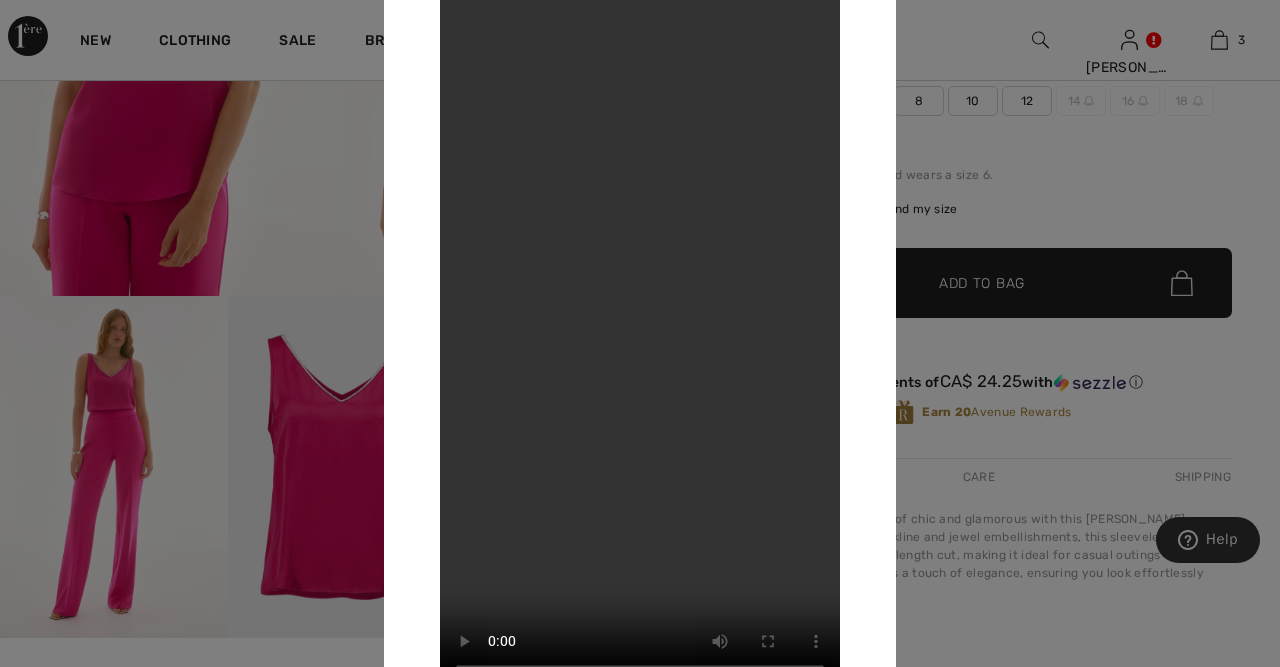 click at bounding box center [640, 333] 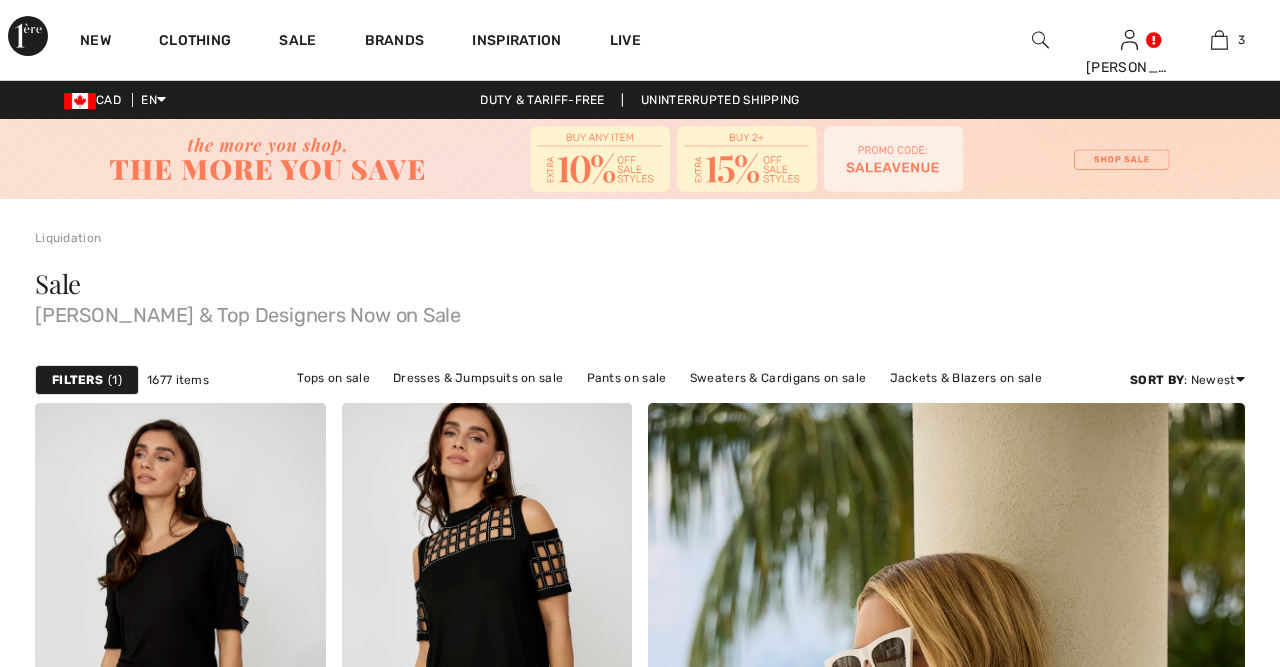 scroll, scrollTop: 8396, scrollLeft: 0, axis: vertical 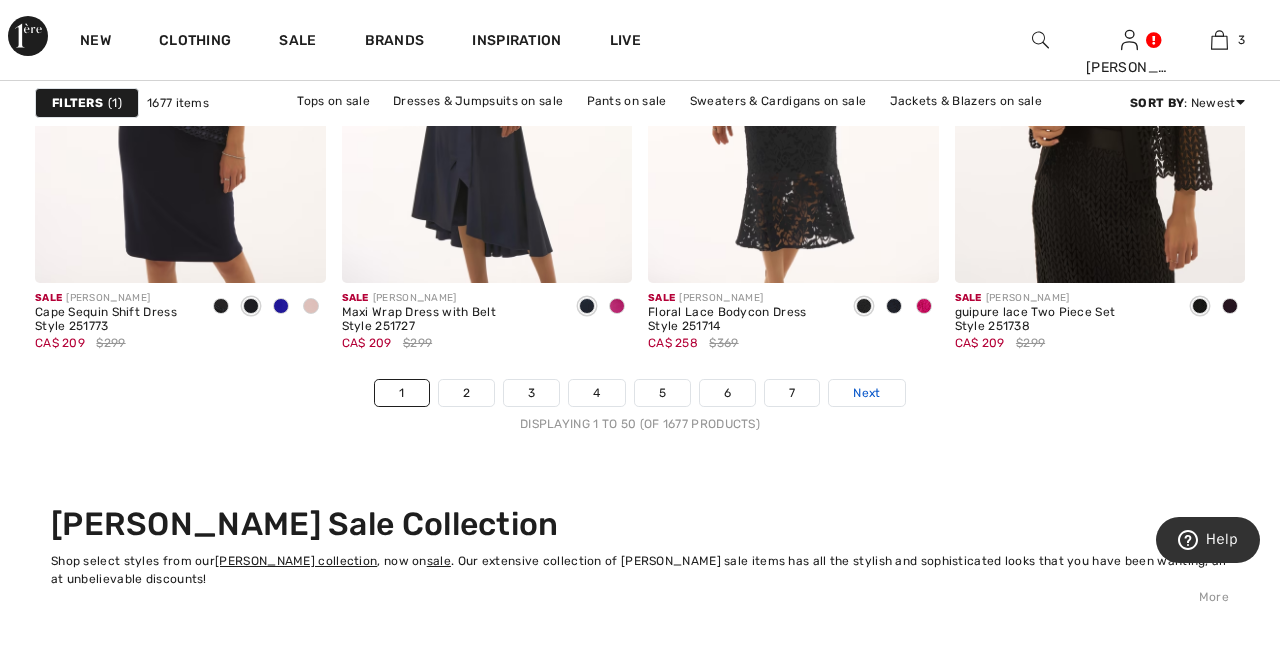 click on "Next" at bounding box center (866, 393) 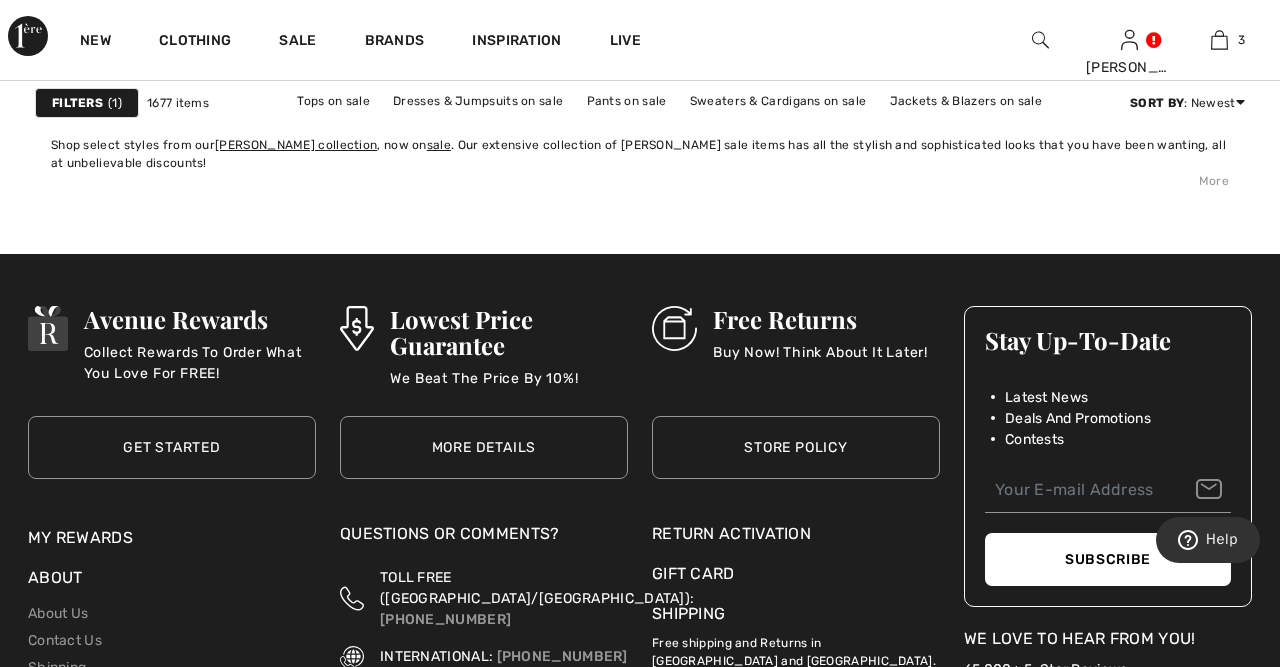 scroll, scrollTop: 8225, scrollLeft: 0, axis: vertical 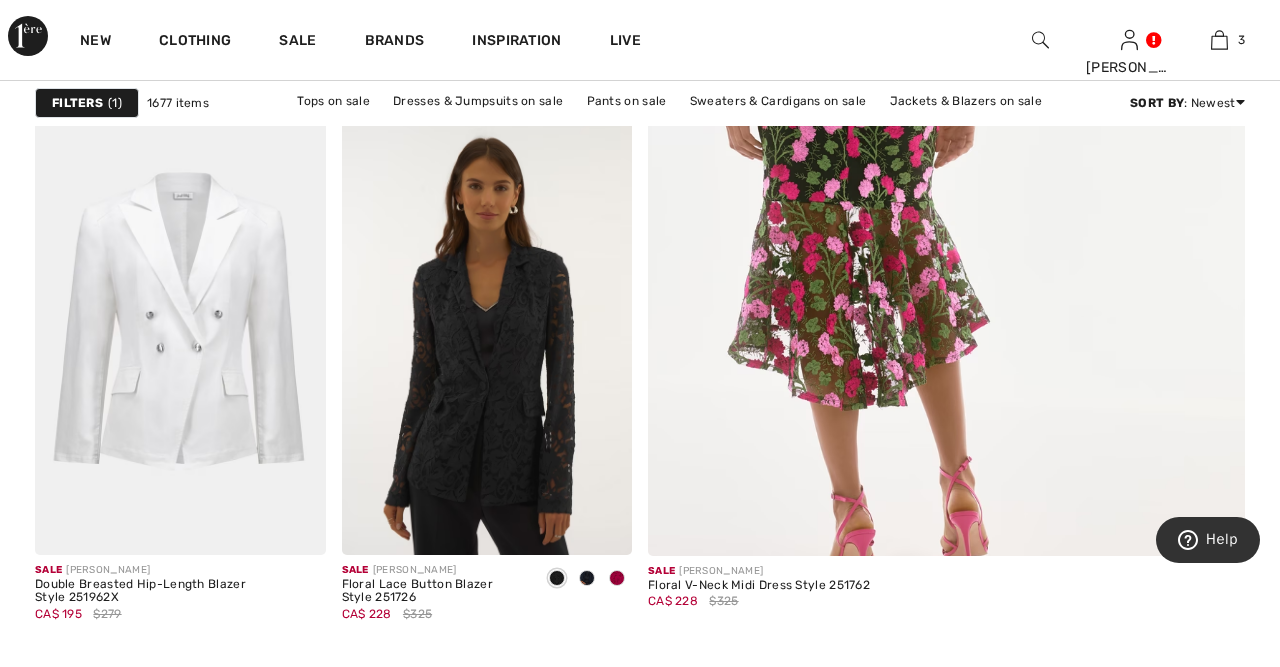 click at bounding box center [946, 108] 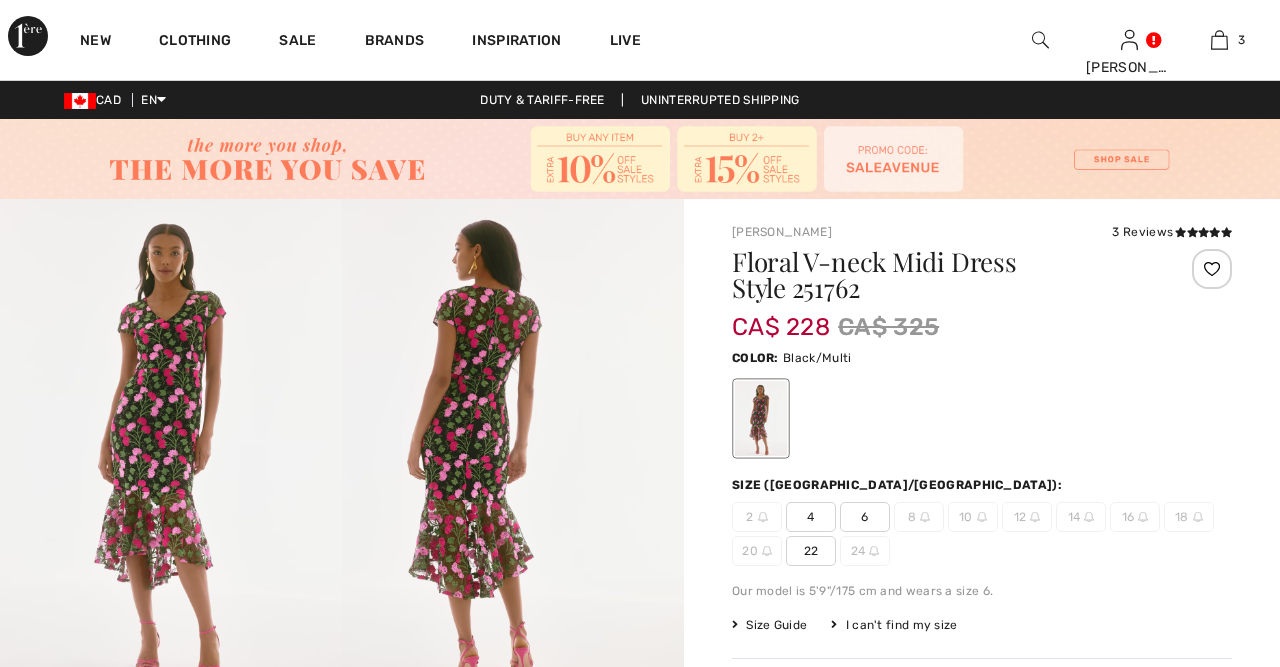 scroll, scrollTop: 0, scrollLeft: 0, axis: both 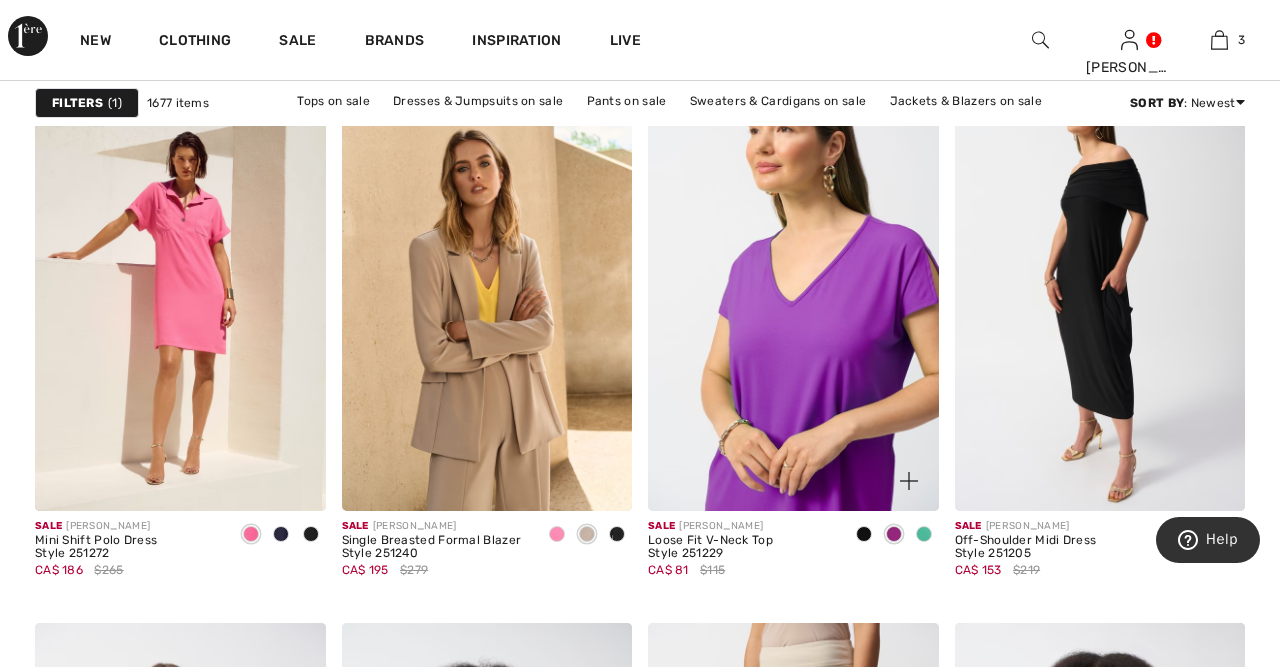 drag, startPoint x: 892, startPoint y: 523, endPoint x: 877, endPoint y: 440, distance: 84.34453 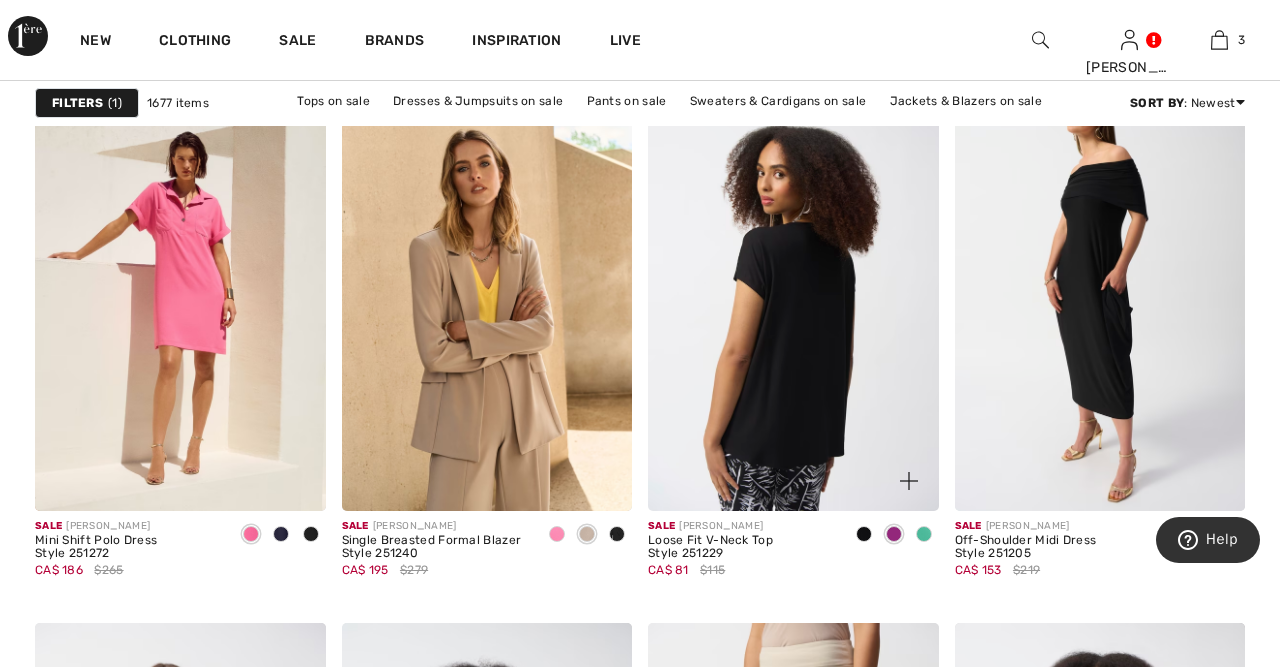click at bounding box center (793, 293) 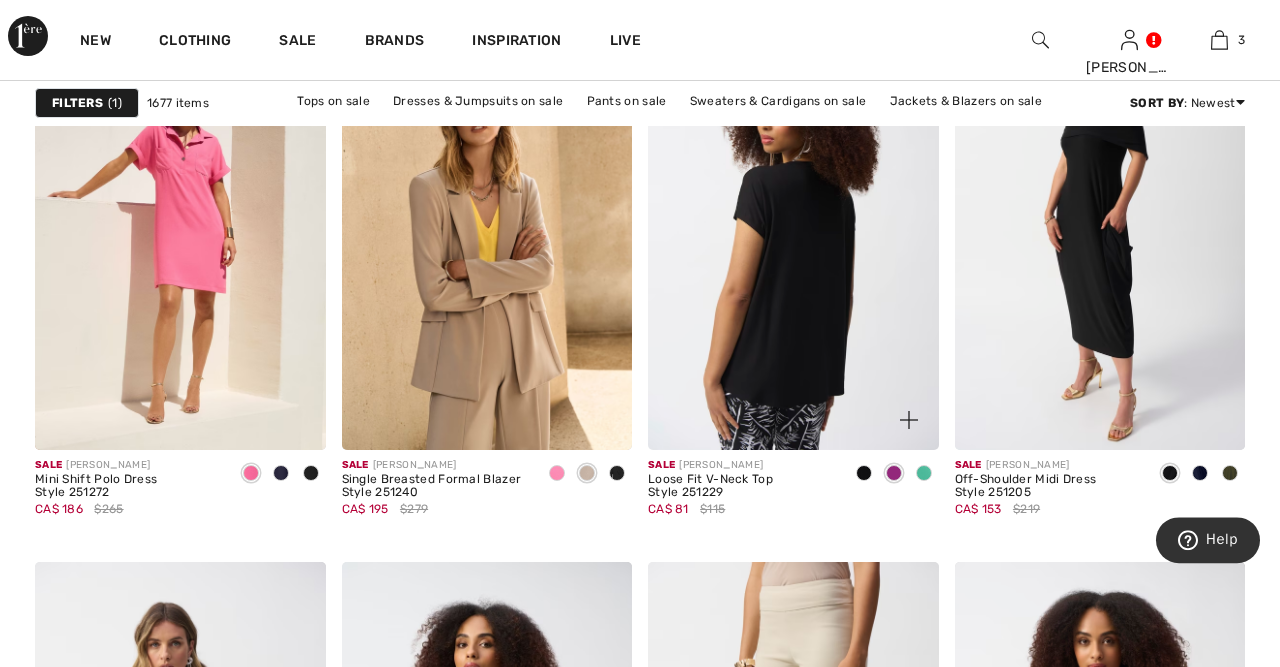 scroll, scrollTop: 7176, scrollLeft: 0, axis: vertical 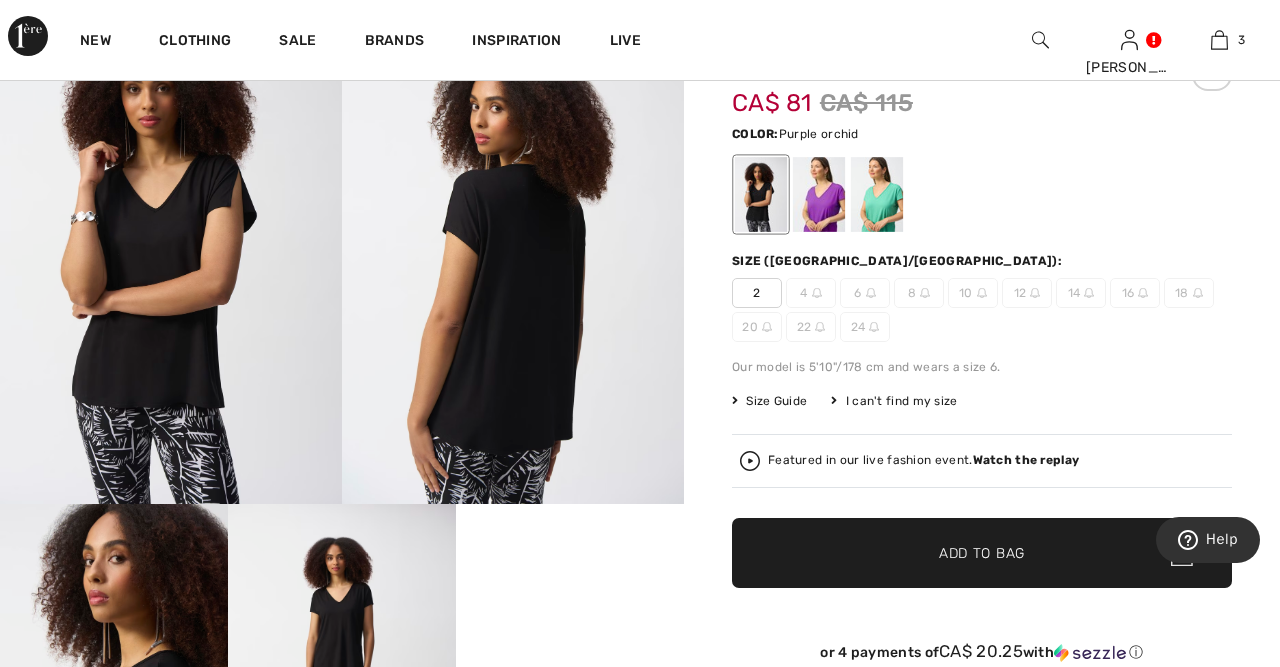click at bounding box center (819, 194) 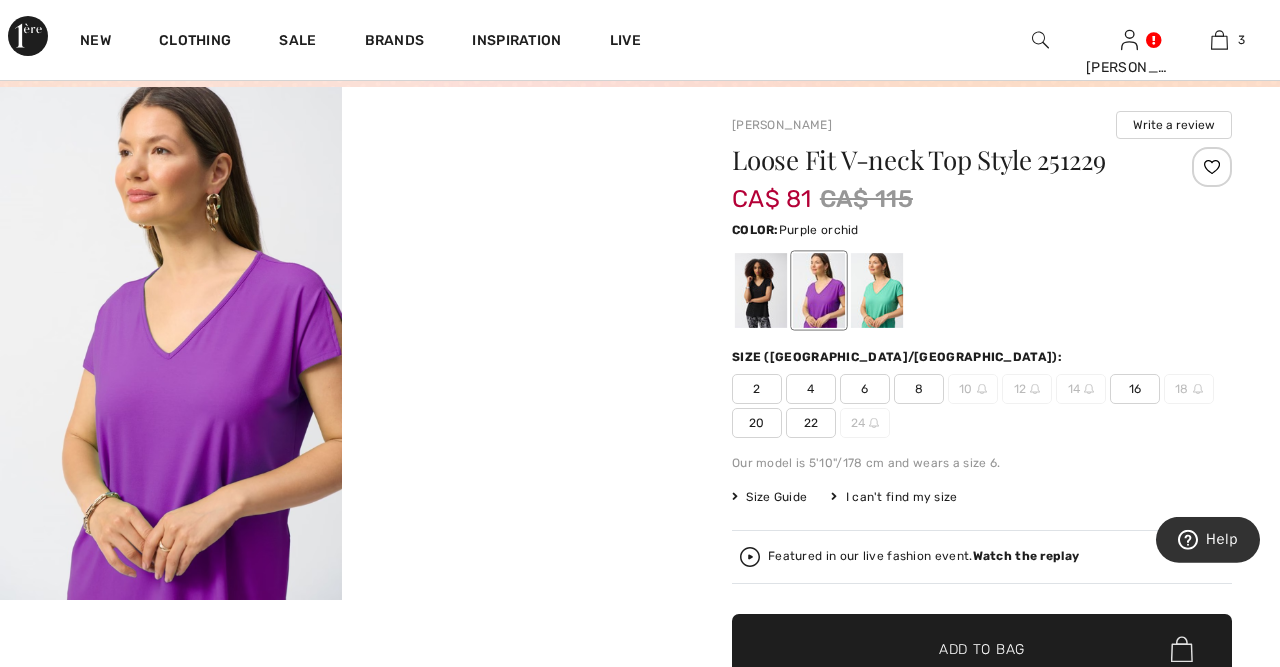 scroll, scrollTop: 104, scrollLeft: 0, axis: vertical 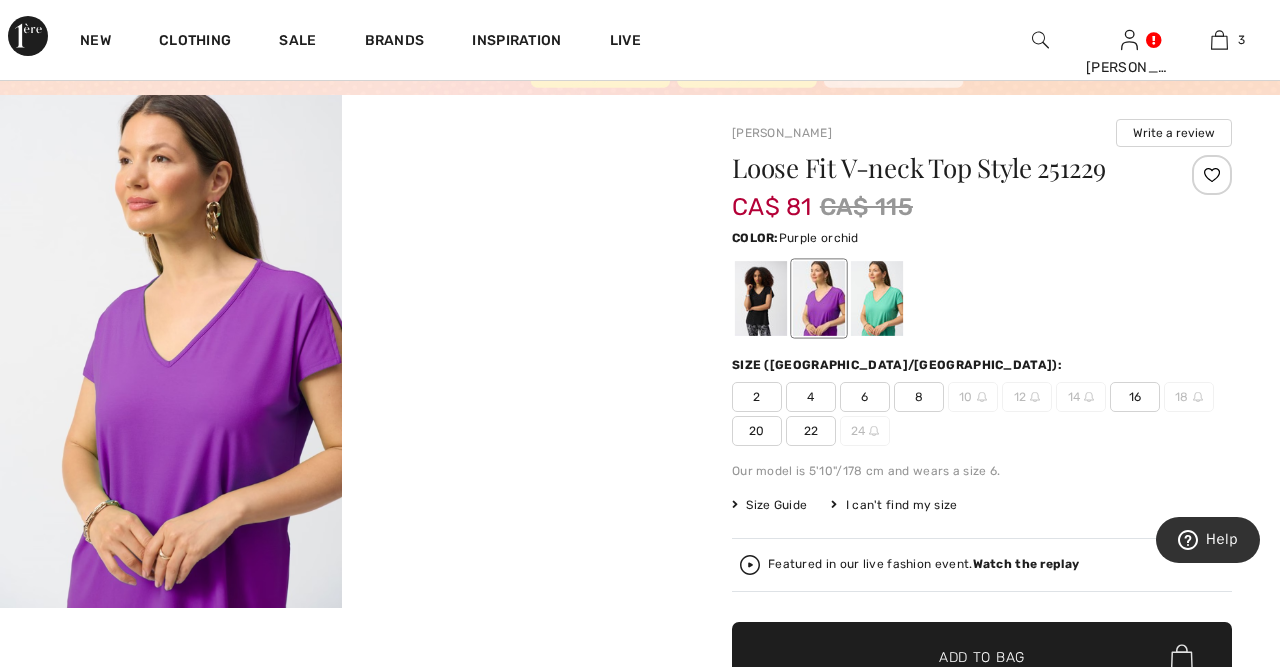 click at bounding box center (171, 351) 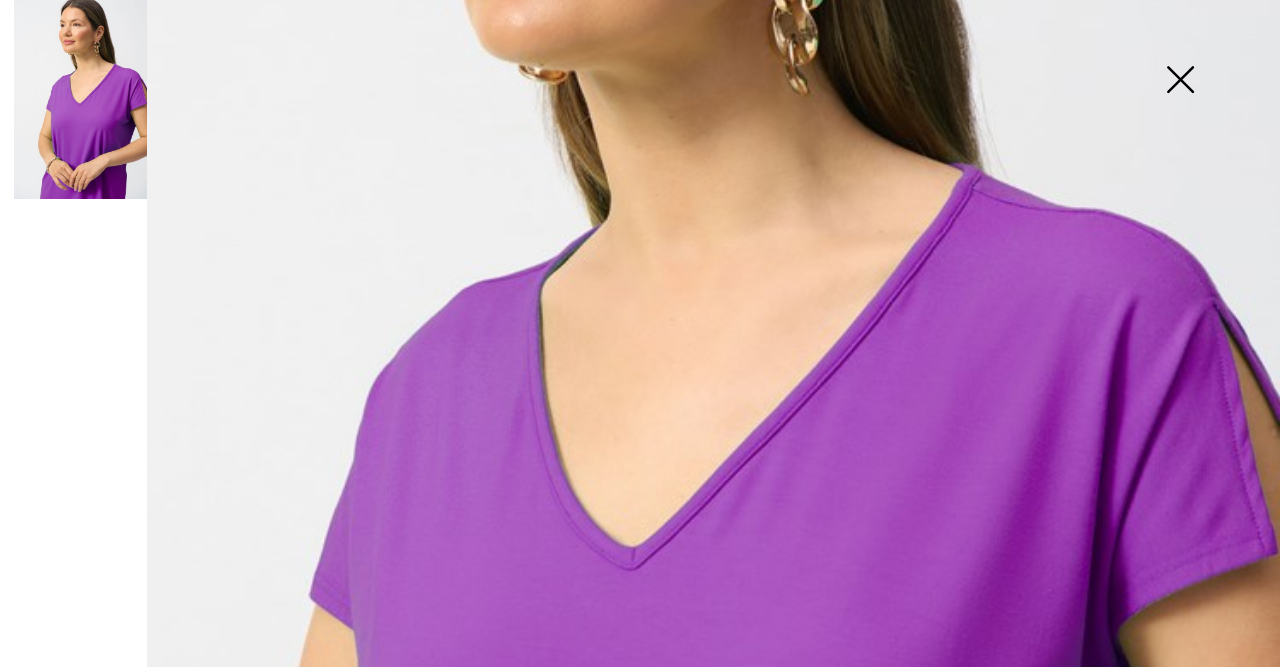 scroll, scrollTop: 1120, scrollLeft: 0, axis: vertical 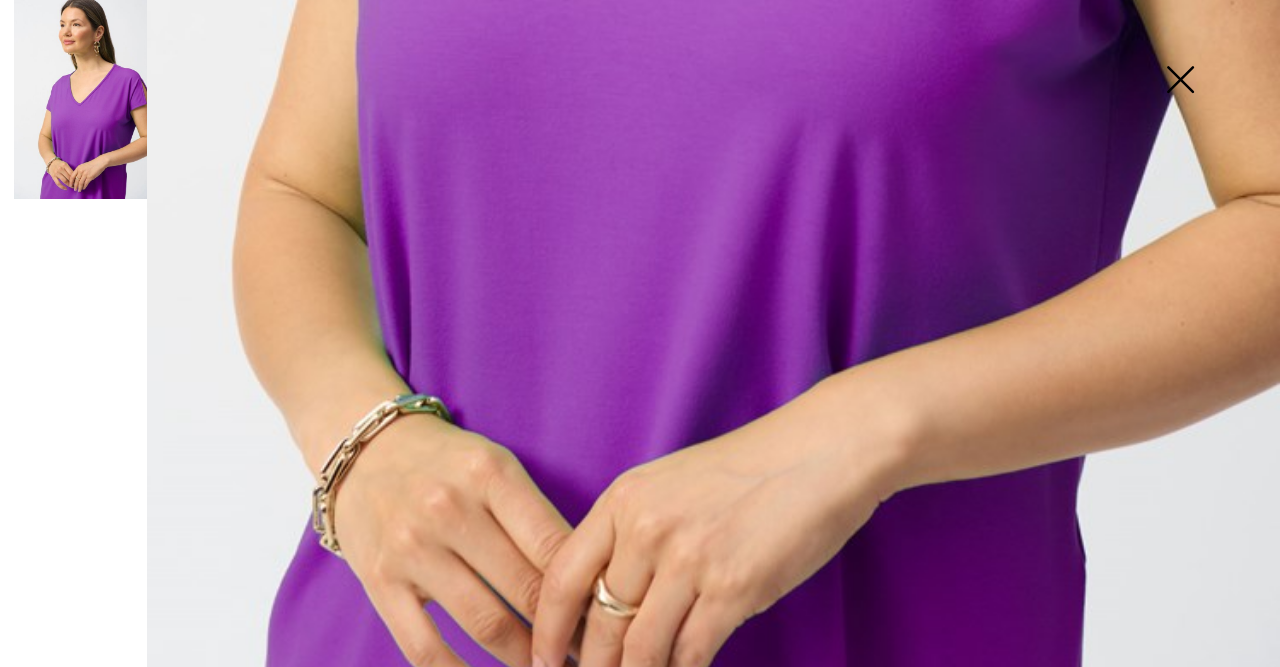 click at bounding box center (1180, 81) 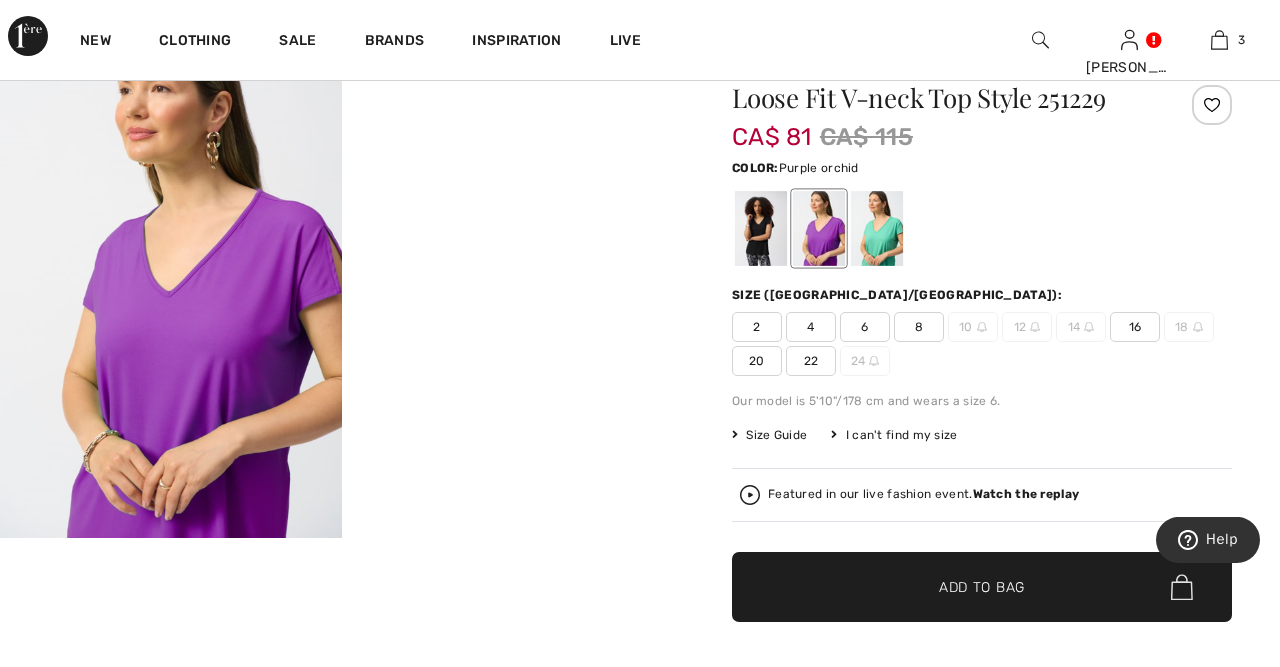scroll, scrollTop: 208, scrollLeft: 0, axis: vertical 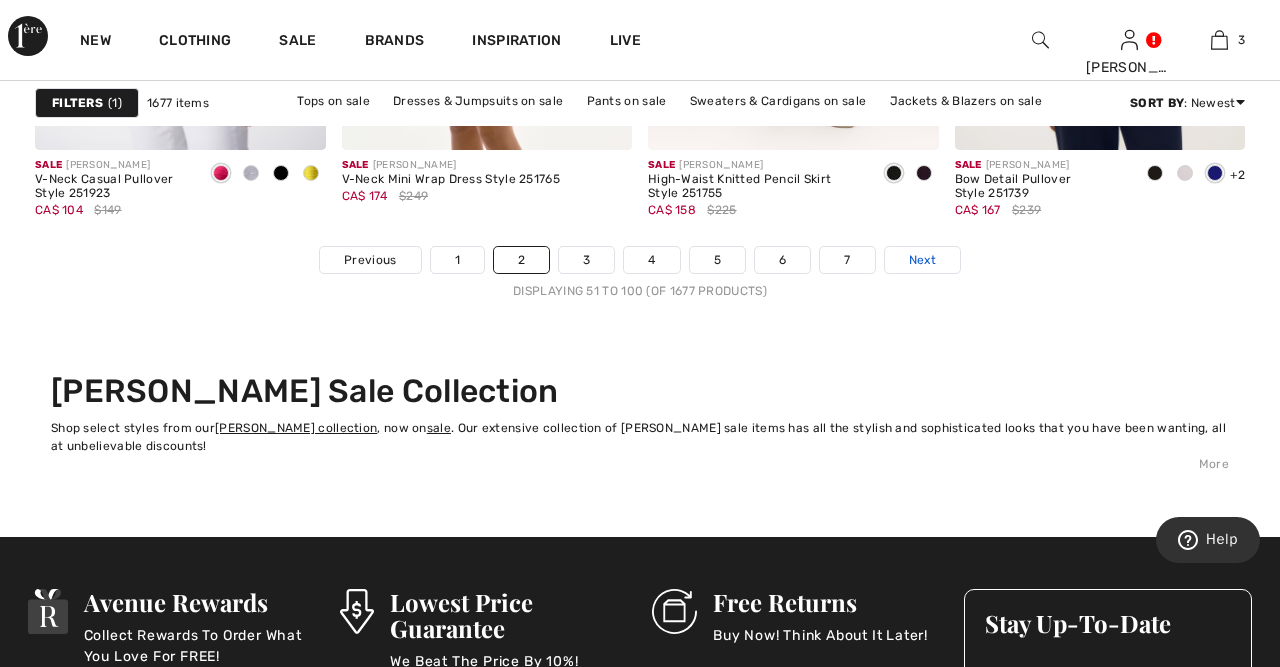 click on "Next" at bounding box center [922, 260] 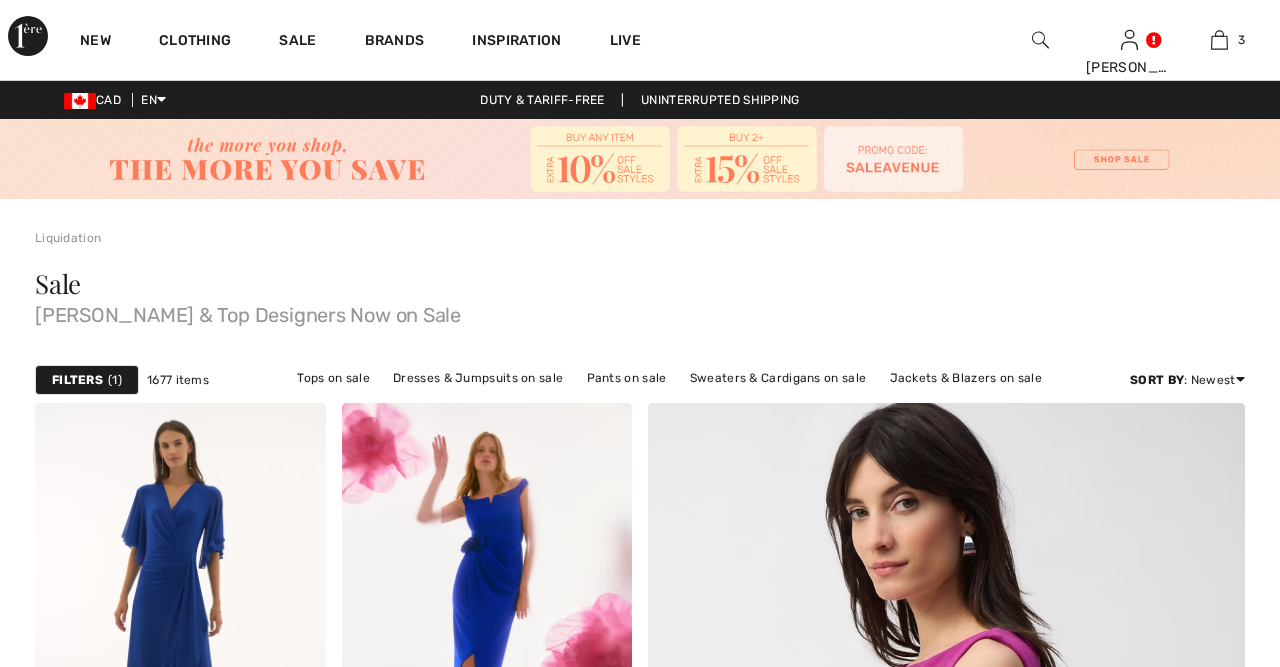 scroll, scrollTop: 0, scrollLeft: 0, axis: both 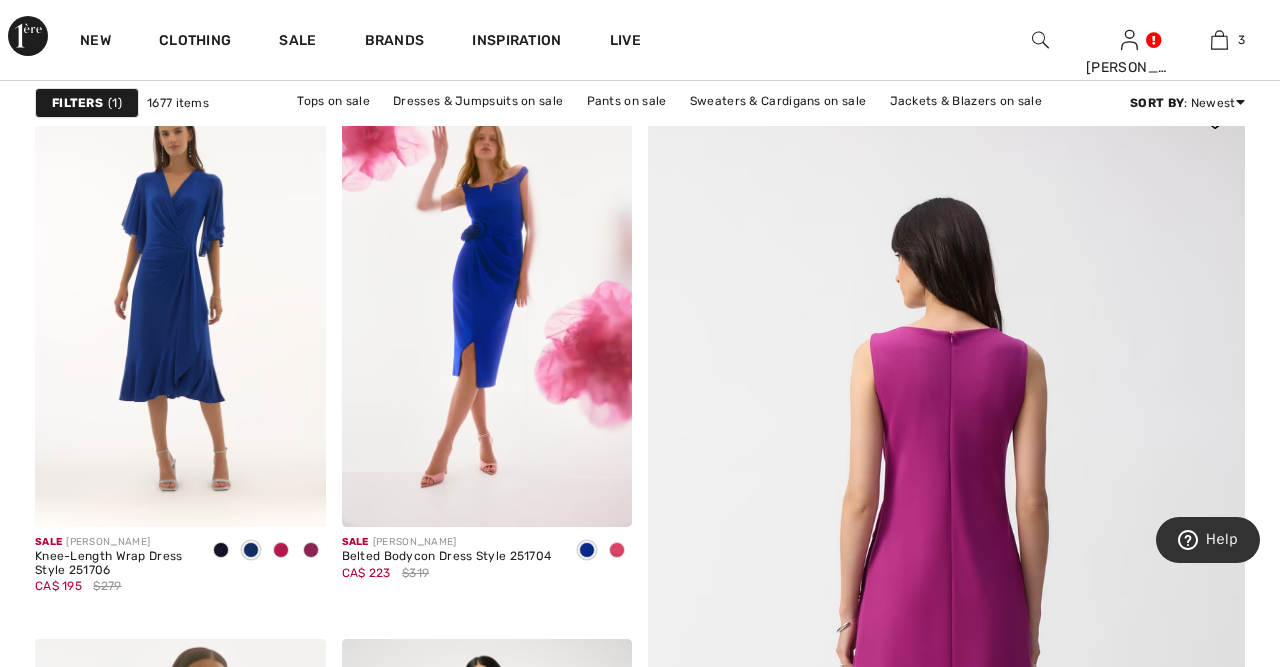 click at bounding box center (946, 628) 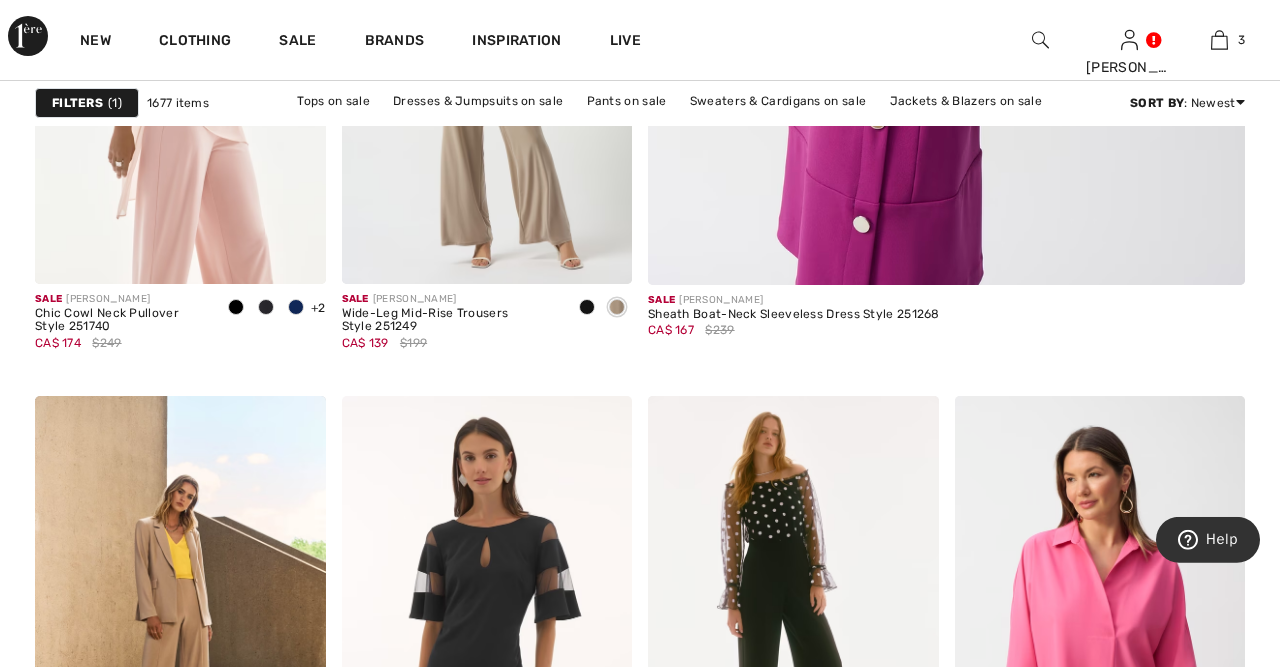 scroll, scrollTop: 1144, scrollLeft: 0, axis: vertical 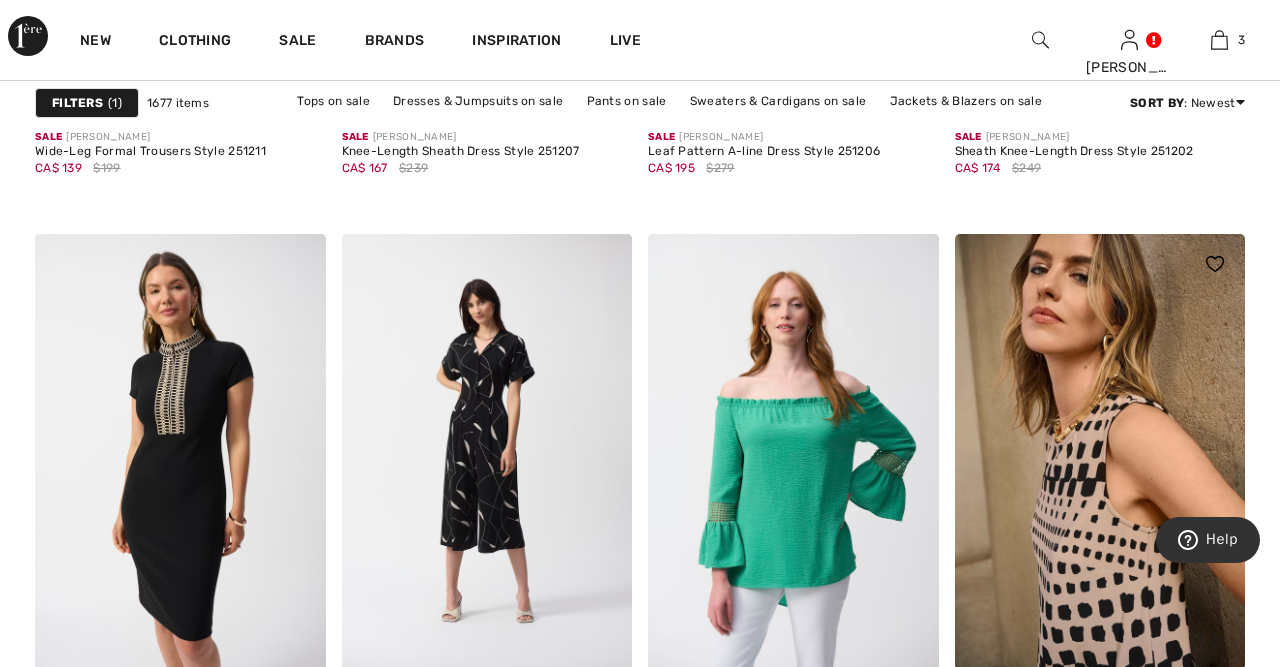click at bounding box center [1100, 452] 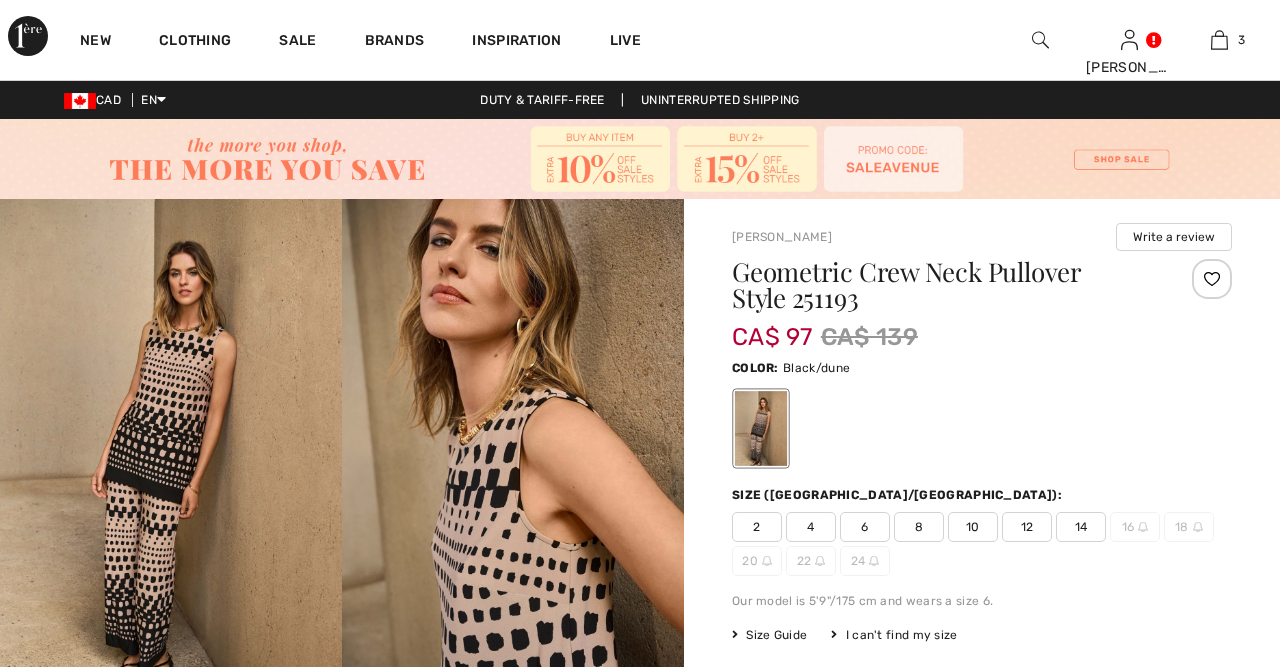 scroll, scrollTop: 104, scrollLeft: 0, axis: vertical 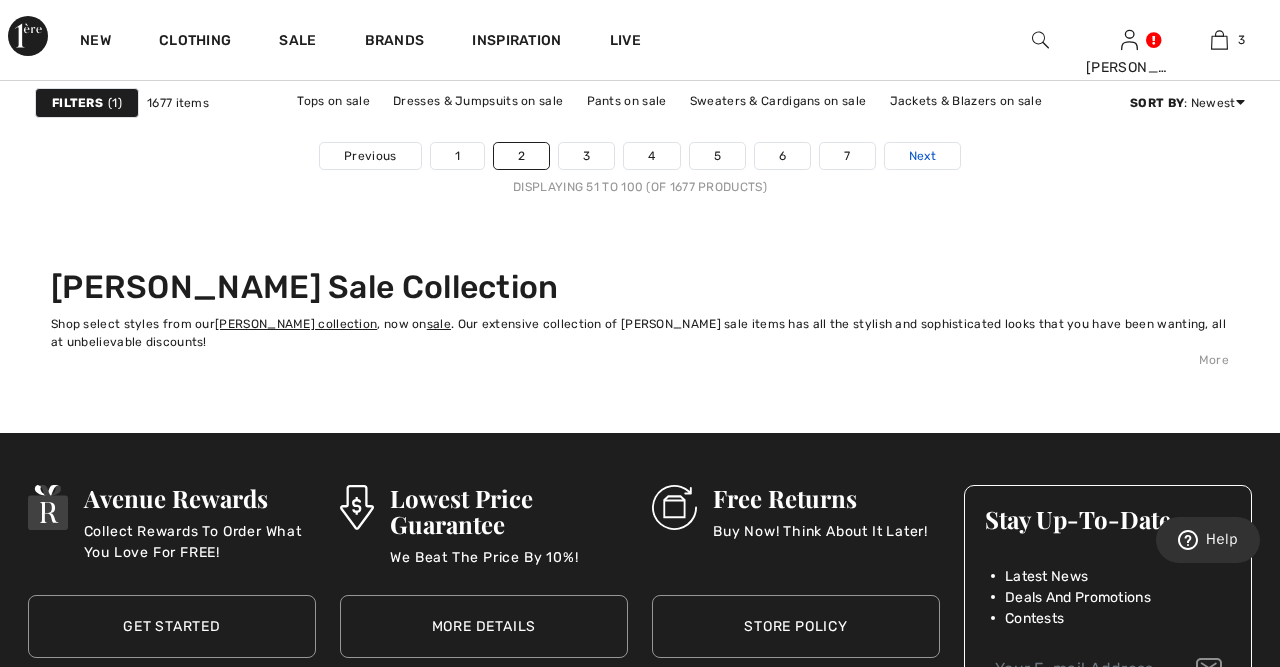 click on "Next" at bounding box center [922, 156] 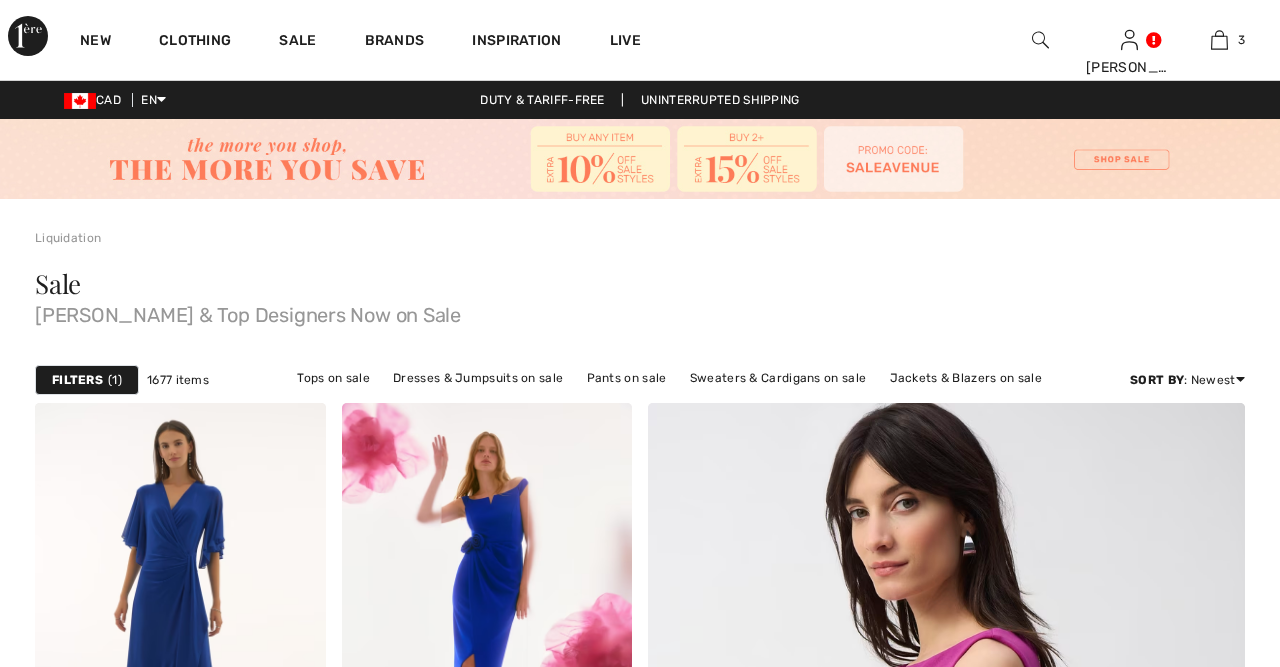 scroll, scrollTop: 0, scrollLeft: 0, axis: both 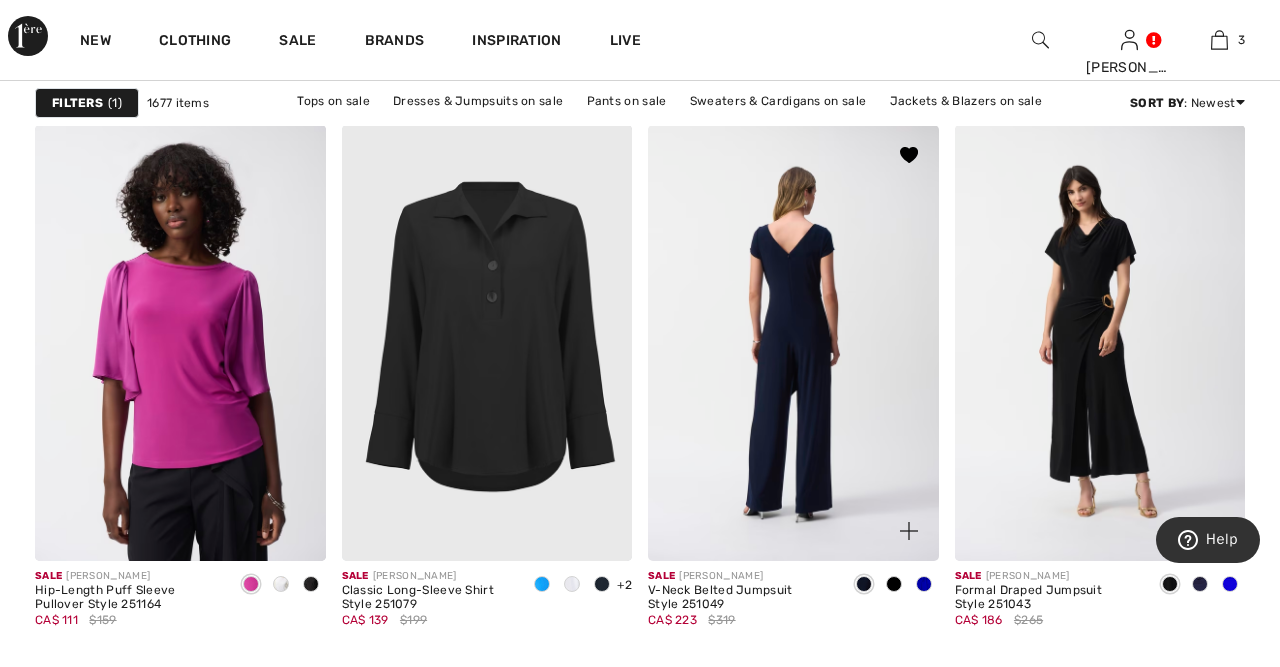 click at bounding box center (793, 343) 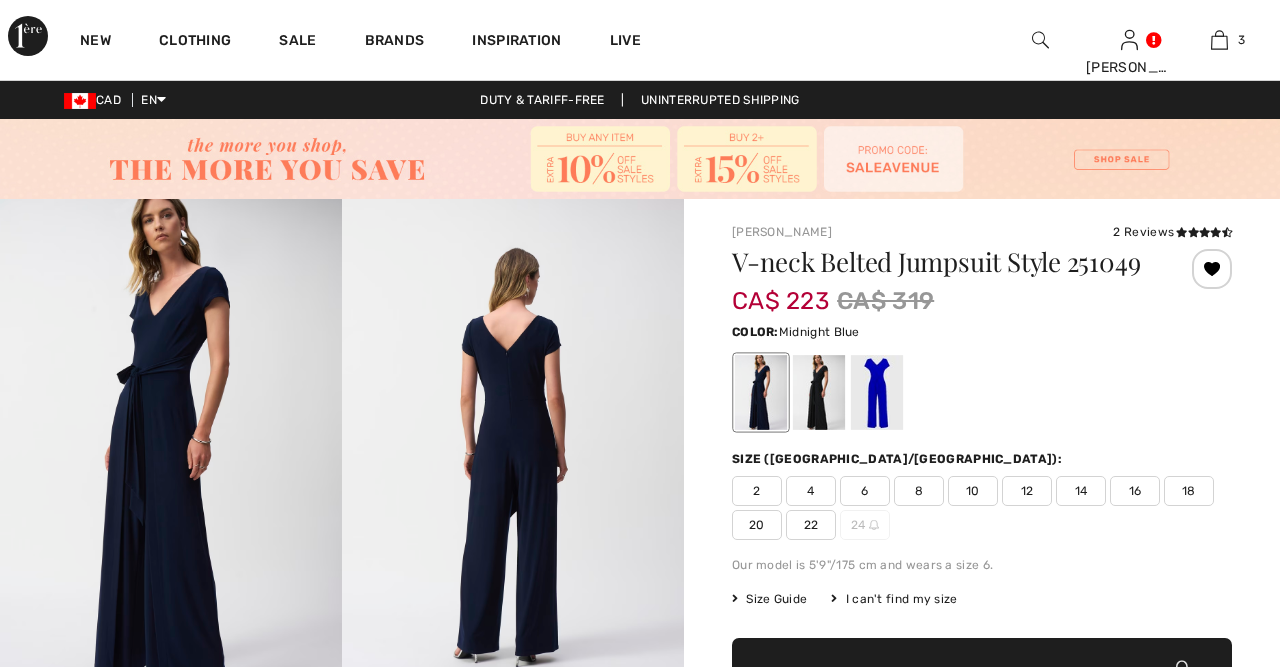 scroll, scrollTop: 0, scrollLeft: 0, axis: both 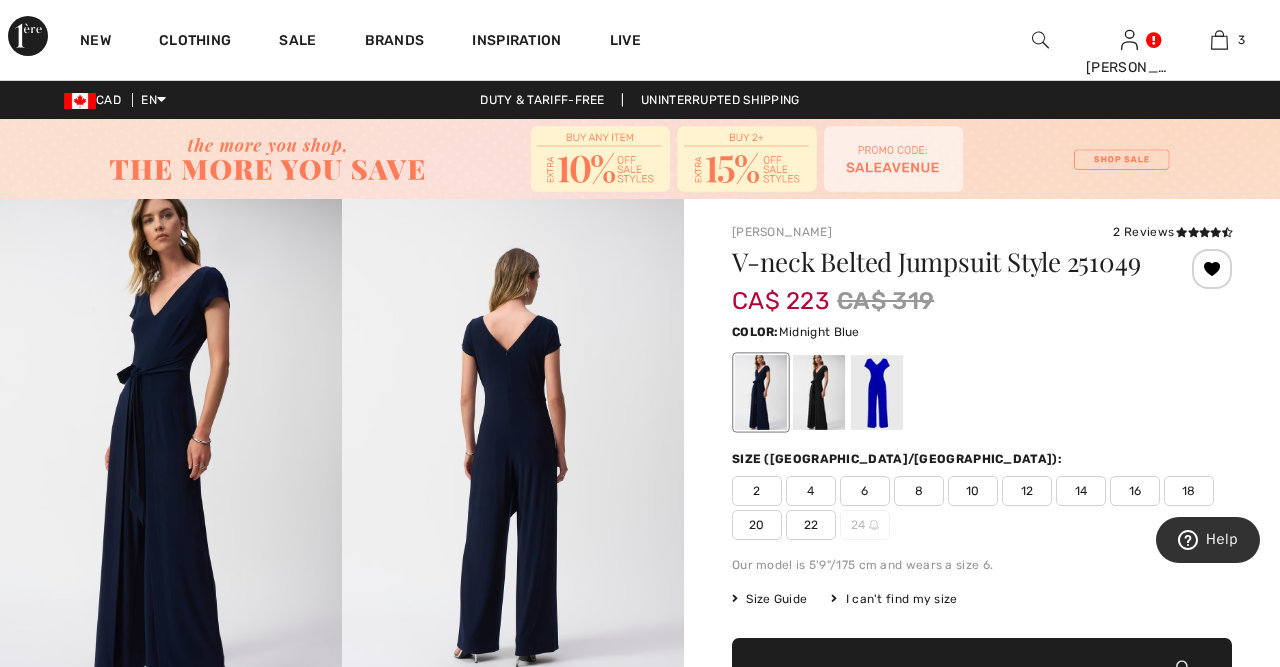 click at bounding box center [171, 455] 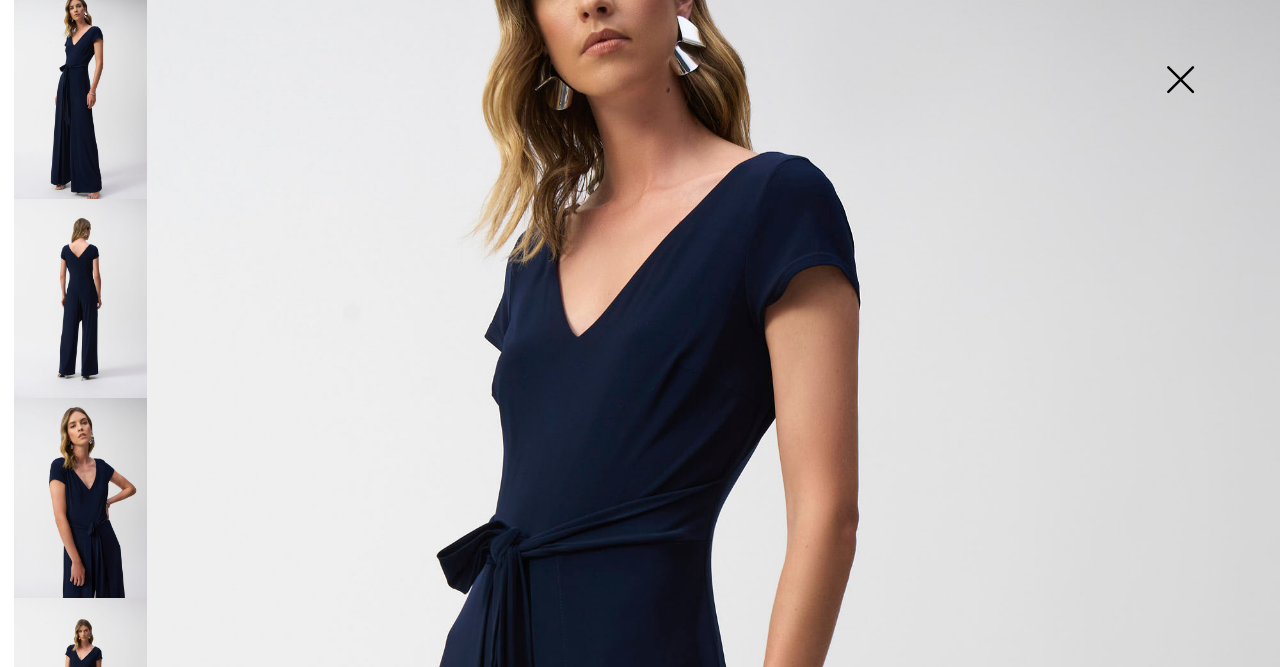 scroll, scrollTop: 336, scrollLeft: 0, axis: vertical 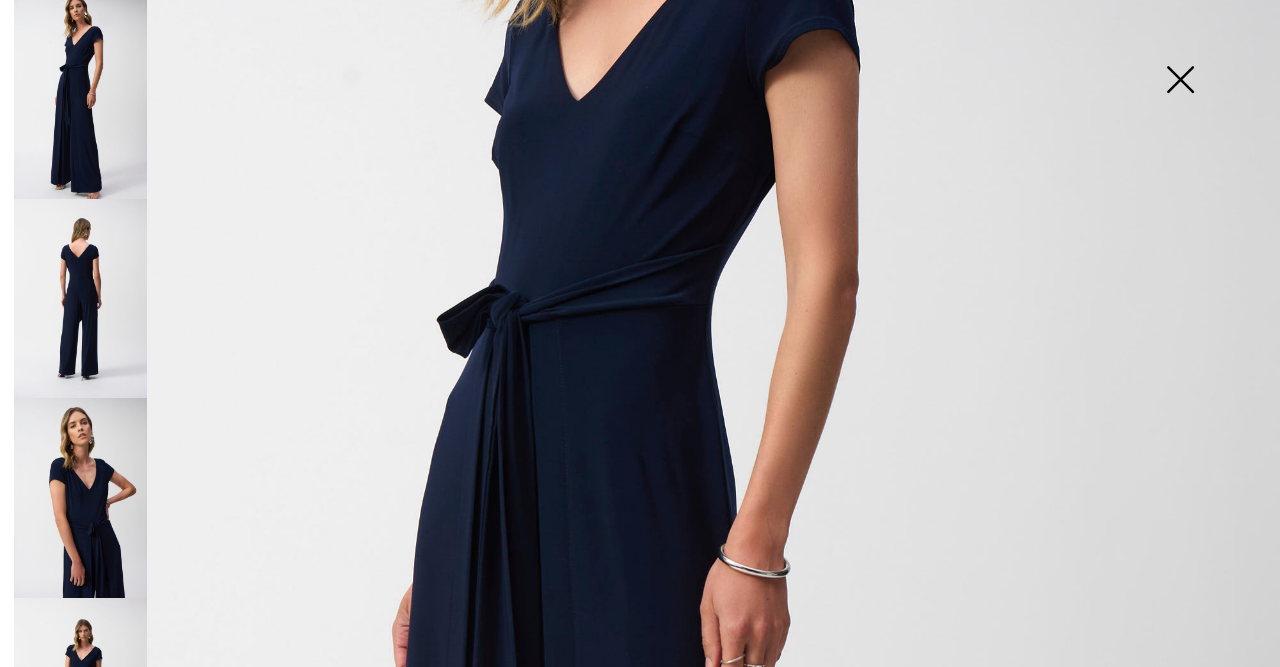 click at bounding box center (1180, 81) 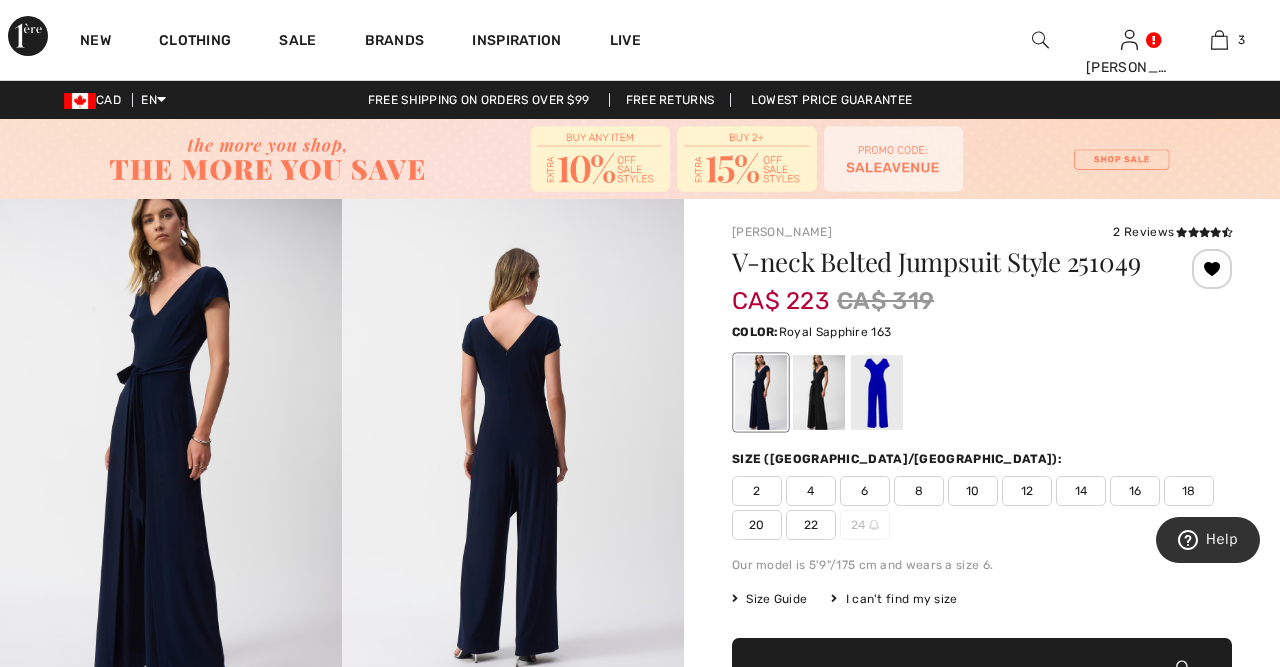 click at bounding box center (877, 392) 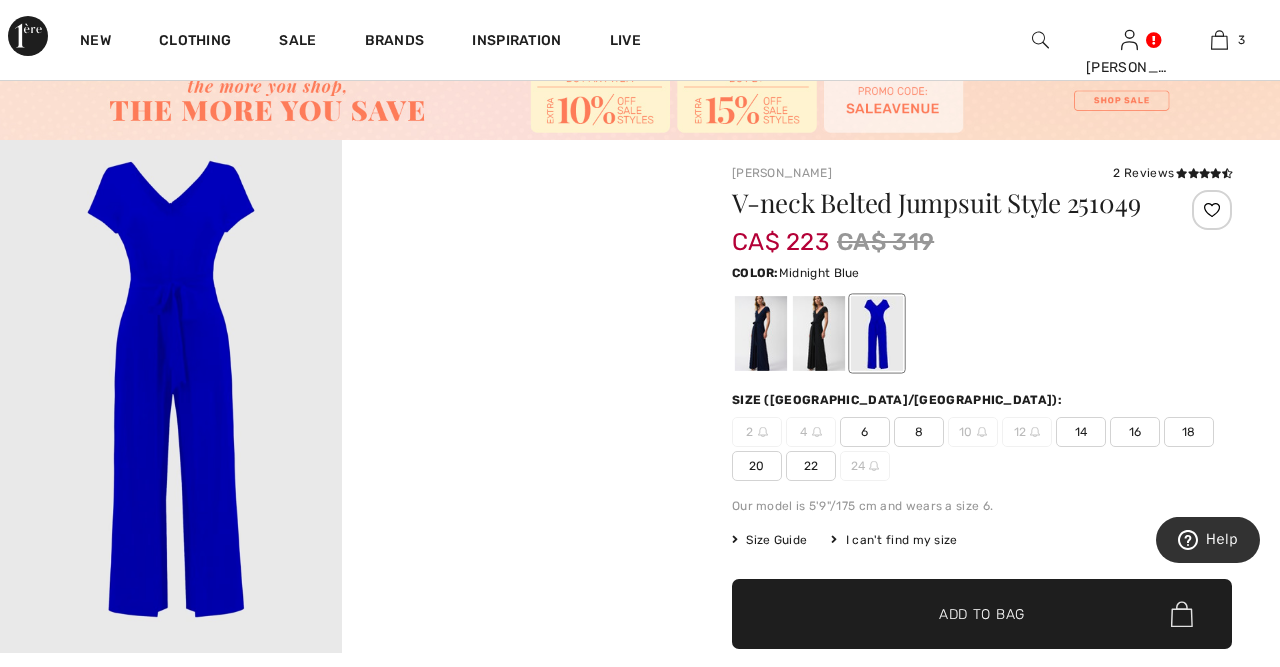 scroll, scrollTop: 104, scrollLeft: 0, axis: vertical 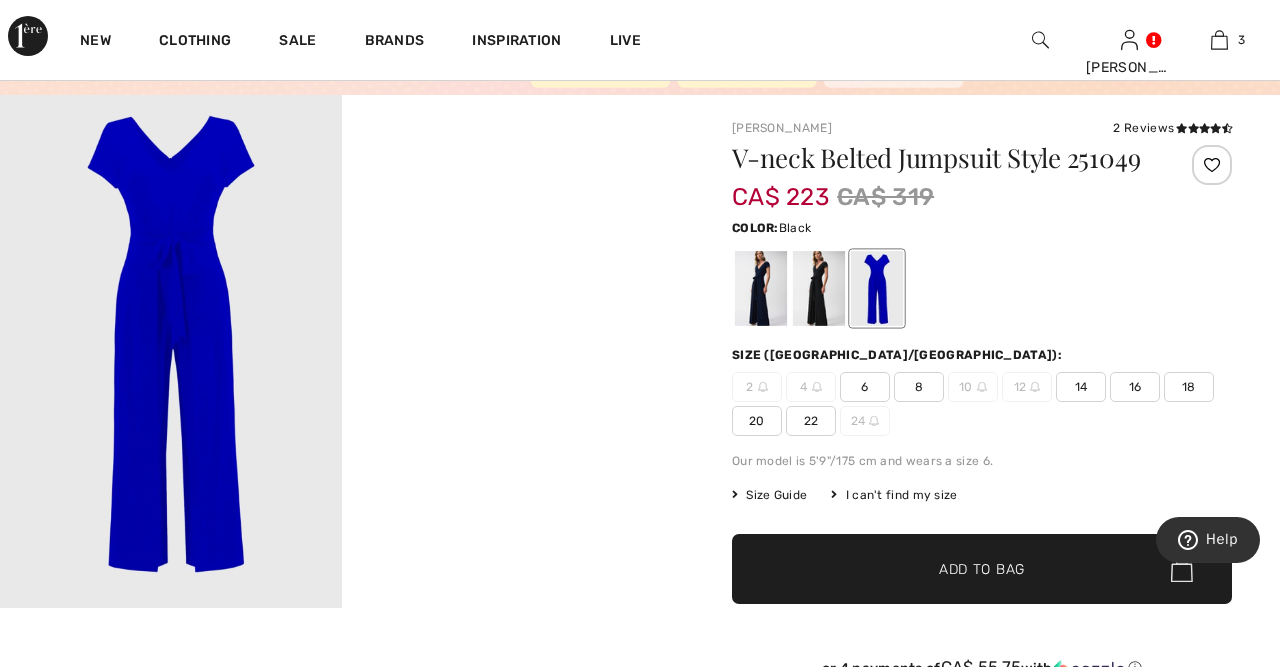 click at bounding box center (819, 288) 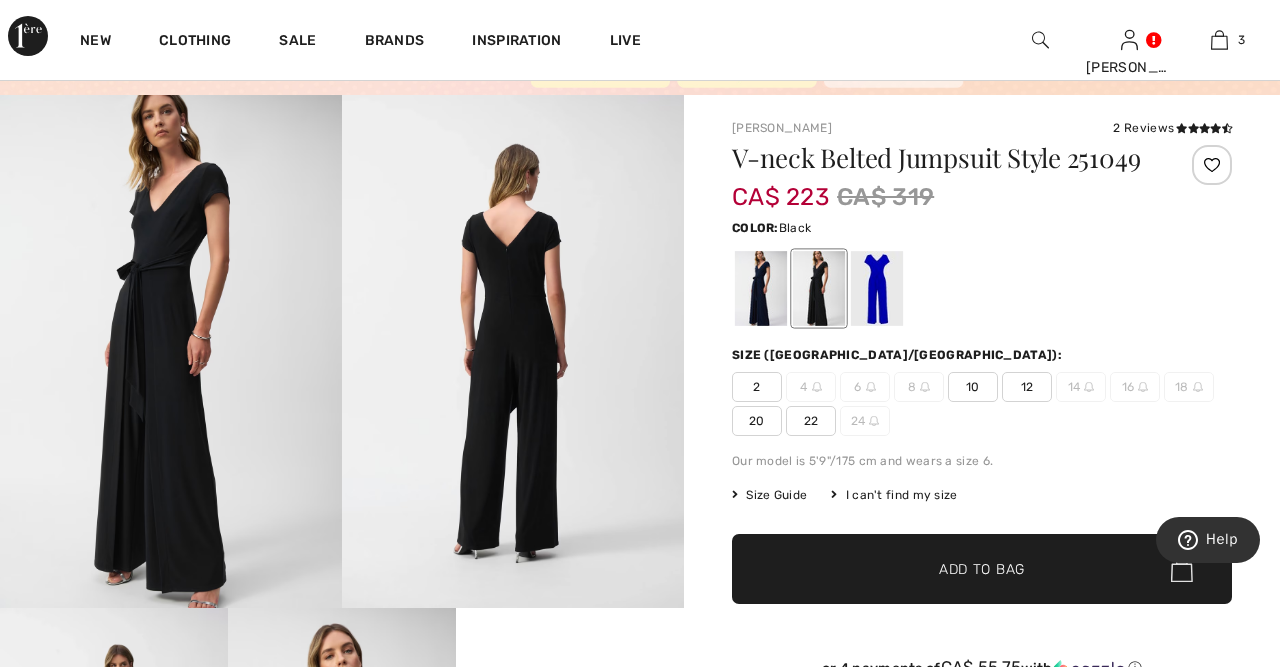 click at bounding box center [819, 288] 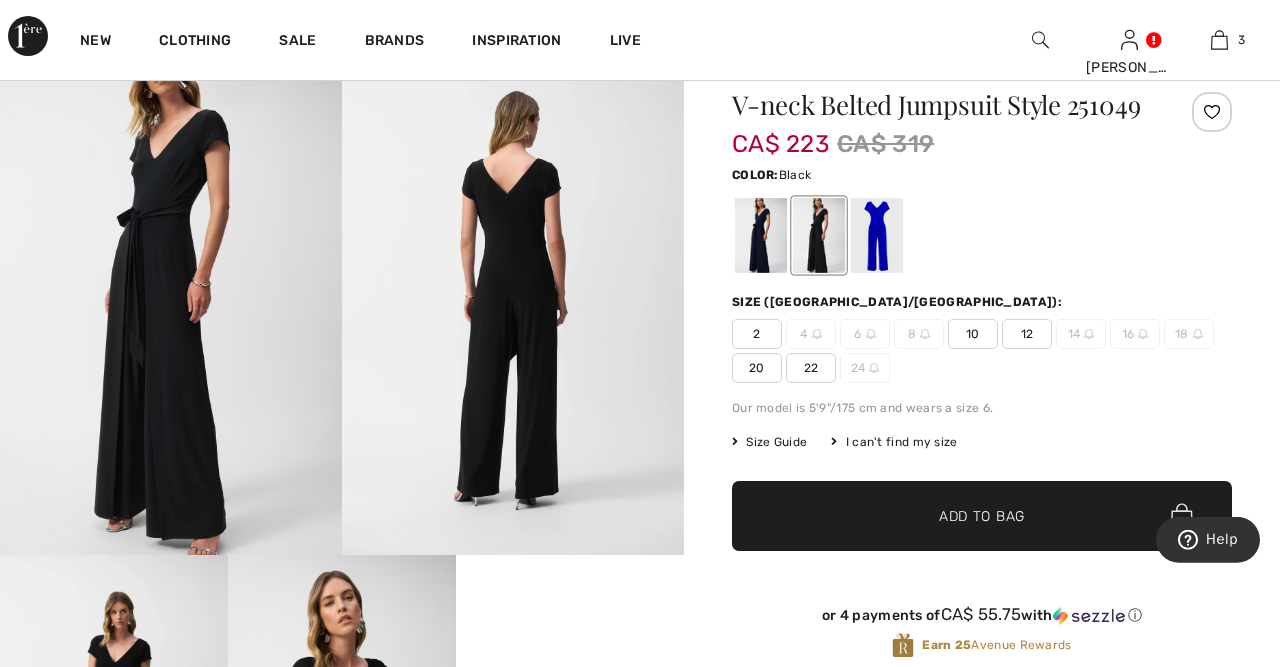 scroll, scrollTop: 104, scrollLeft: 0, axis: vertical 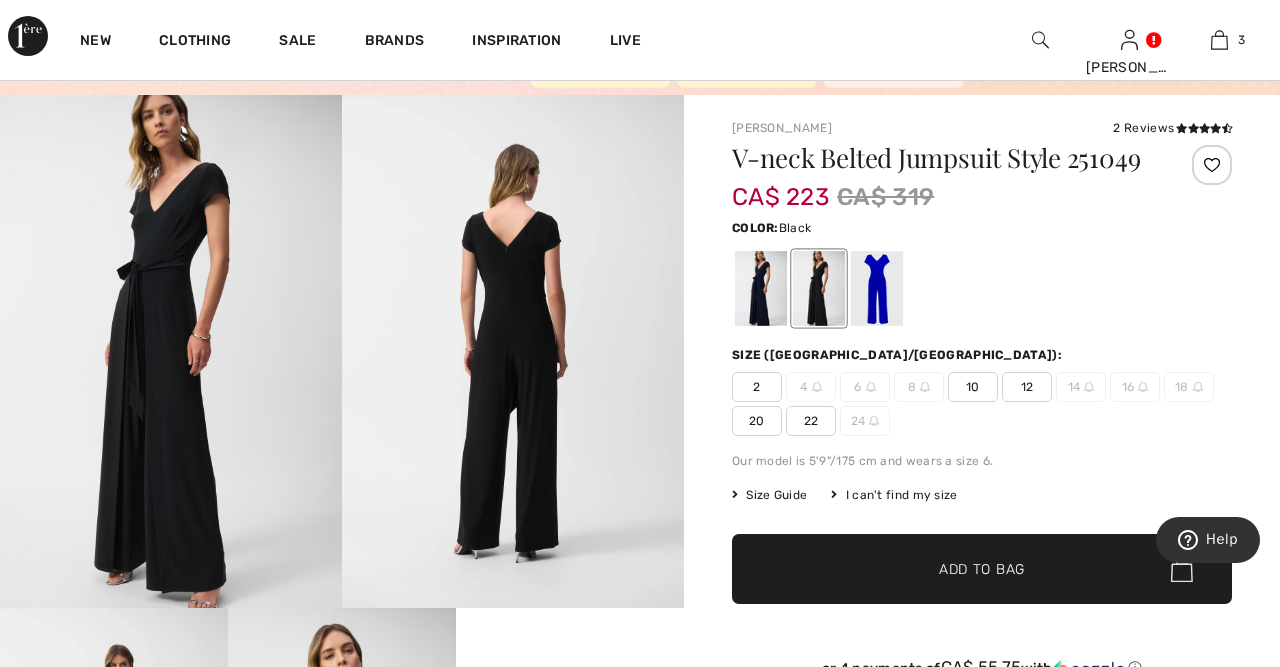 click at bounding box center (513, 351) 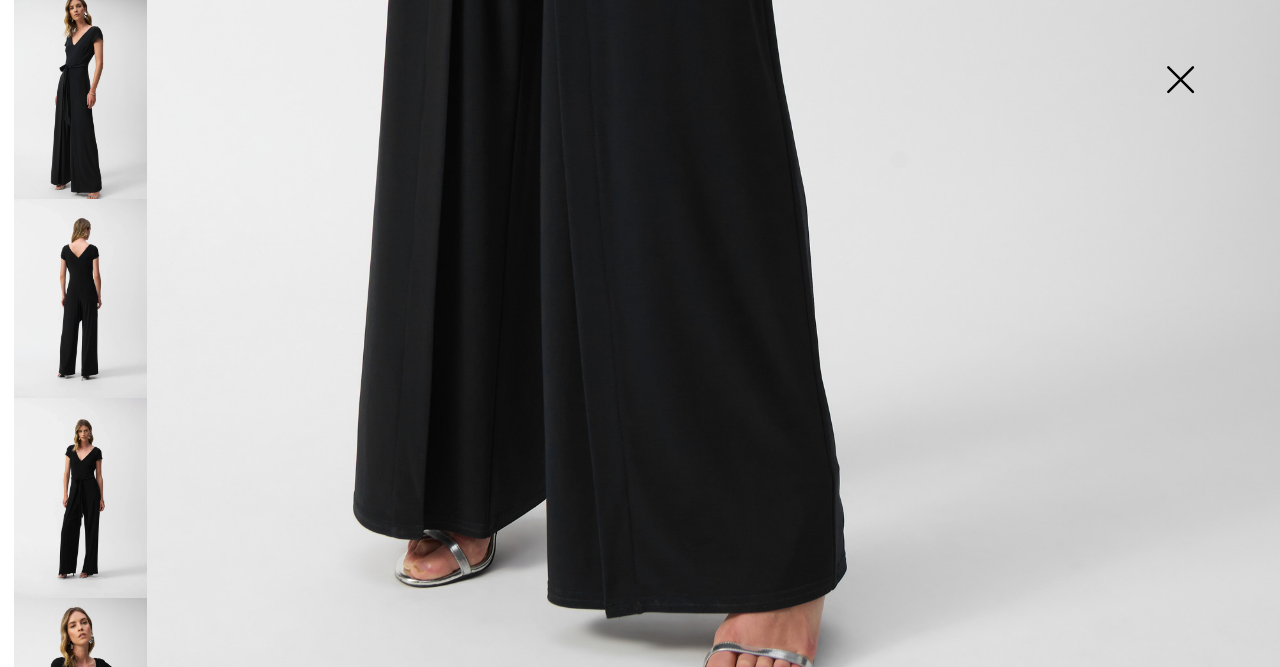 scroll, scrollTop: 1251, scrollLeft: 0, axis: vertical 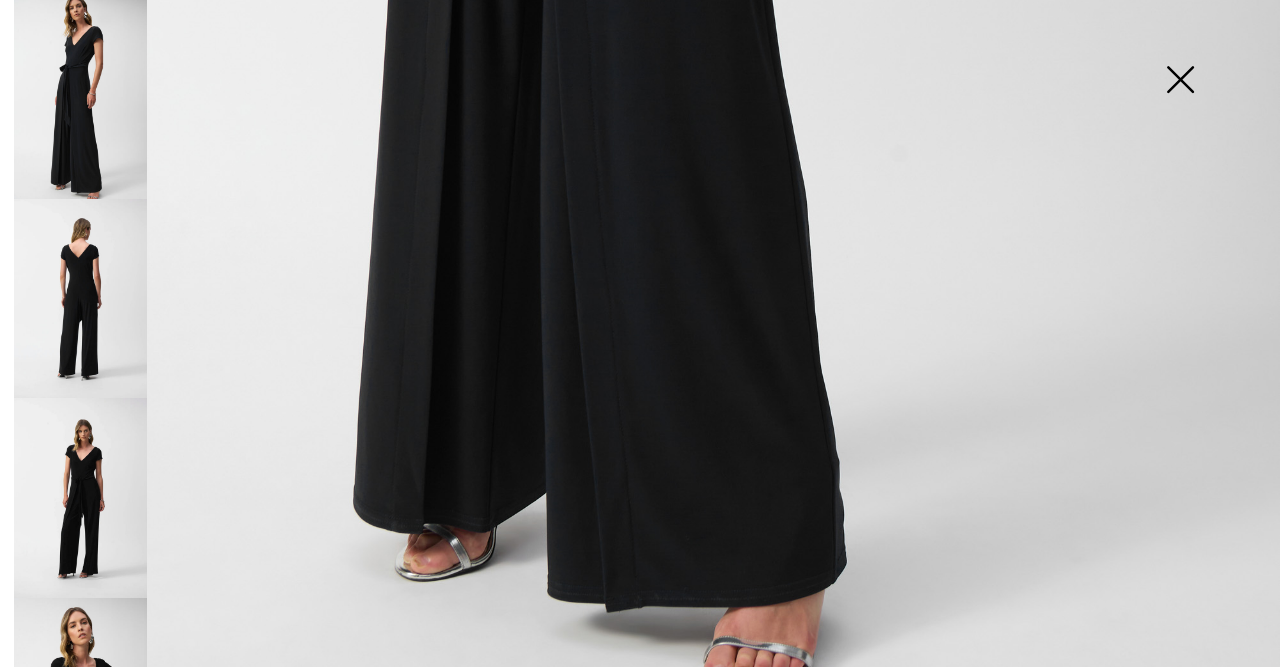 click at bounding box center [80, 298] 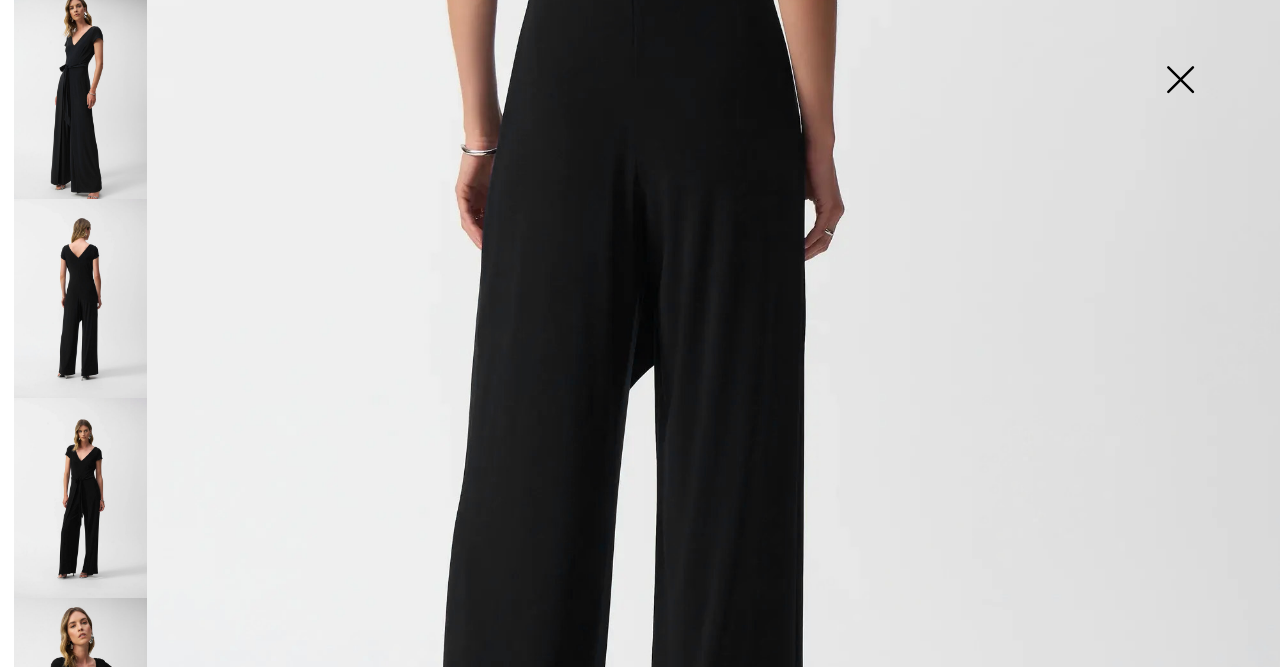 scroll, scrollTop: 803, scrollLeft: 0, axis: vertical 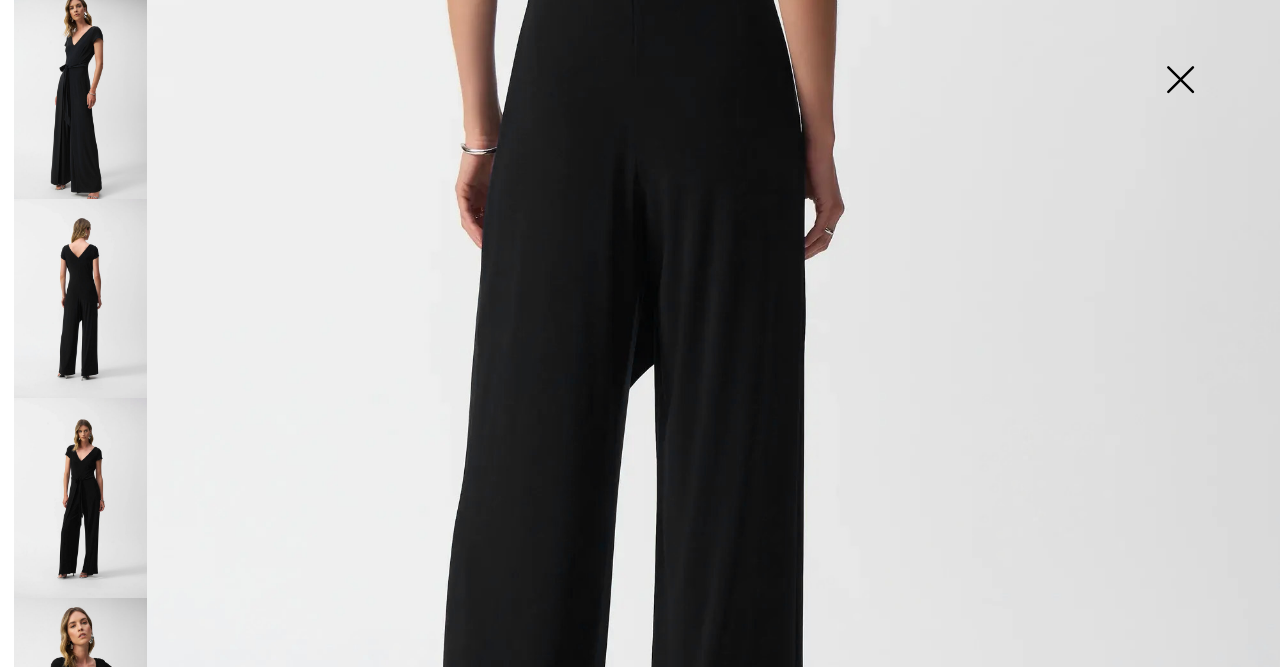 click at bounding box center (80, 497) 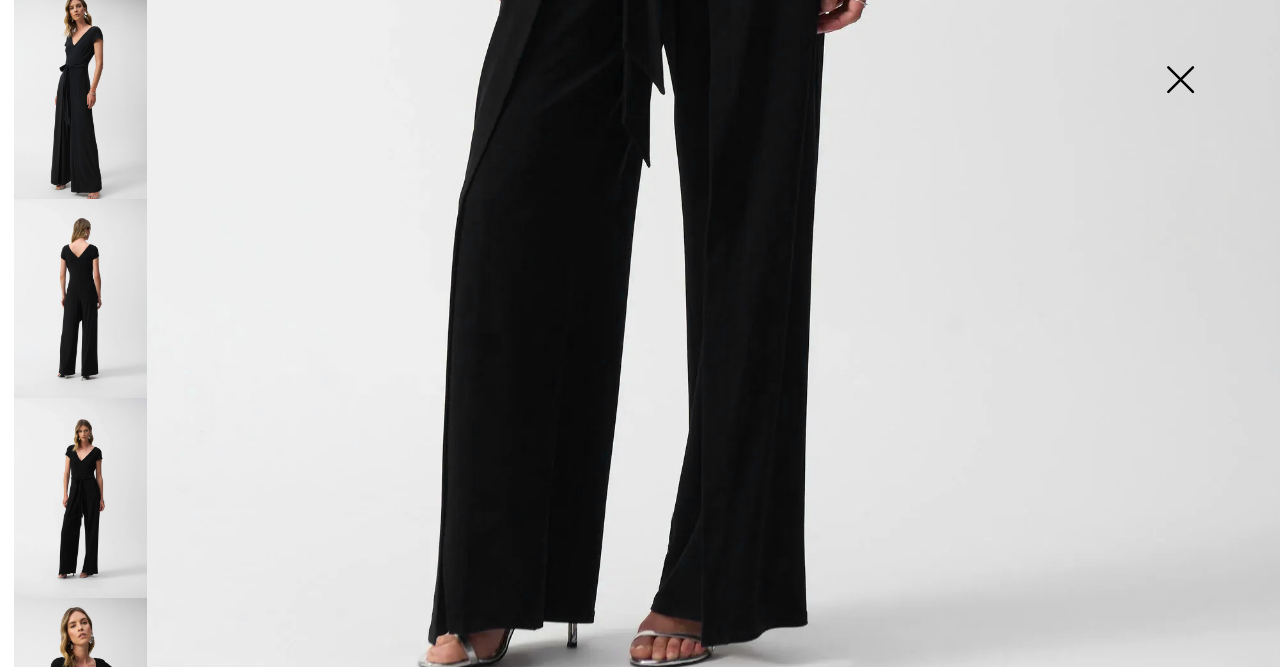 scroll, scrollTop: 1251, scrollLeft: 0, axis: vertical 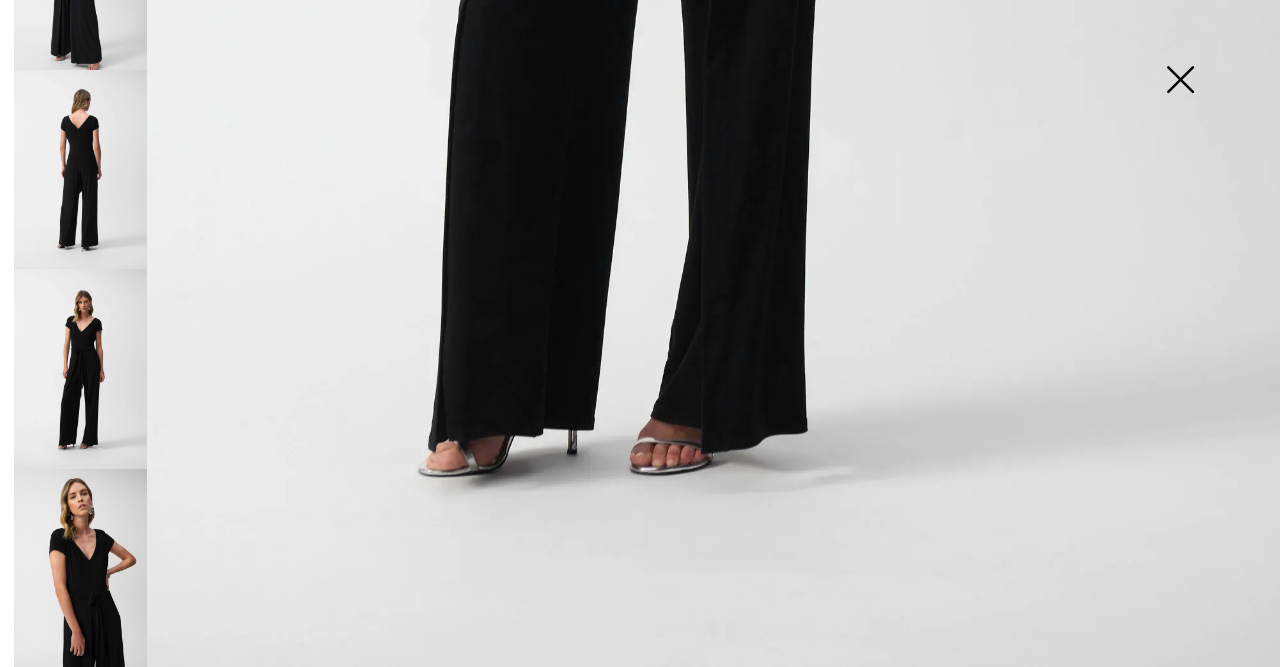 click at bounding box center (80, 568) 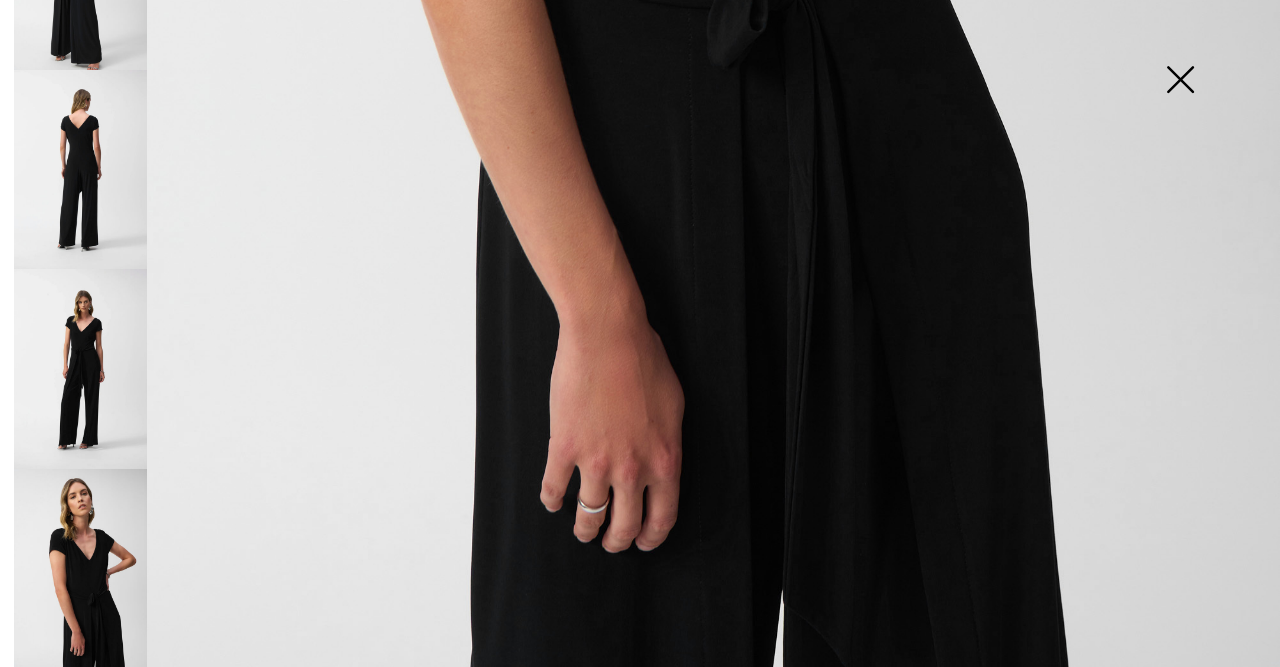 click at bounding box center (1180, 81) 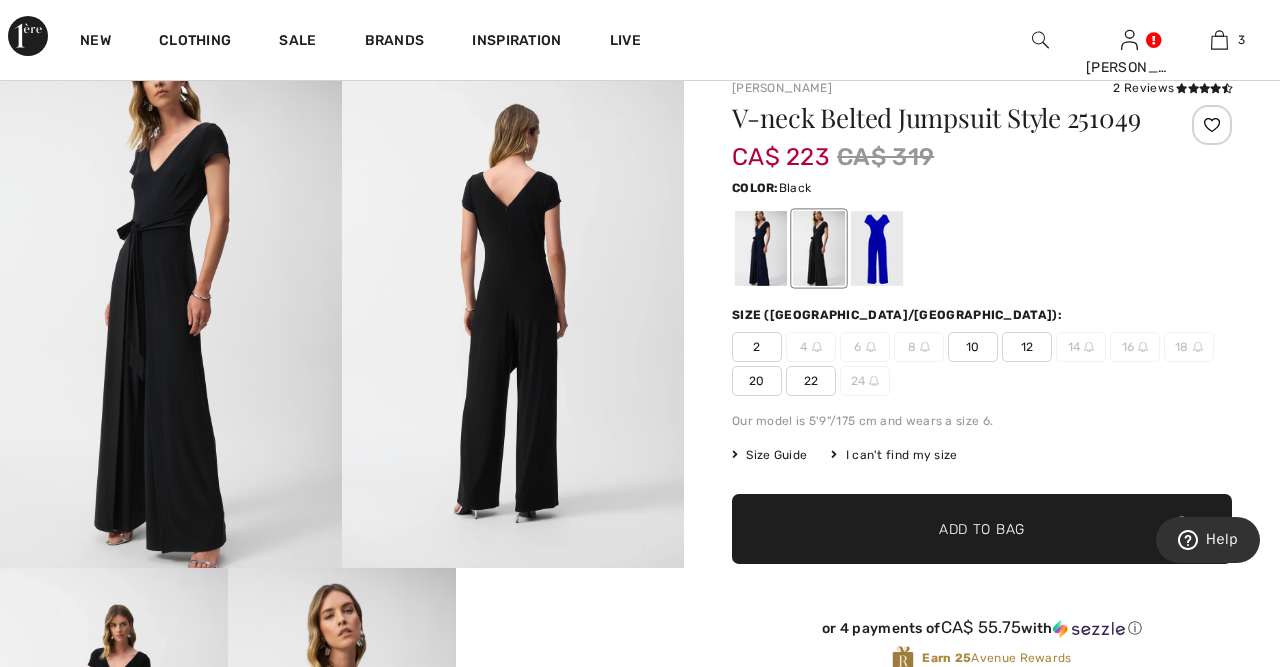 scroll, scrollTop: 104, scrollLeft: 0, axis: vertical 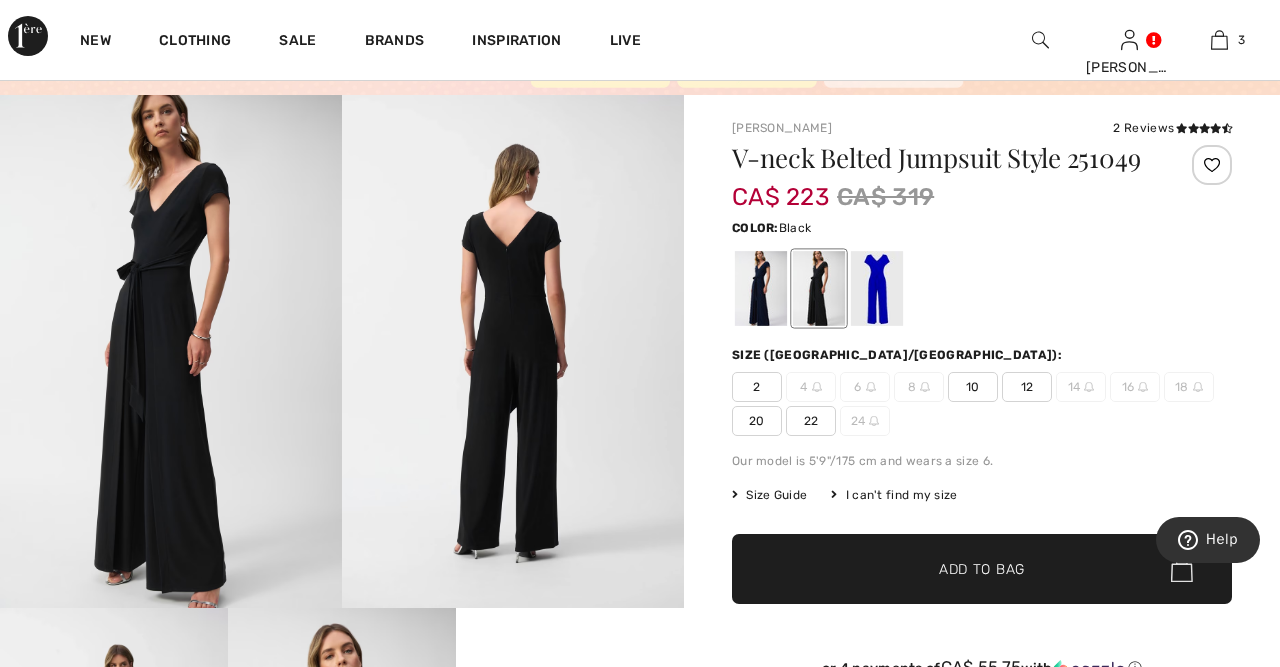 click at bounding box center [819, 288] 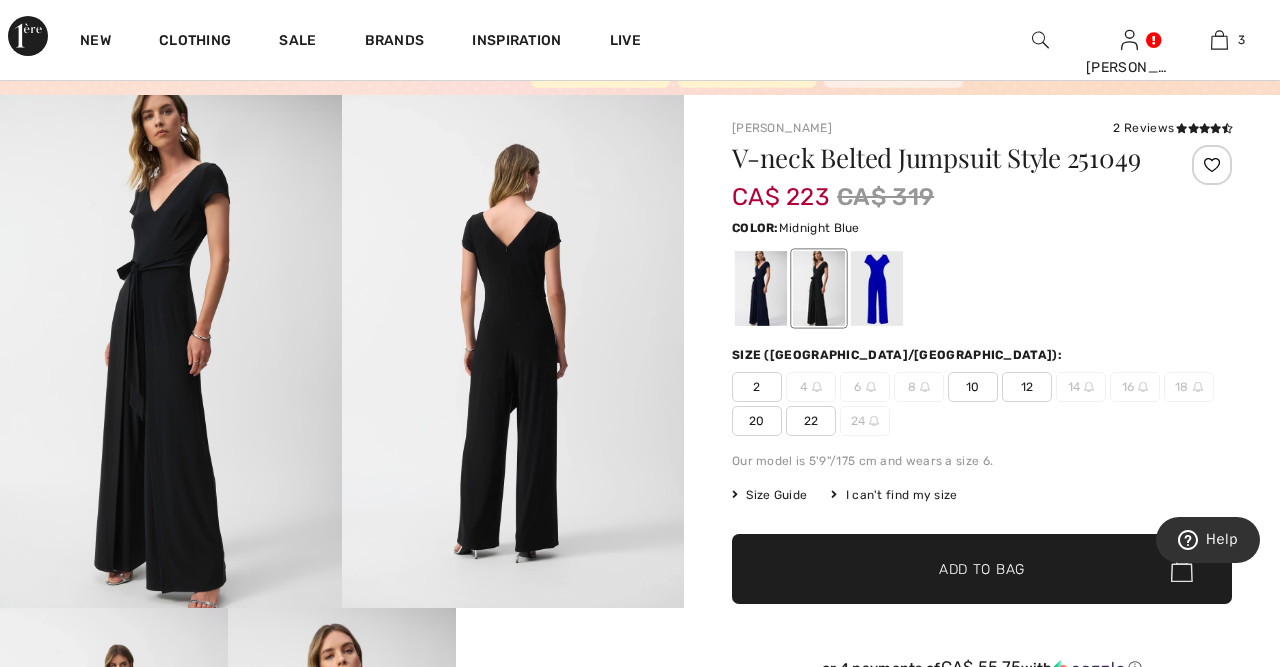 click at bounding box center [761, 288] 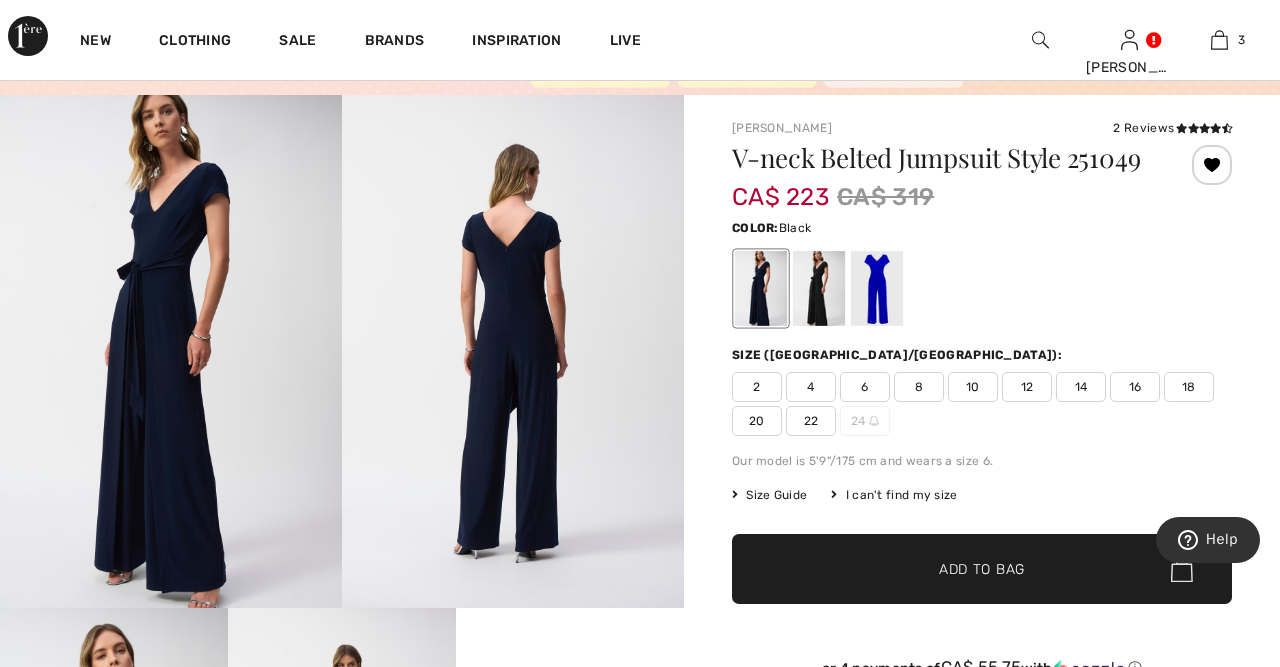 click at bounding box center (819, 288) 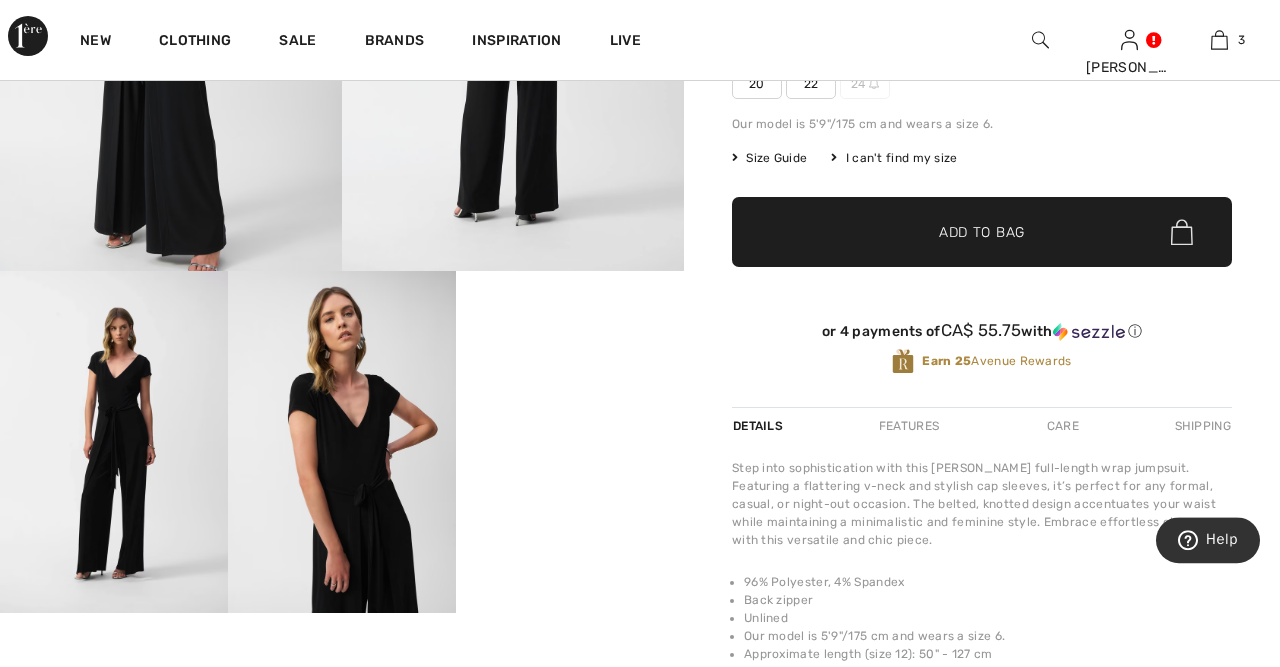 scroll, scrollTop: 416, scrollLeft: 0, axis: vertical 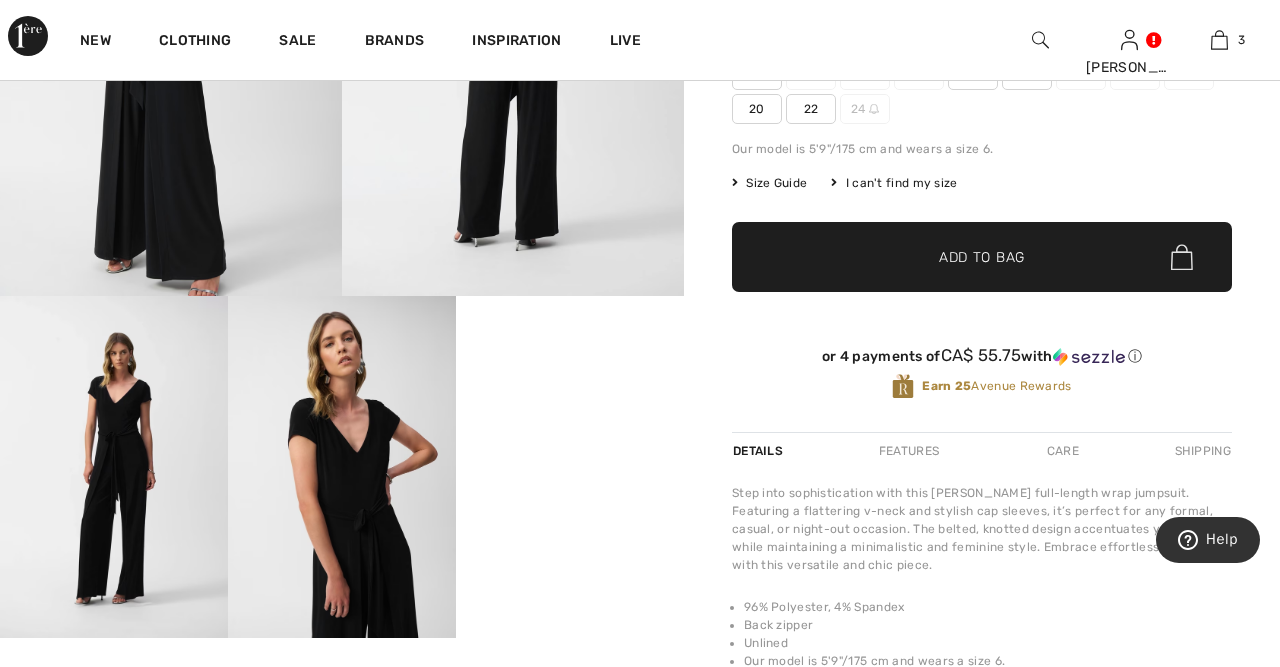 click on "Add to Bag" at bounding box center (982, 257) 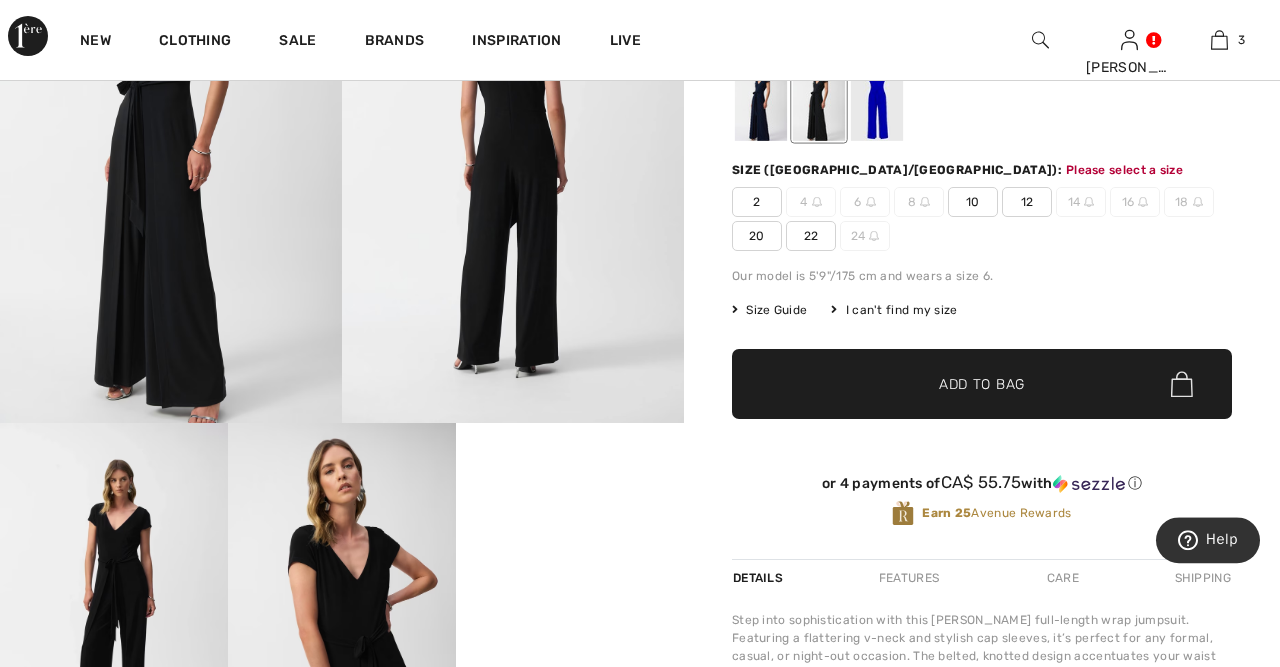 scroll, scrollTop: 288, scrollLeft: 0, axis: vertical 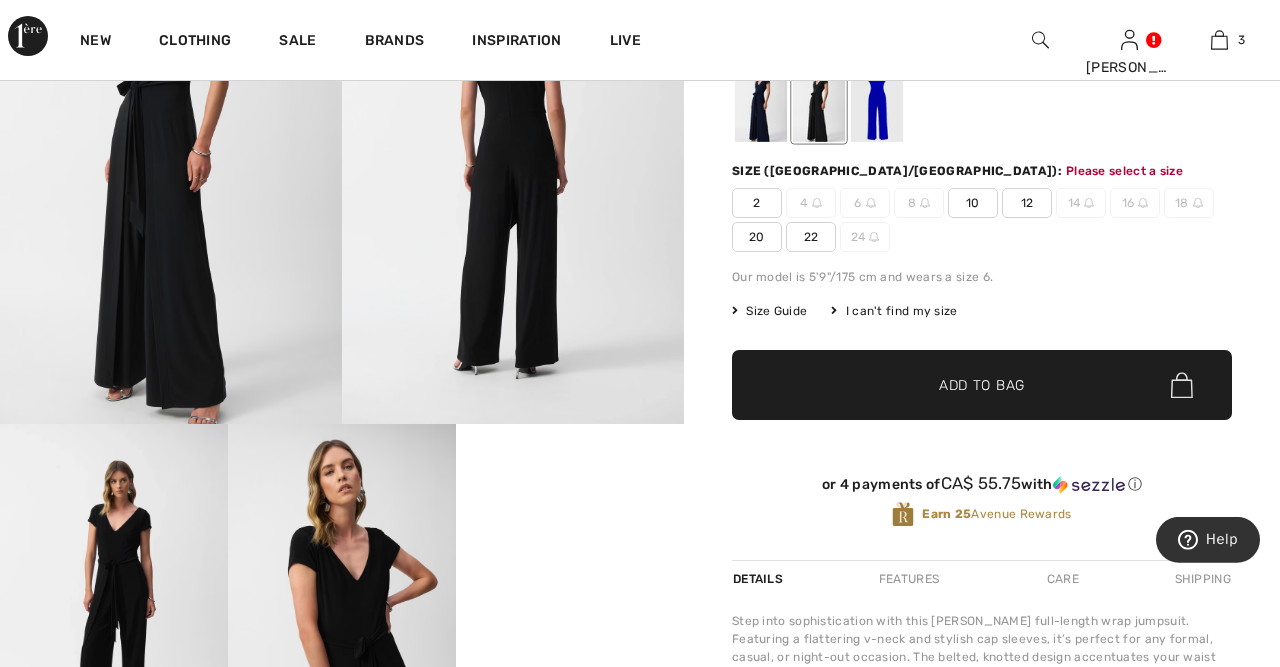 click on "2" at bounding box center [757, 203] 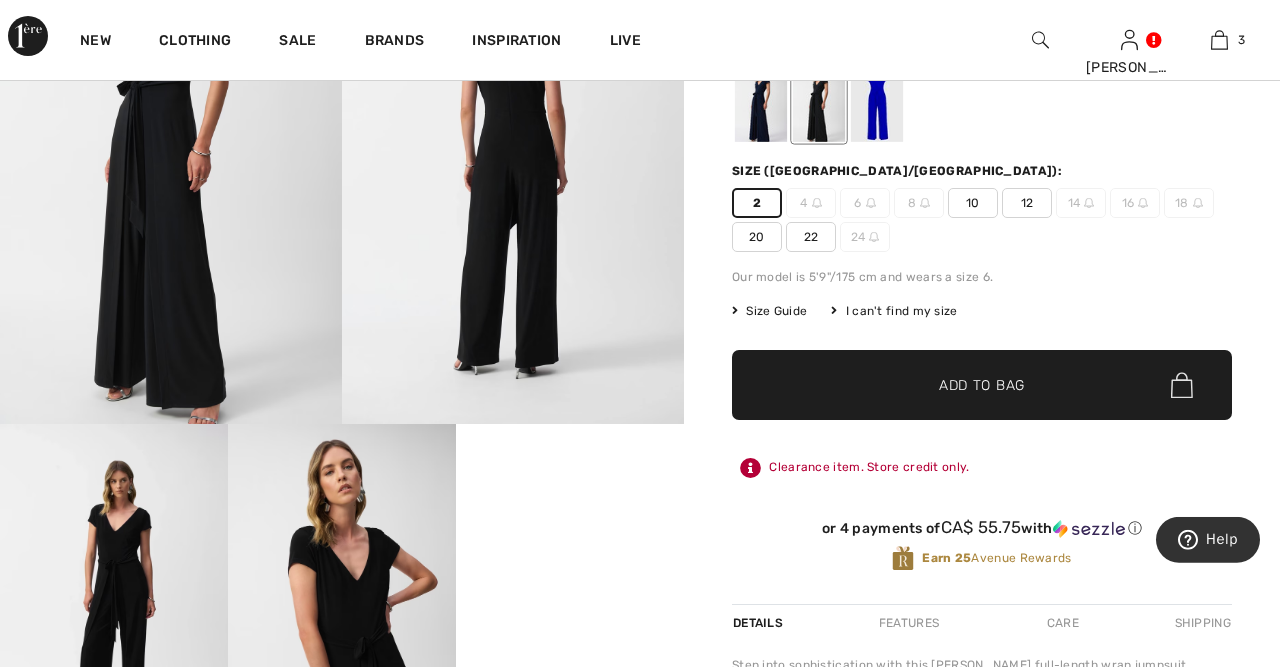 scroll, scrollTop: 289, scrollLeft: 0, axis: vertical 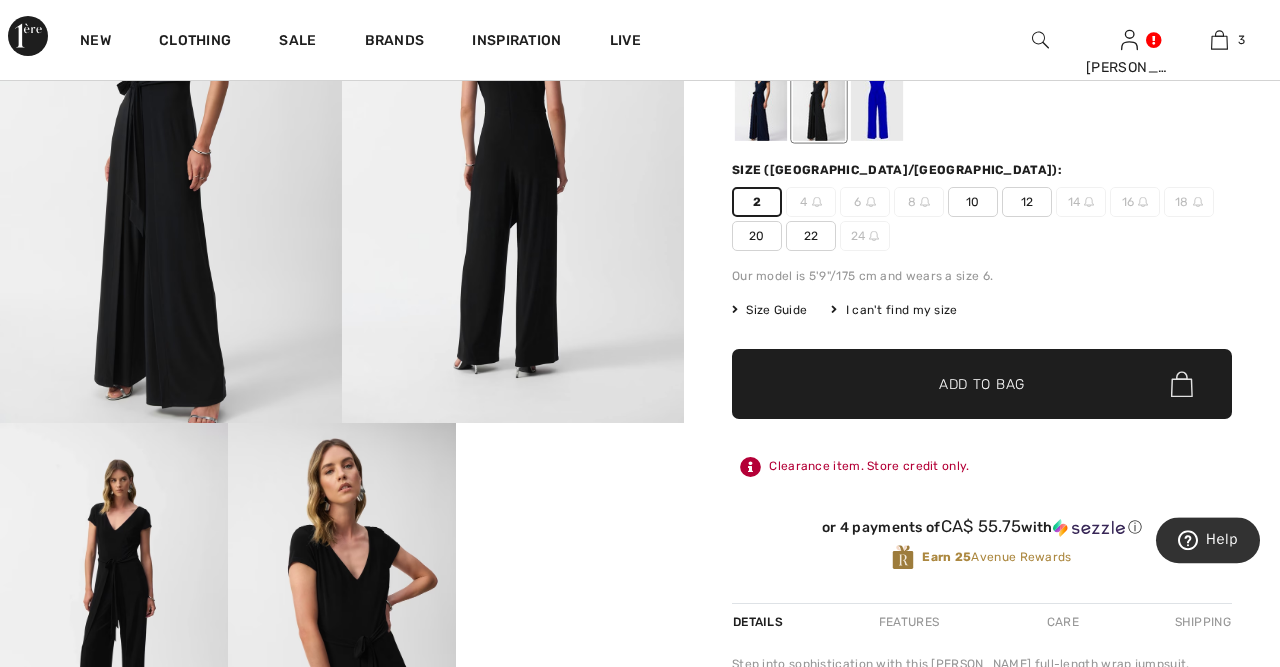 click on "✔ Added to Bag" at bounding box center (952, 384) 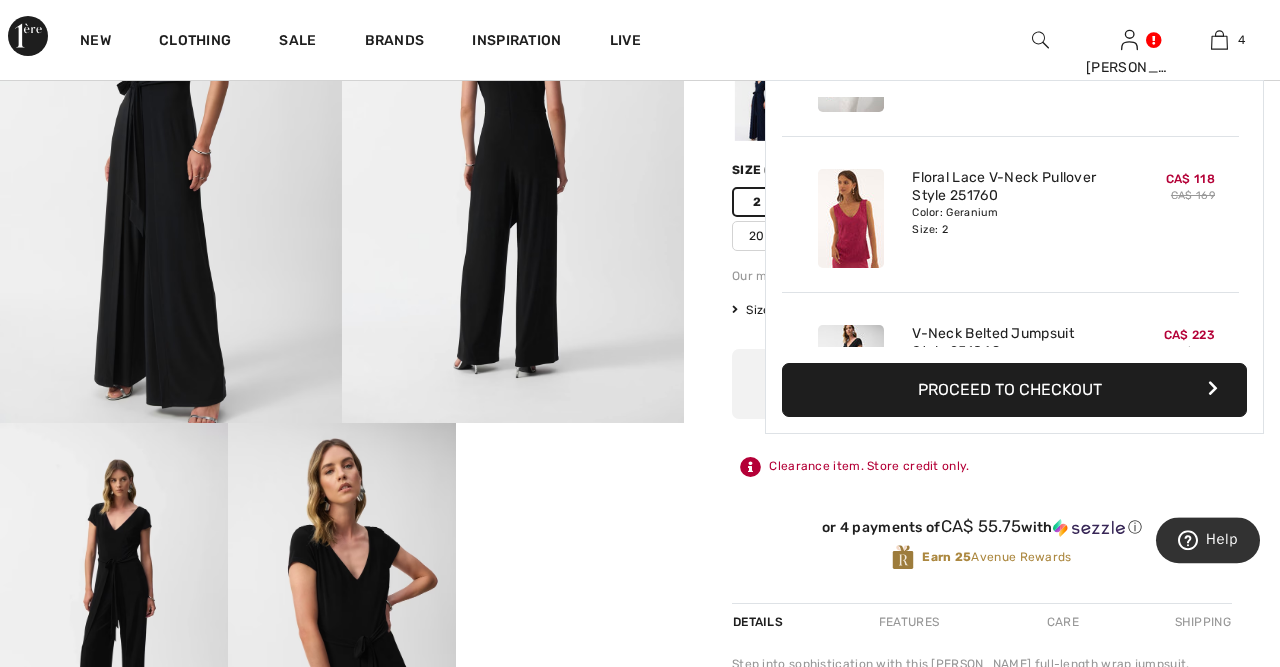 scroll, scrollTop: 373, scrollLeft: 0, axis: vertical 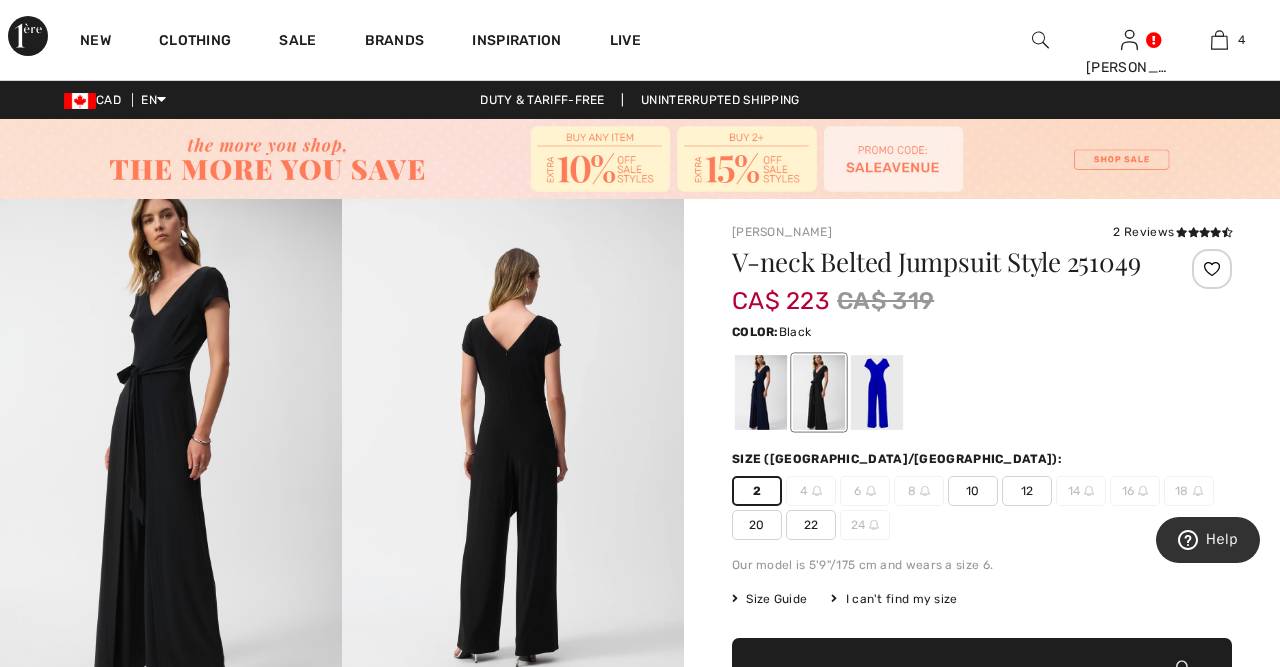 click at bounding box center [513, 455] 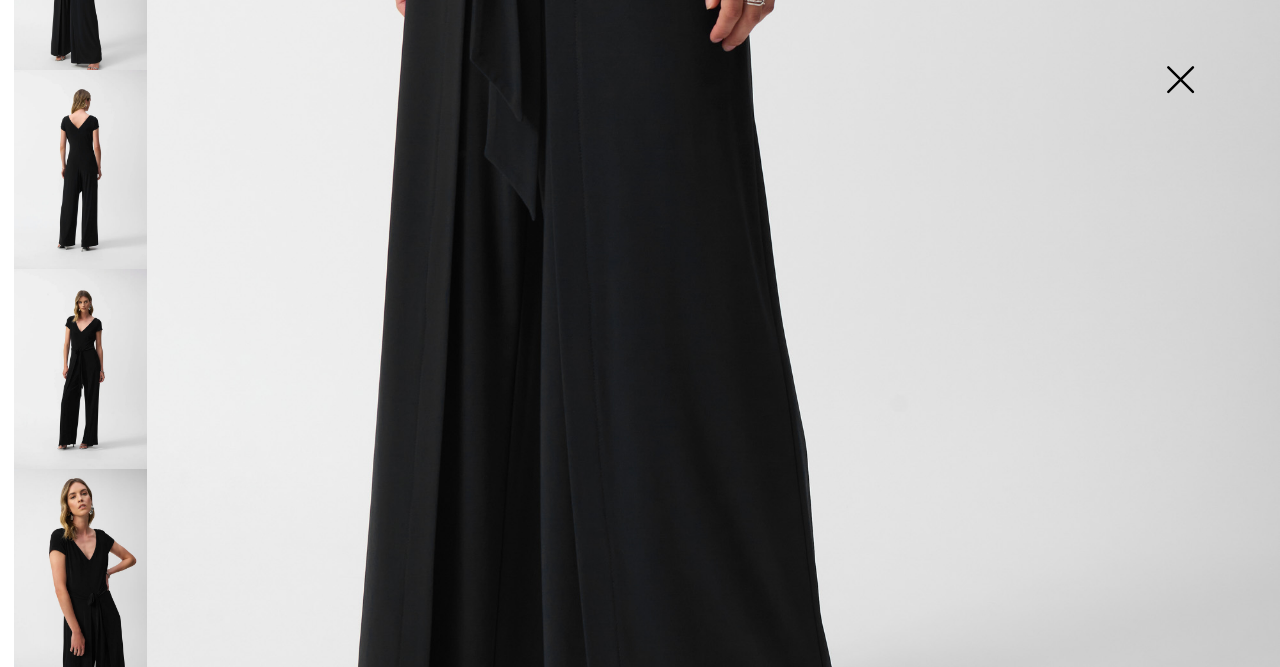 scroll, scrollTop: 803, scrollLeft: 0, axis: vertical 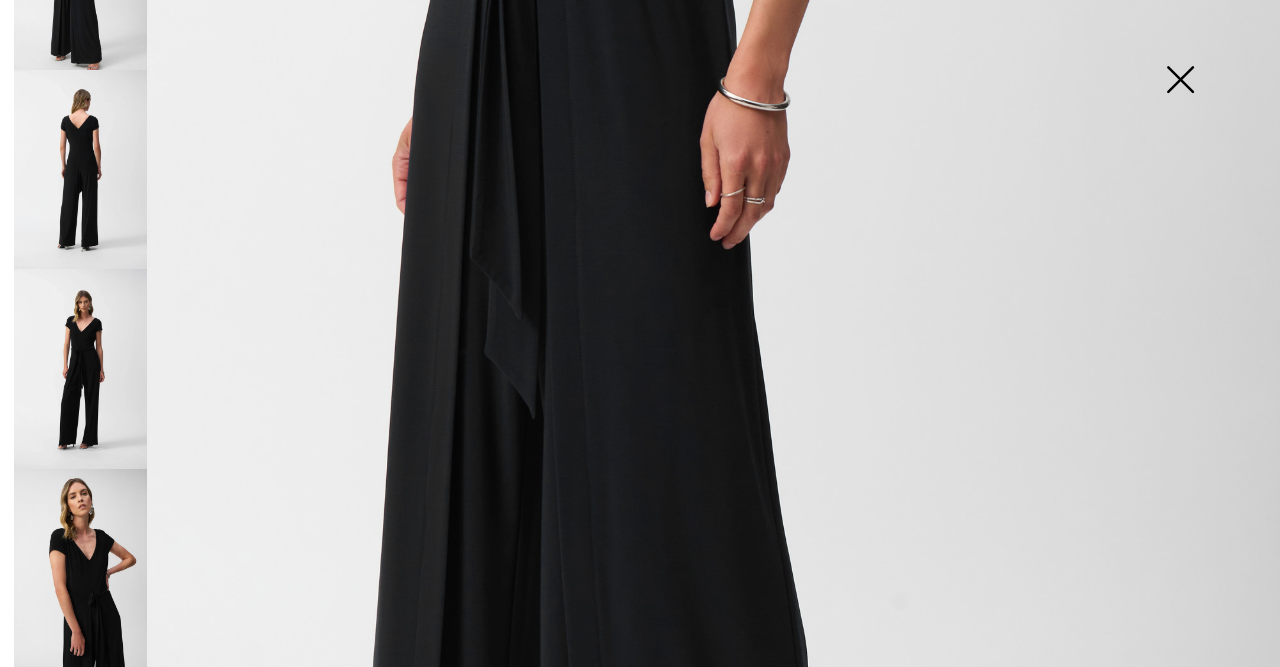 click at bounding box center (1180, 81) 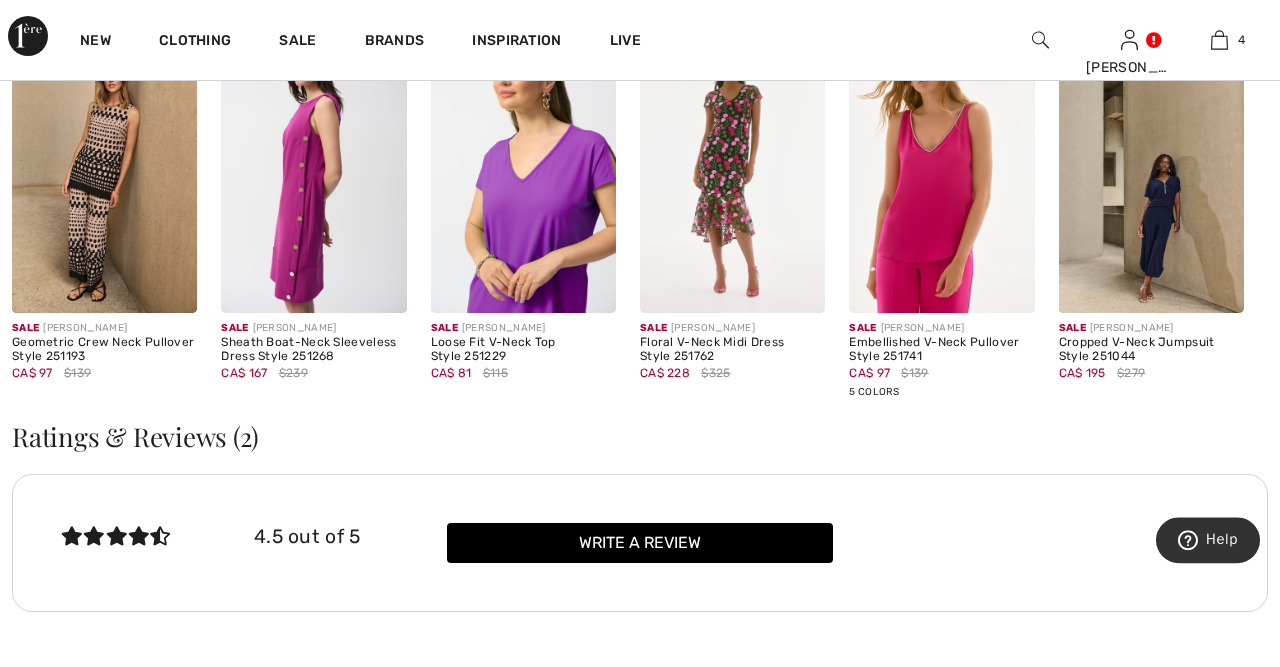 scroll, scrollTop: 1144, scrollLeft: 0, axis: vertical 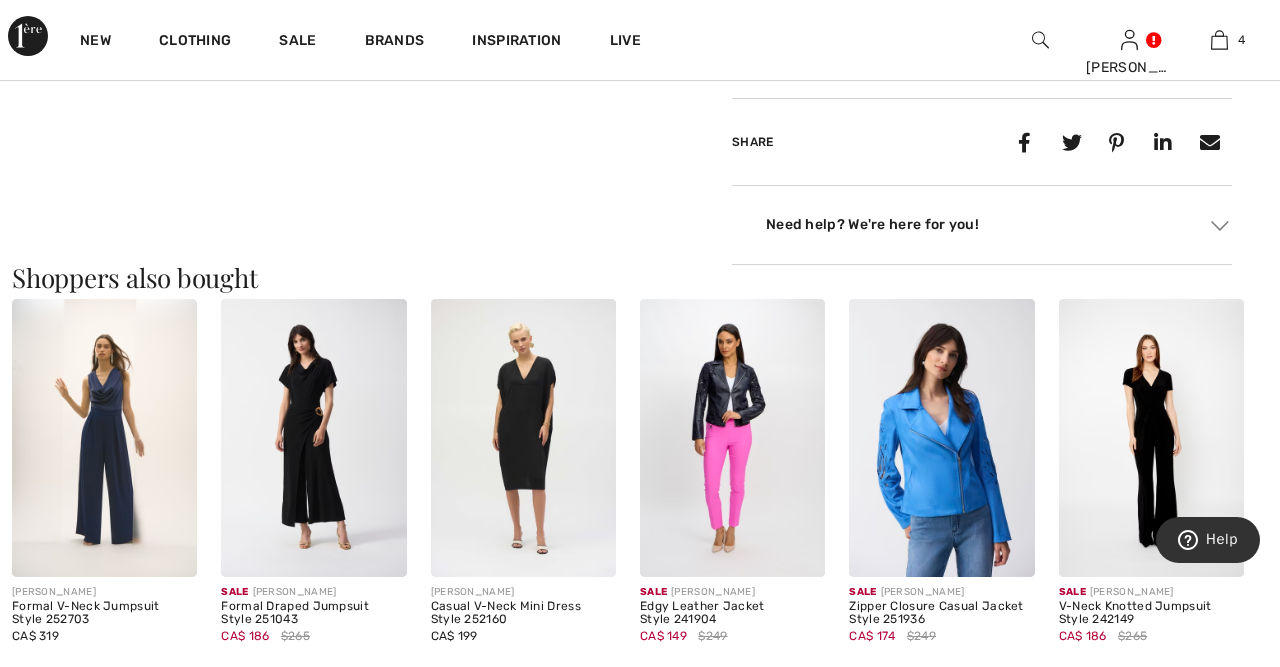 click at bounding box center (313, 438) 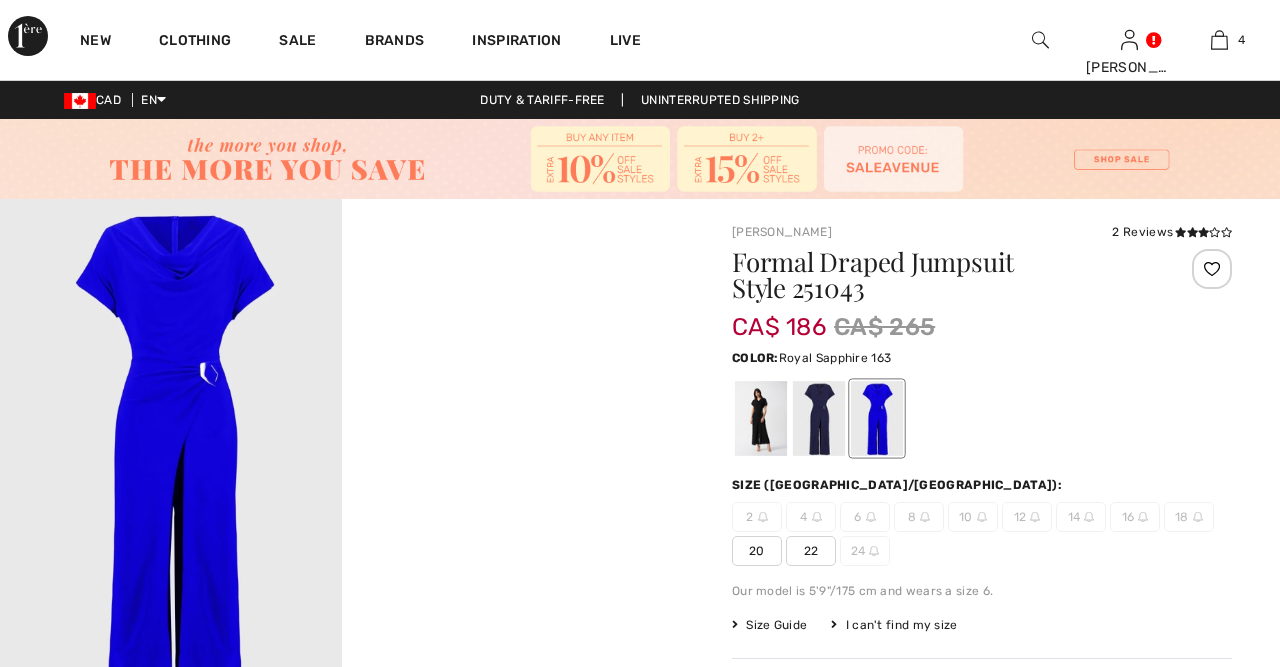 scroll, scrollTop: 0, scrollLeft: 0, axis: both 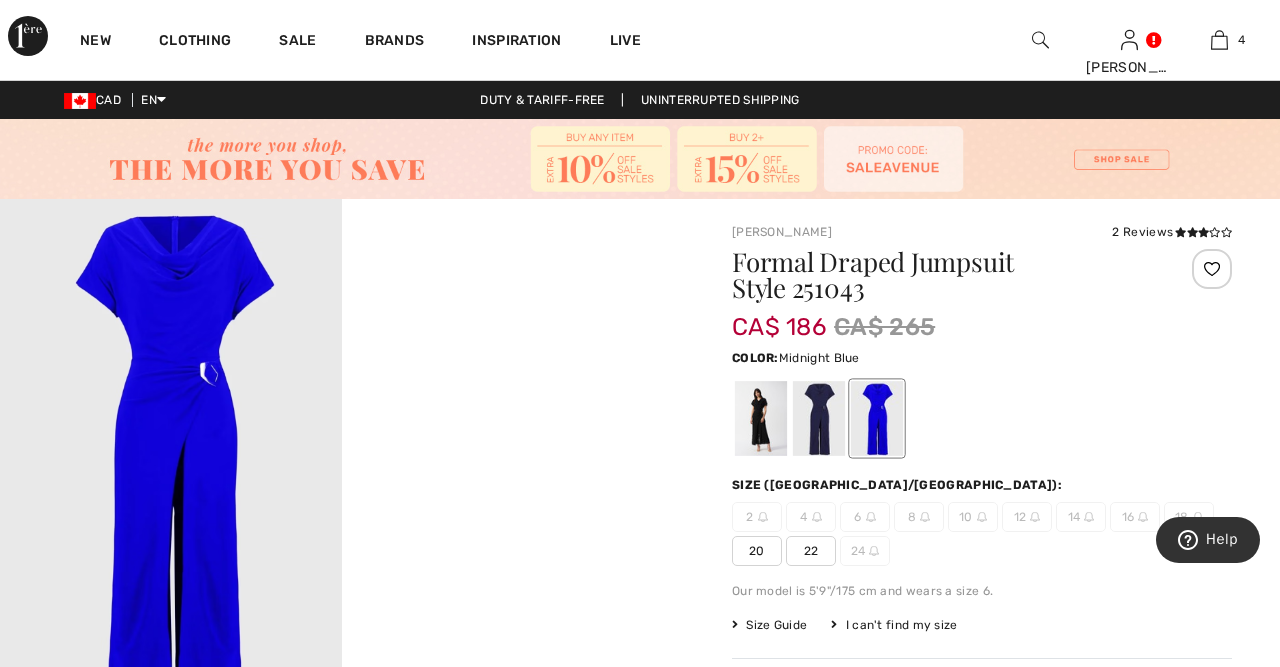 click at bounding box center [819, 418] 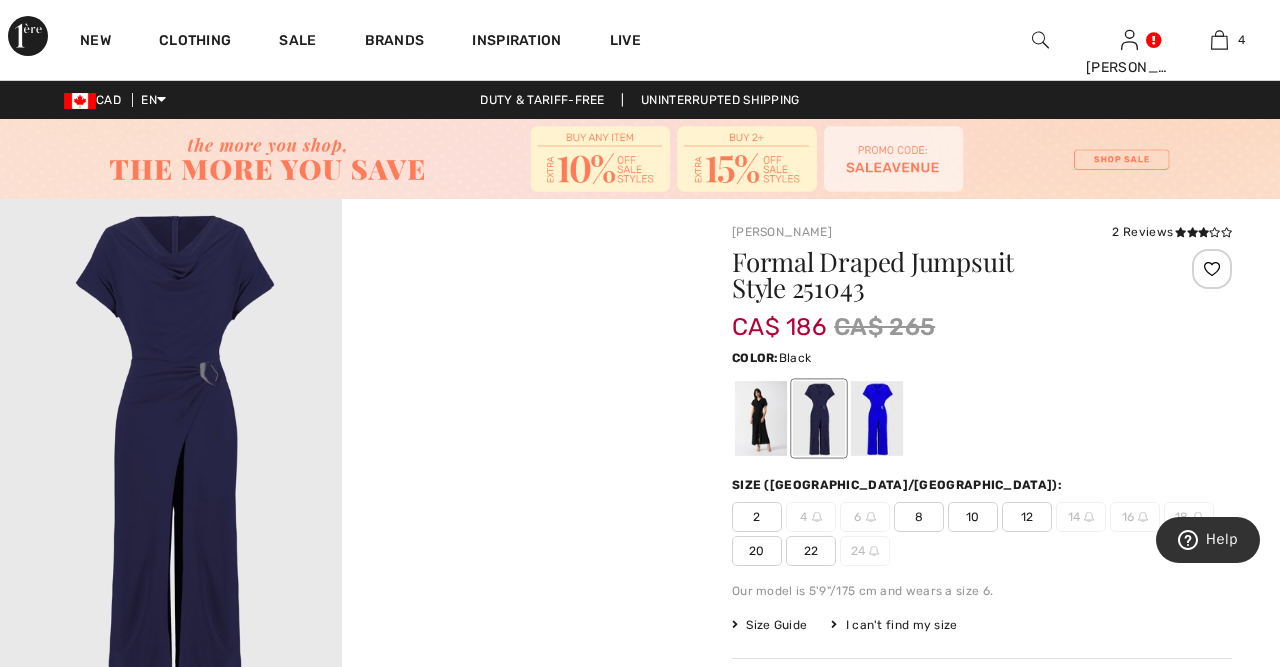 click at bounding box center [761, 418] 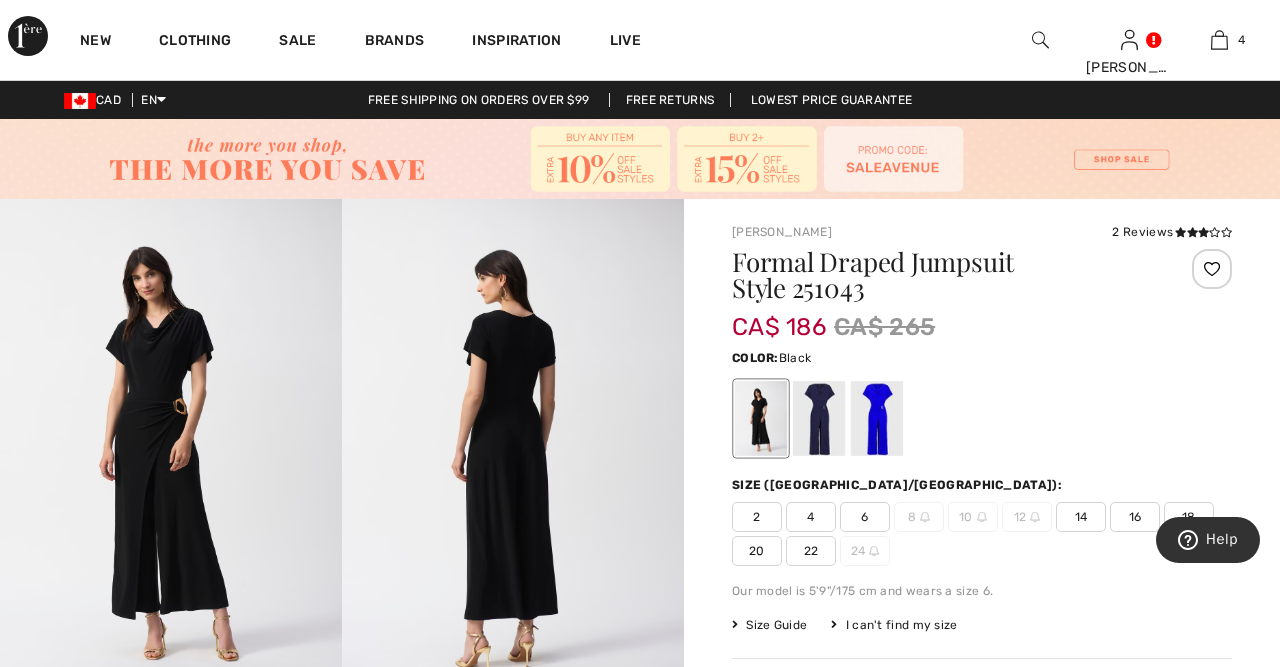 click at bounding box center (171, 455) 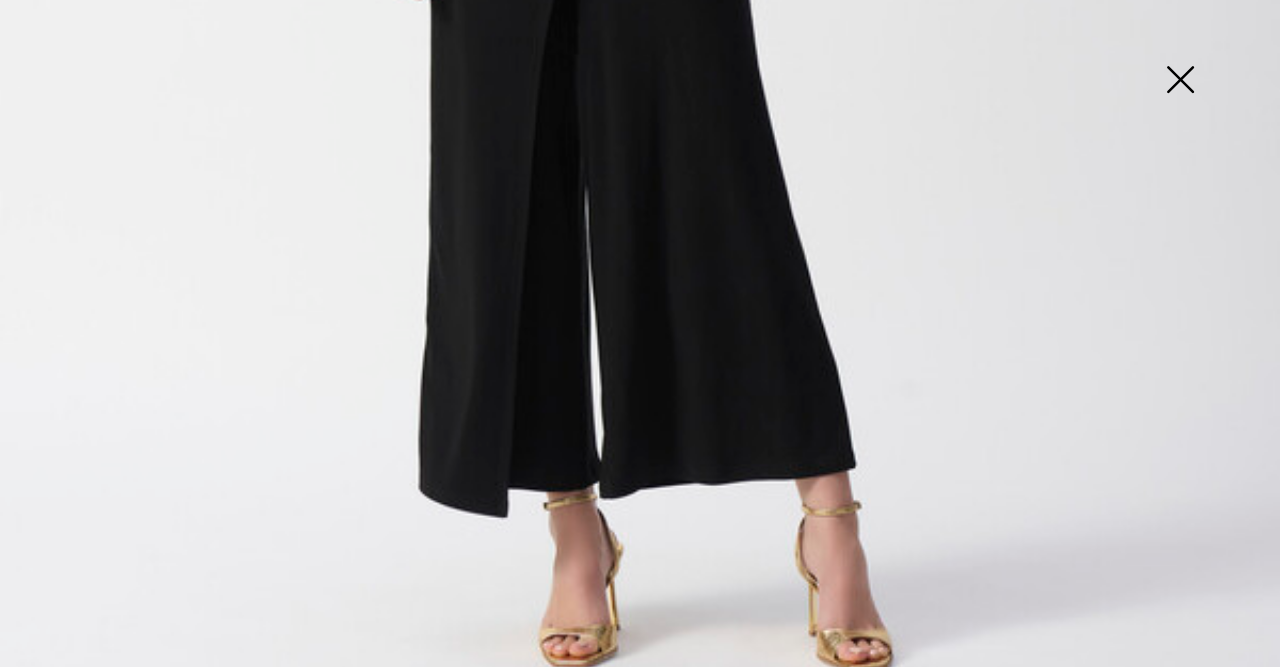 scroll, scrollTop: 1120, scrollLeft: 0, axis: vertical 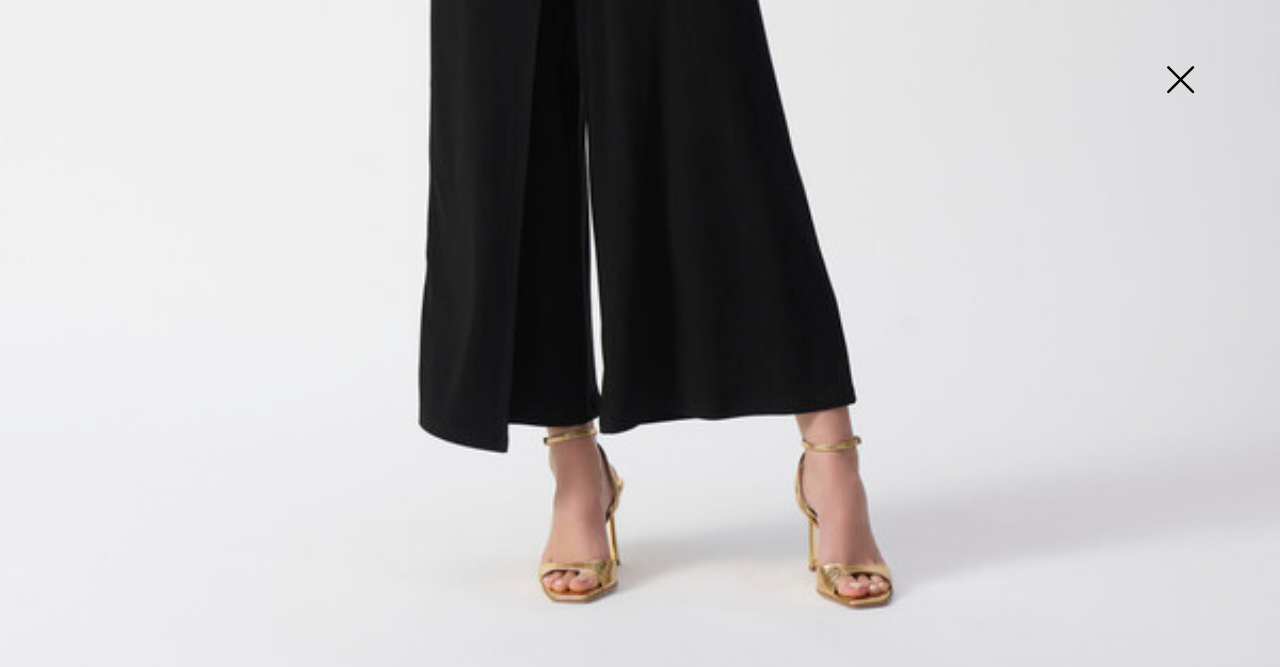 click at bounding box center [1180, 81] 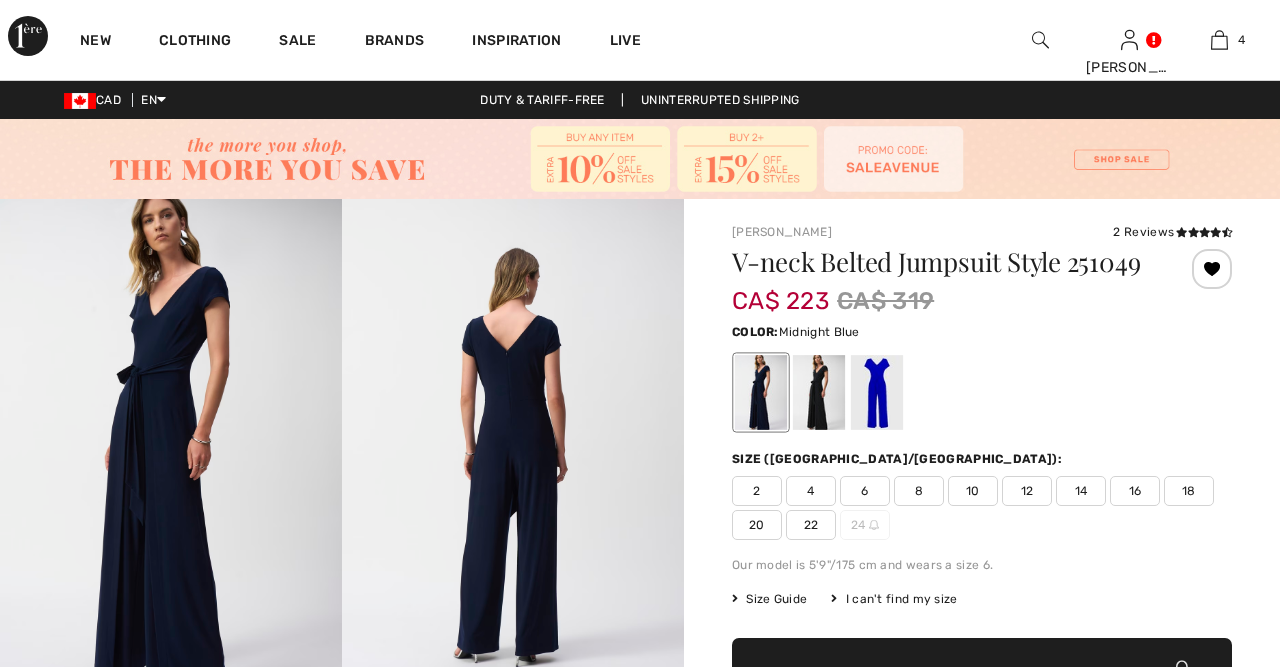 scroll, scrollTop: 1144, scrollLeft: 0, axis: vertical 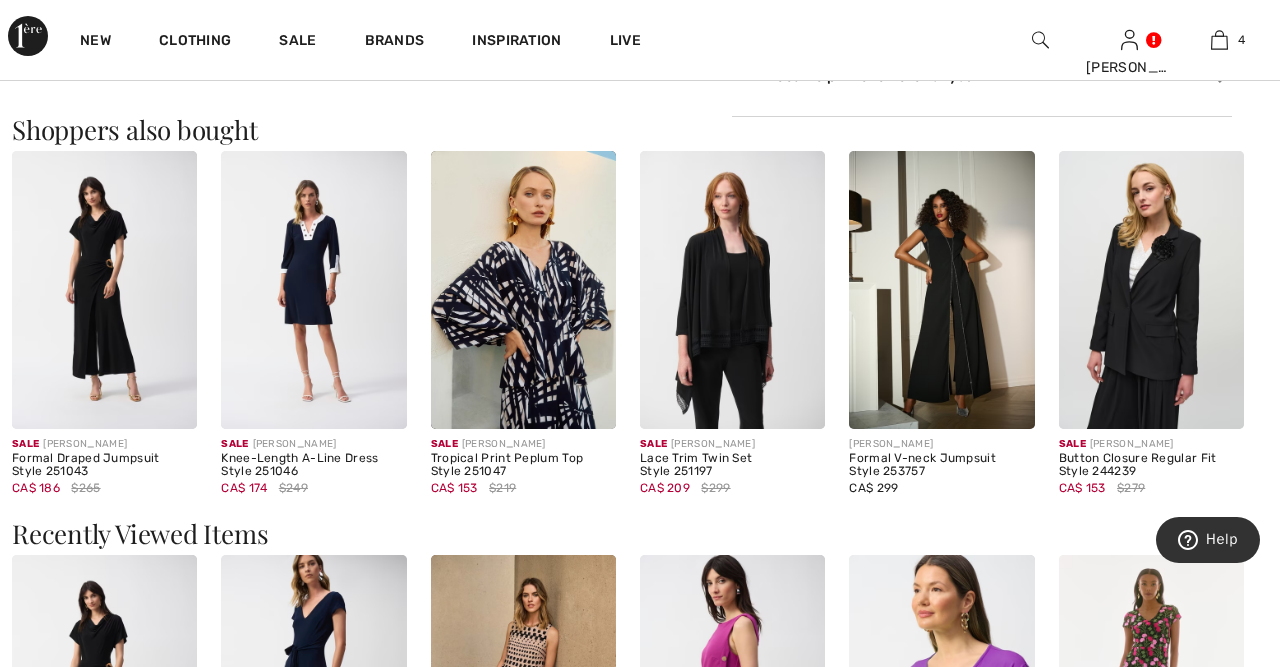 click at bounding box center [523, 290] 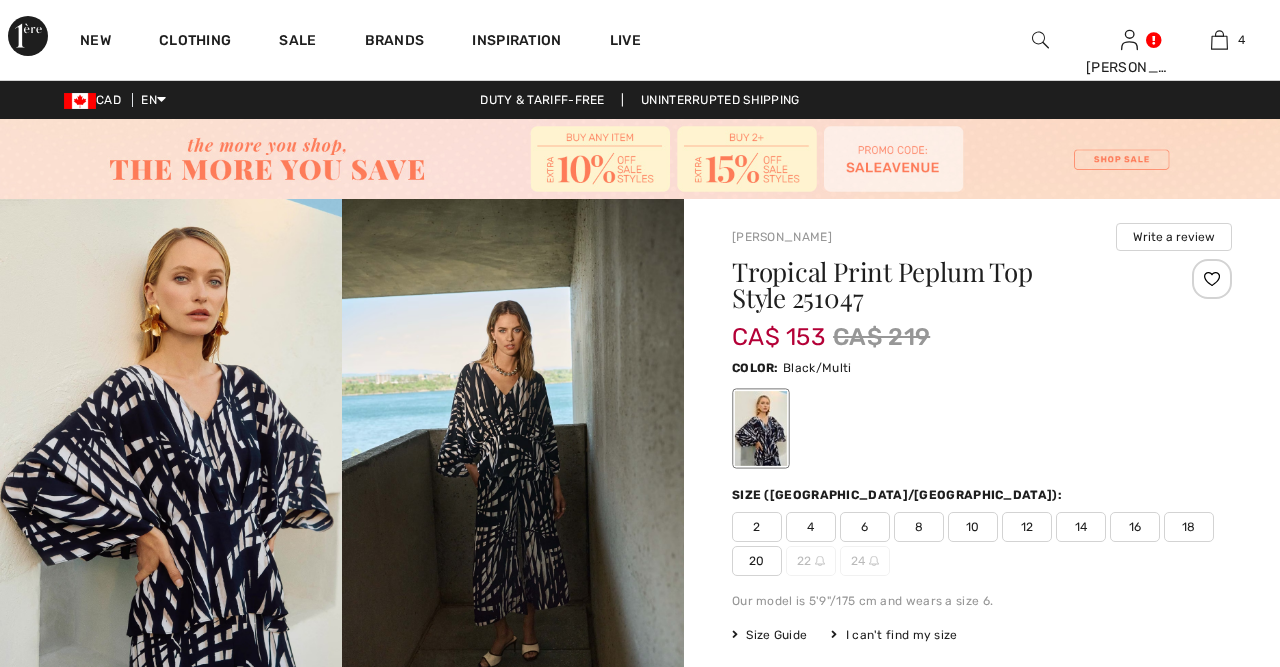 scroll, scrollTop: 0, scrollLeft: 0, axis: both 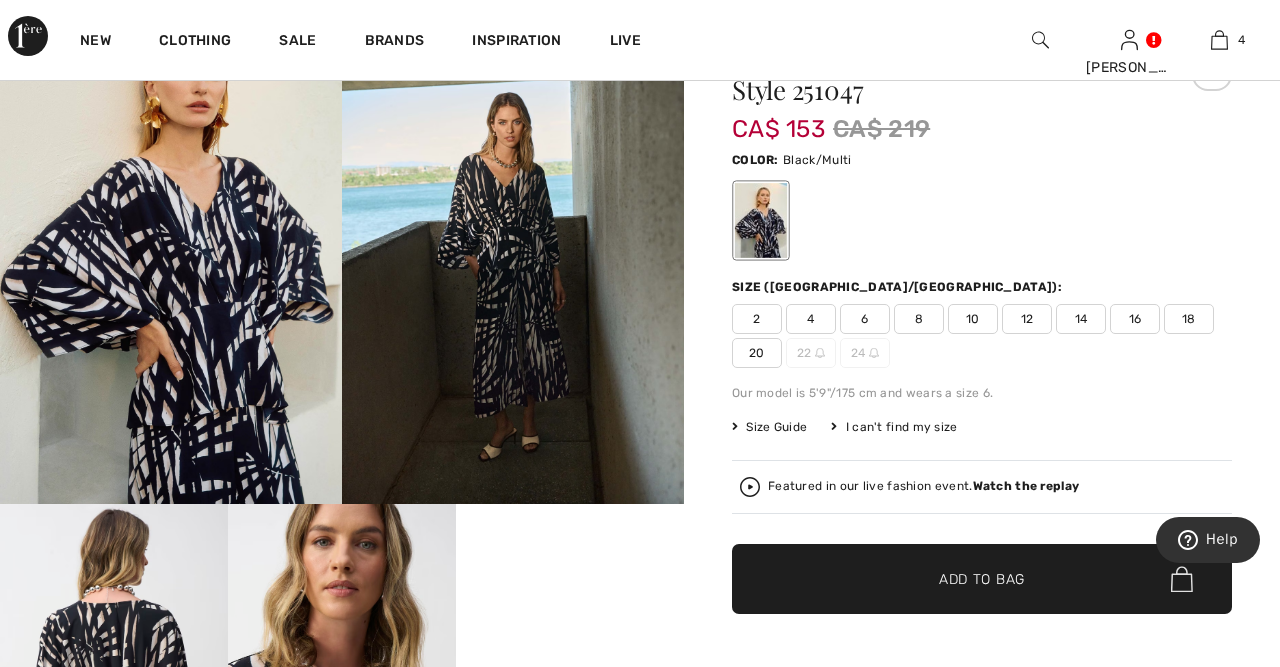 click at bounding box center (171, 247) 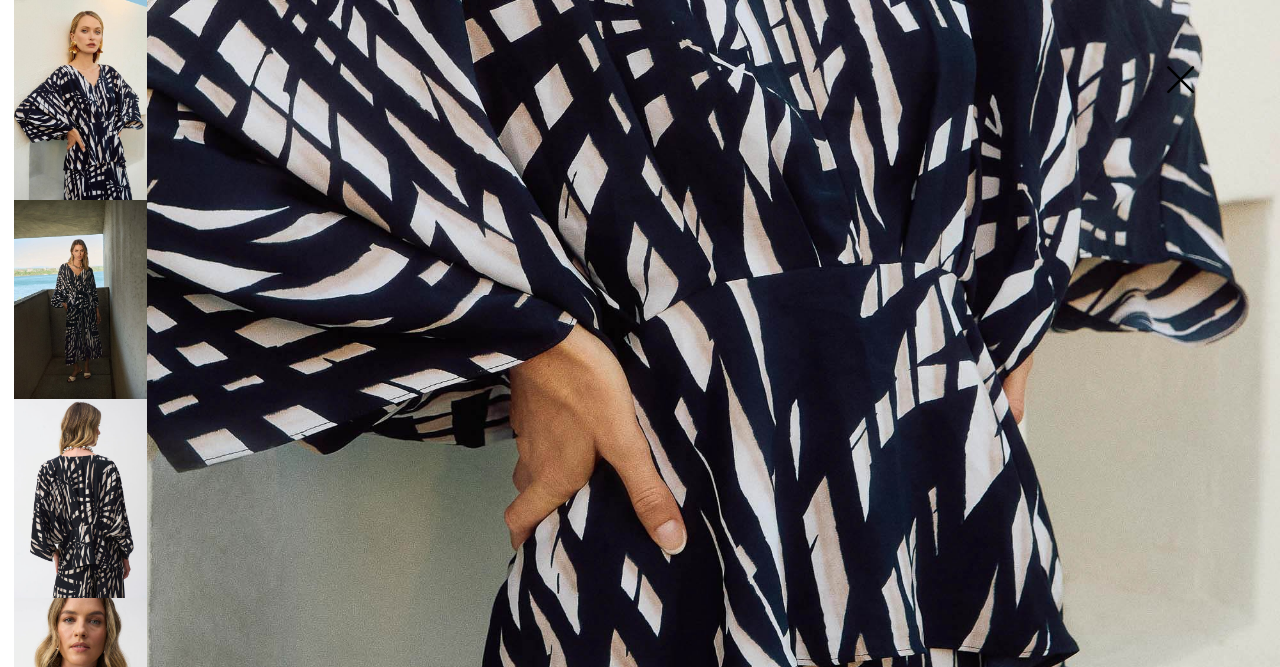 scroll, scrollTop: 896, scrollLeft: 0, axis: vertical 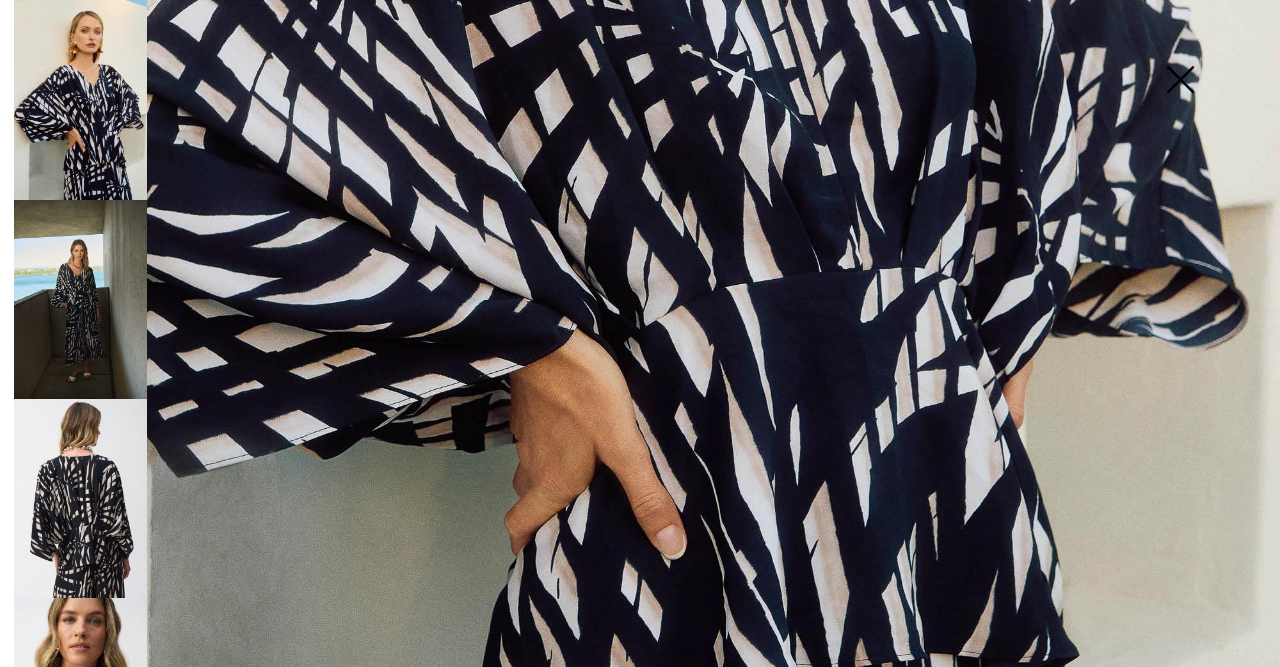 click at bounding box center (80, 498) 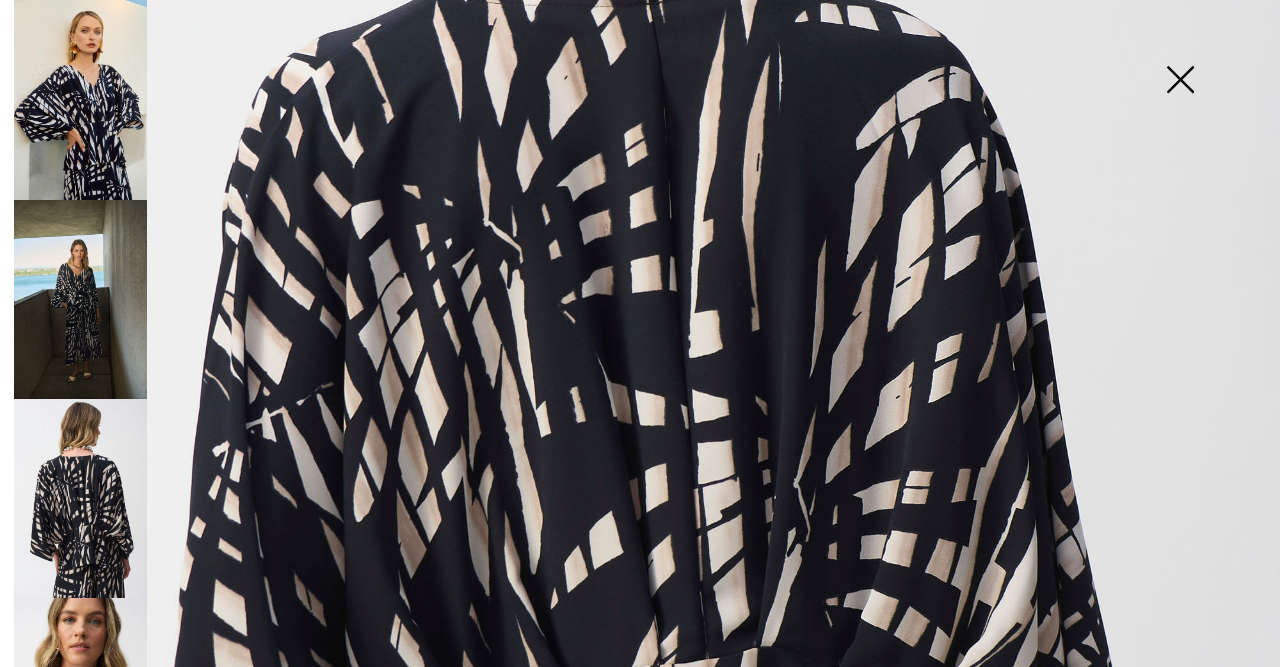 scroll, scrollTop: 0, scrollLeft: 0, axis: both 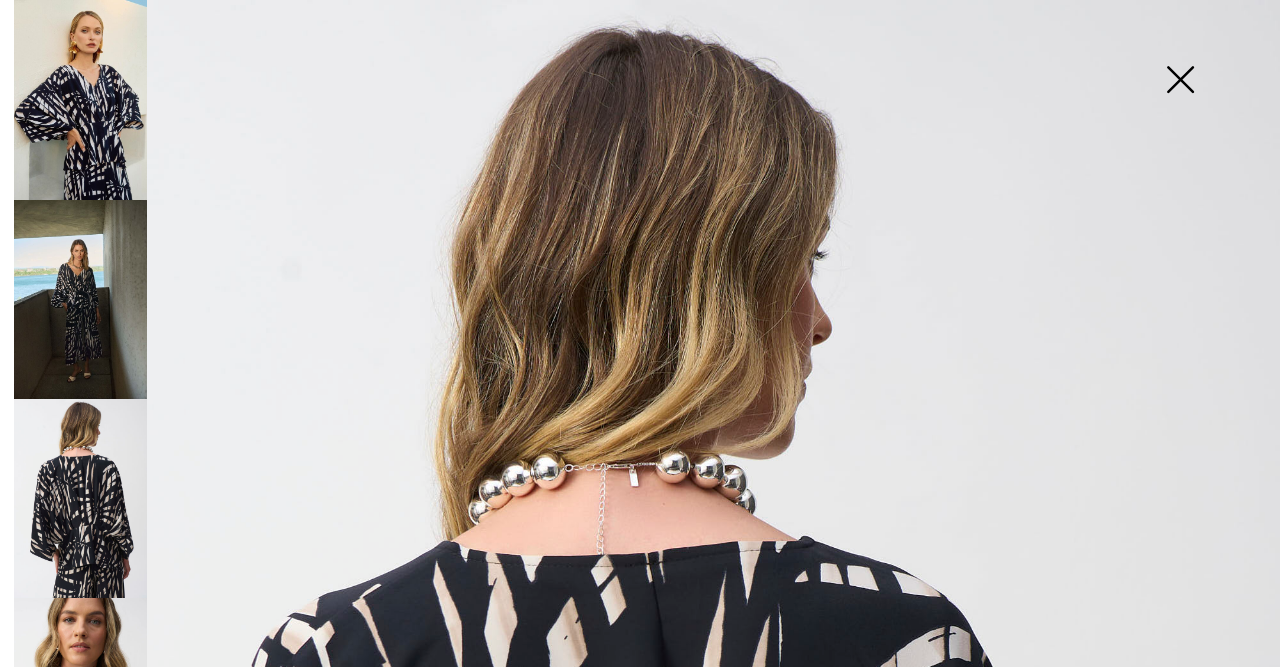 click at bounding box center [1180, 81] 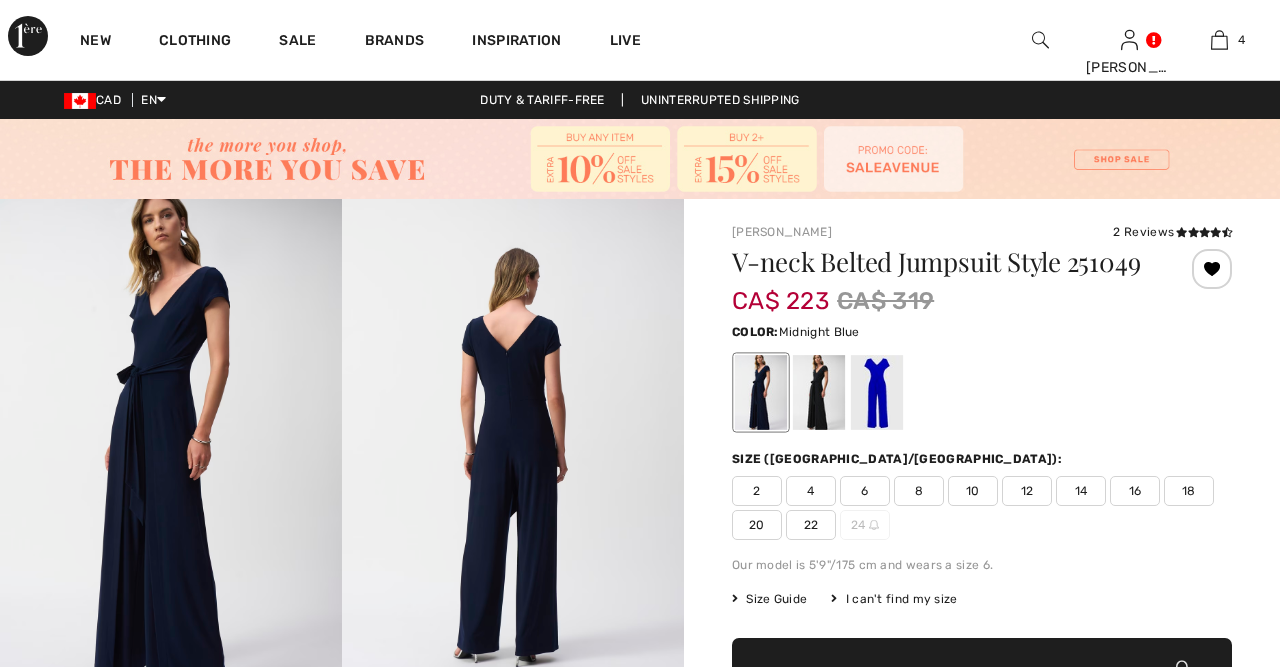 scroll, scrollTop: 1248, scrollLeft: 0, axis: vertical 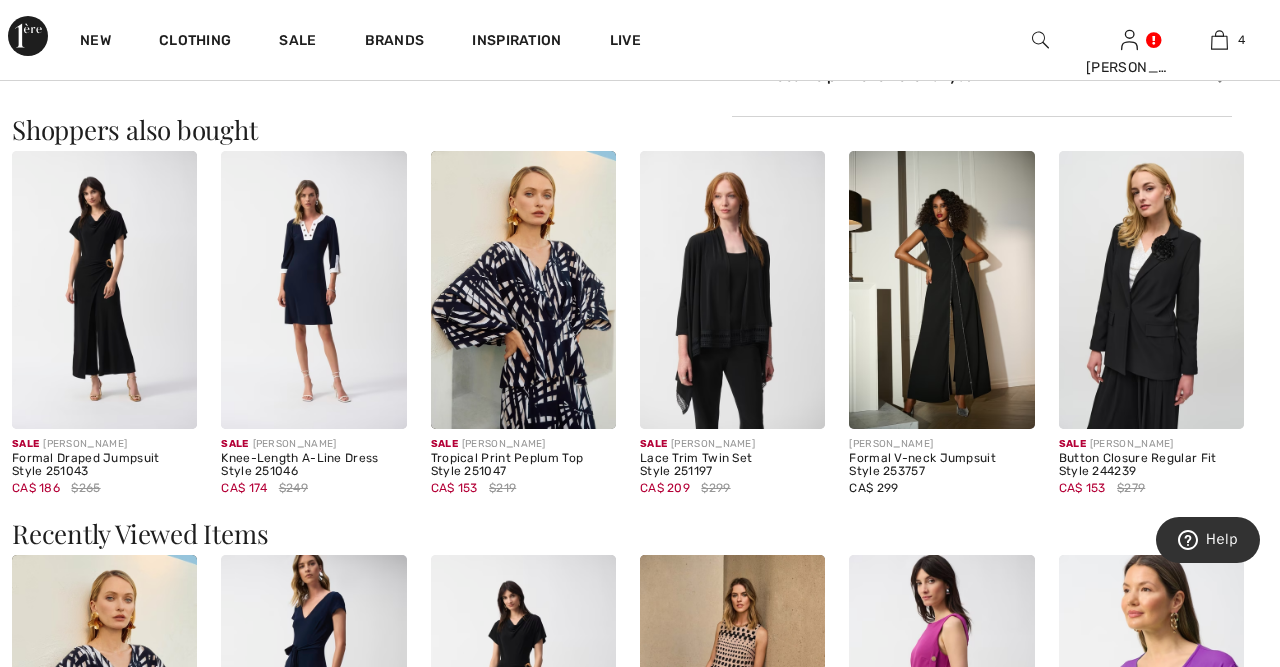 click at bounding box center (941, 290) 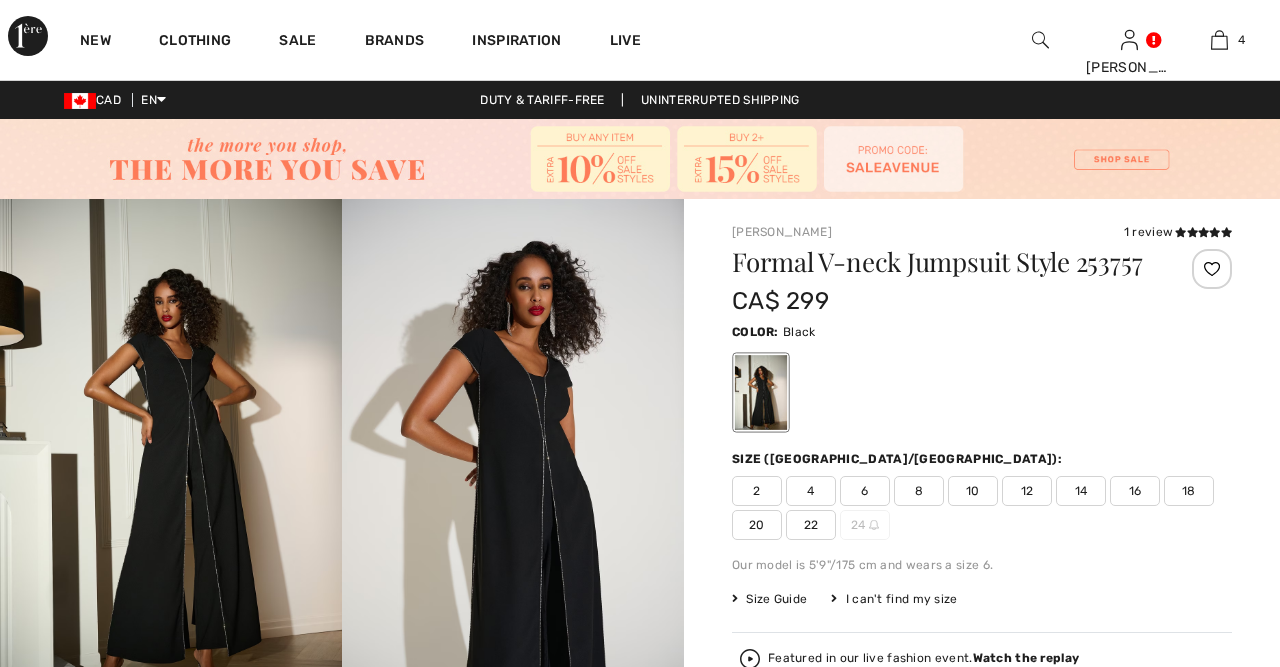 scroll, scrollTop: 0, scrollLeft: 0, axis: both 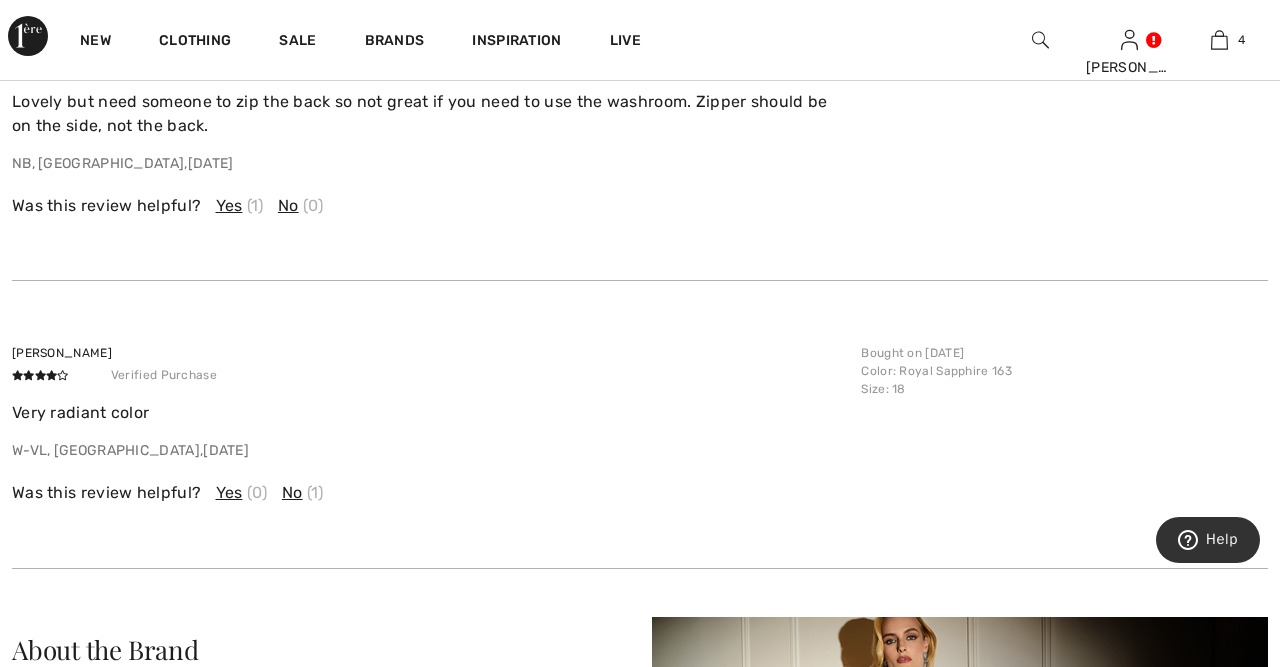 click on "Yes" at bounding box center [229, 206] 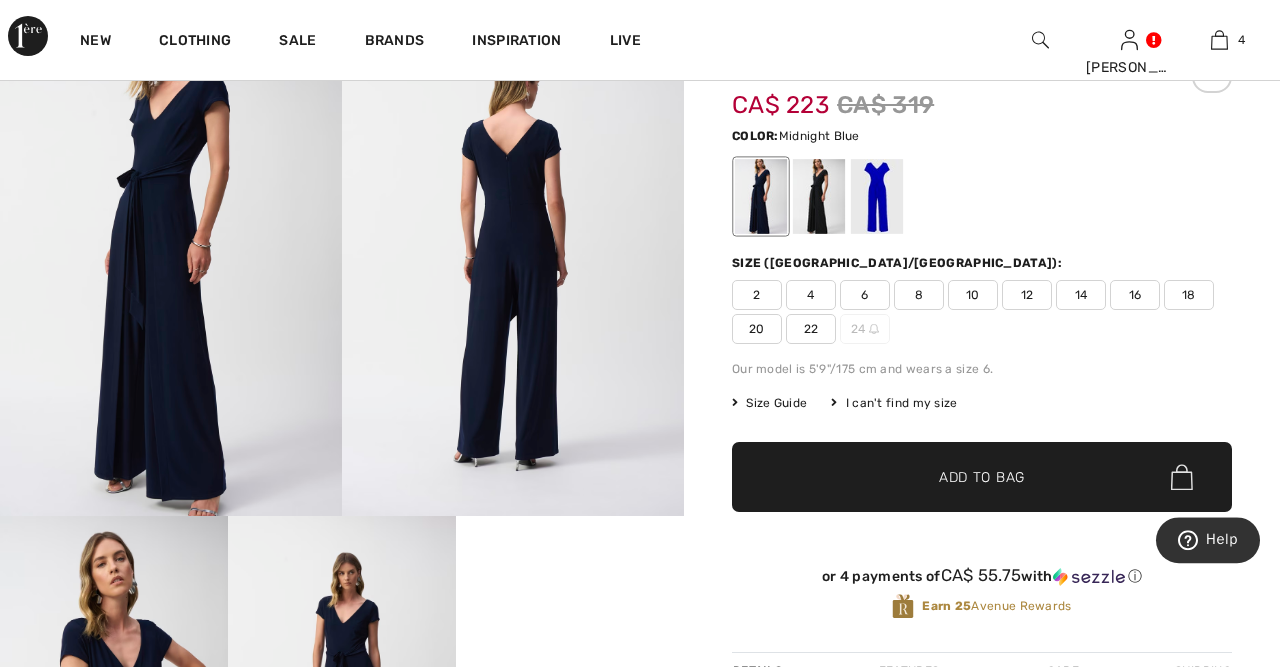 scroll, scrollTop: 104, scrollLeft: 0, axis: vertical 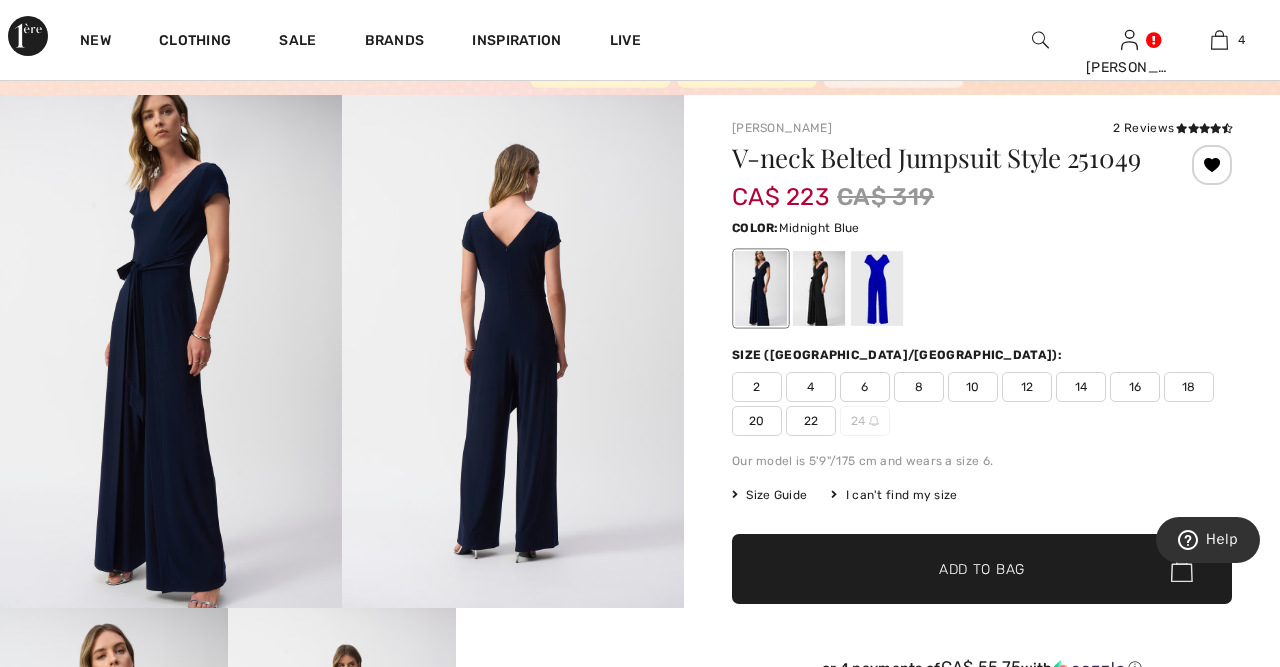 click at bounding box center [513, 351] 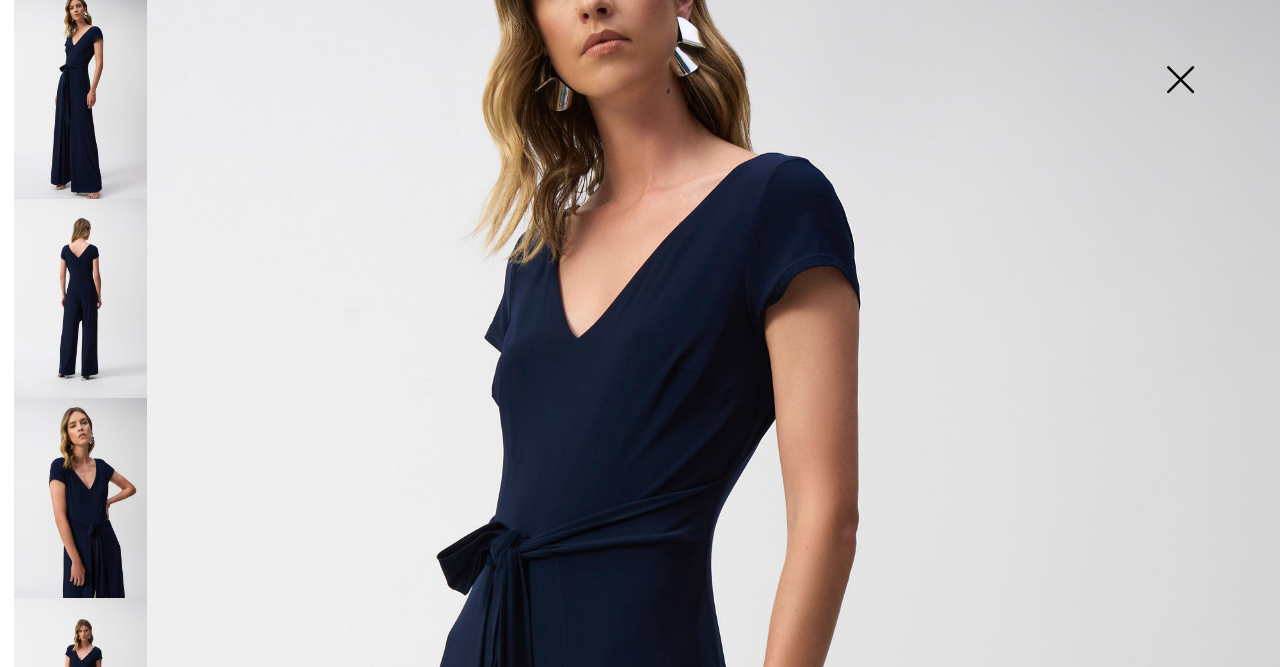scroll, scrollTop: 336, scrollLeft: 0, axis: vertical 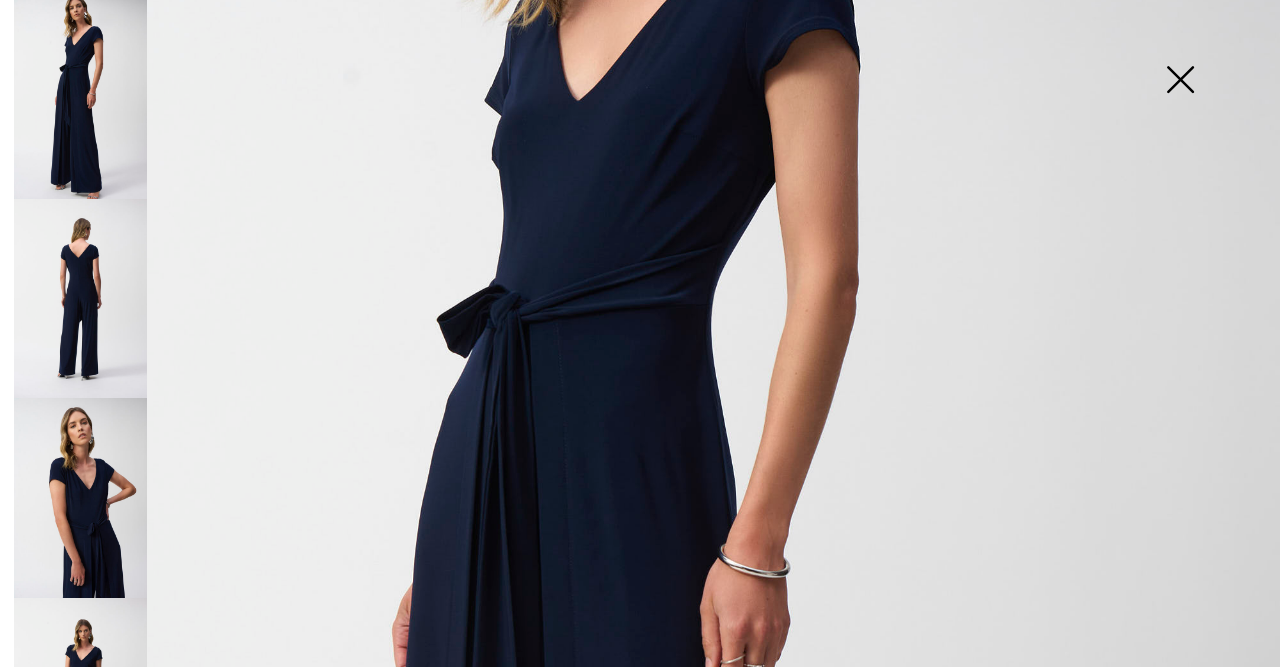 click at bounding box center (80, 298) 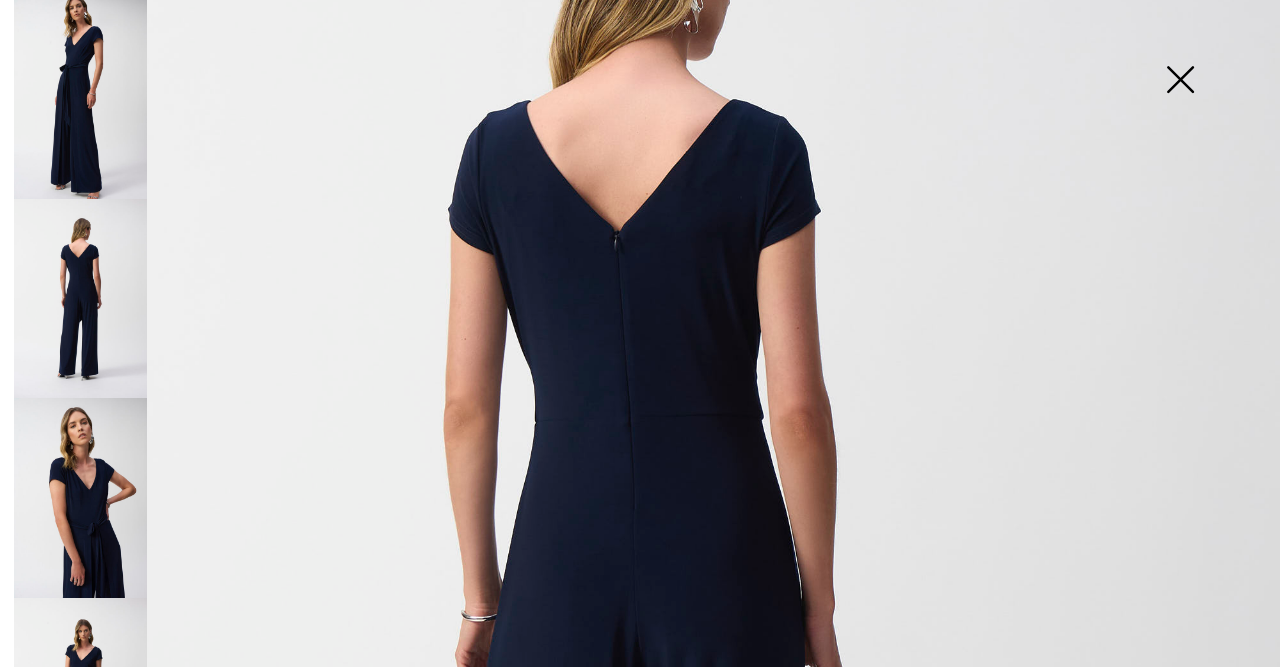click at bounding box center [640, 623] 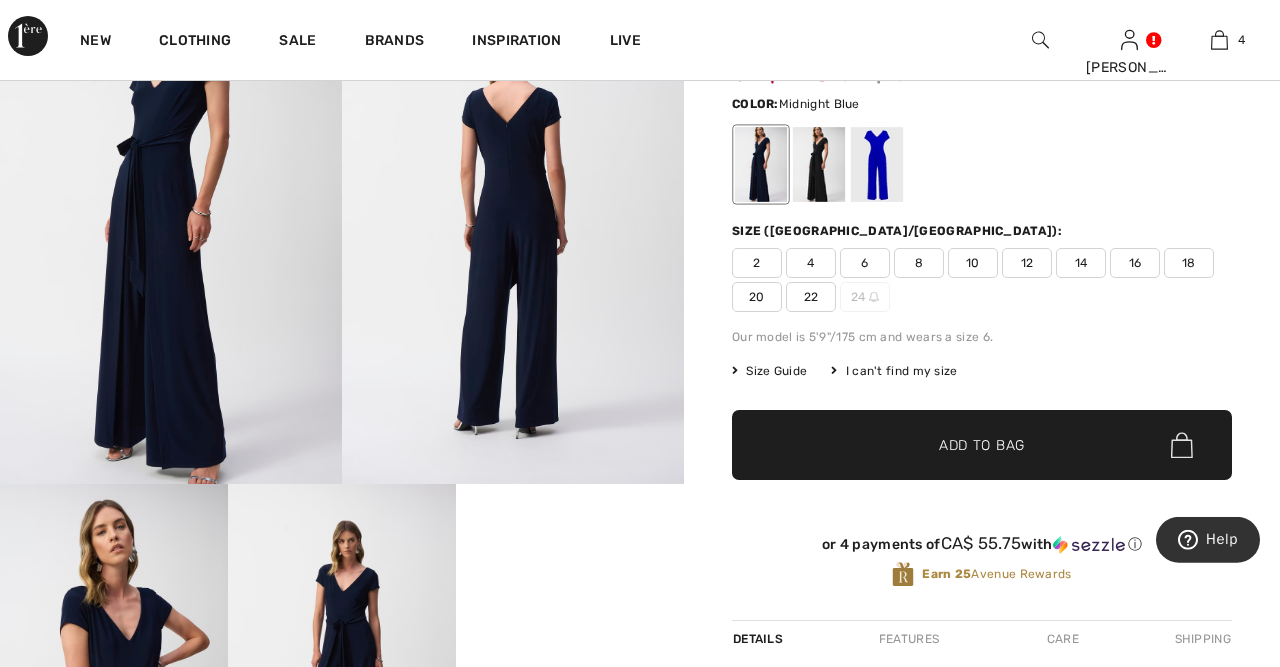 scroll, scrollTop: 208, scrollLeft: 0, axis: vertical 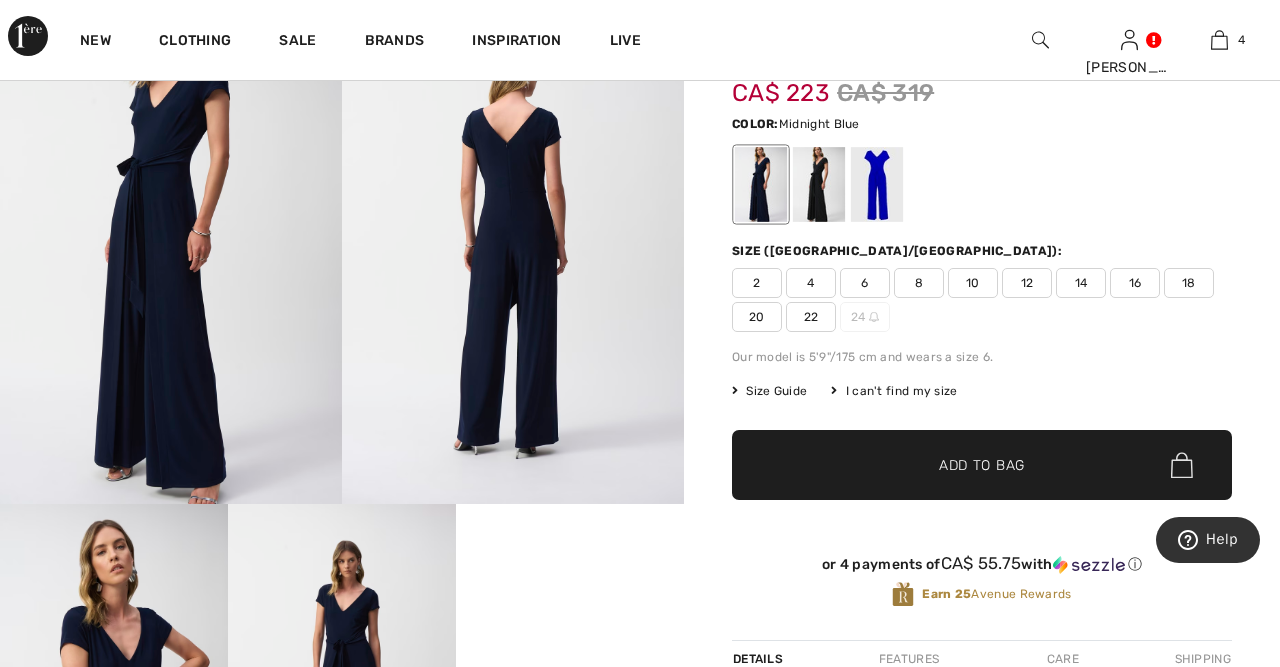 click at bounding box center [513, 247] 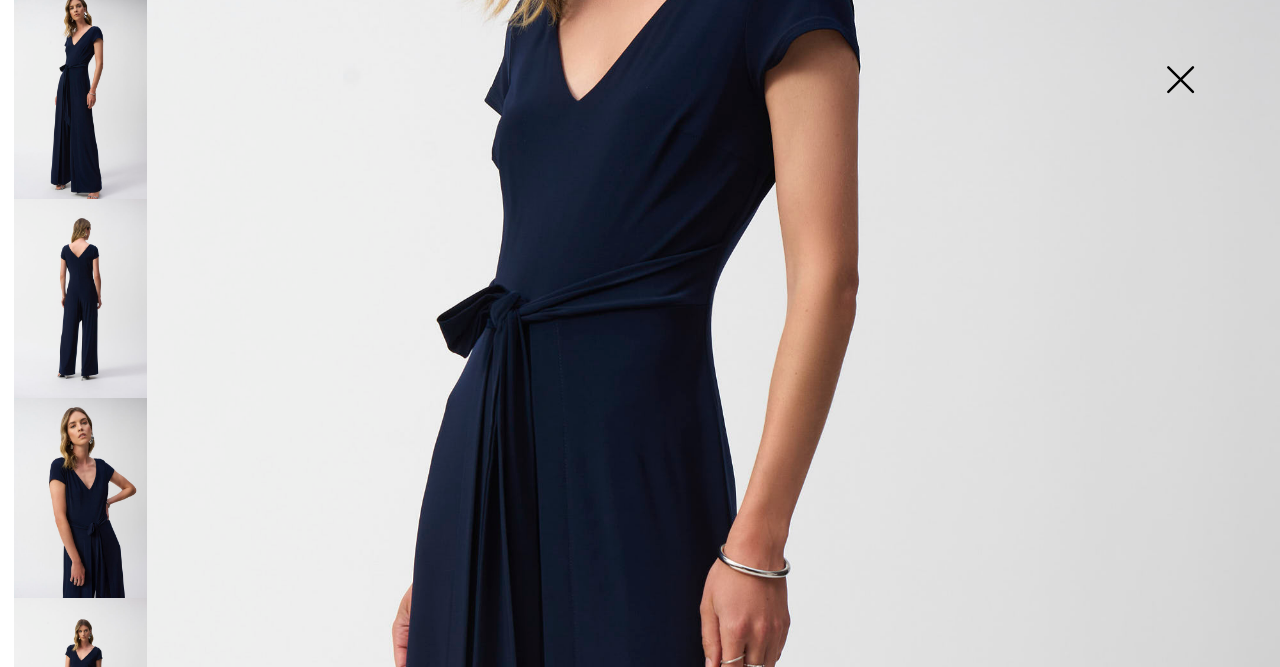 click at bounding box center (80, 298) 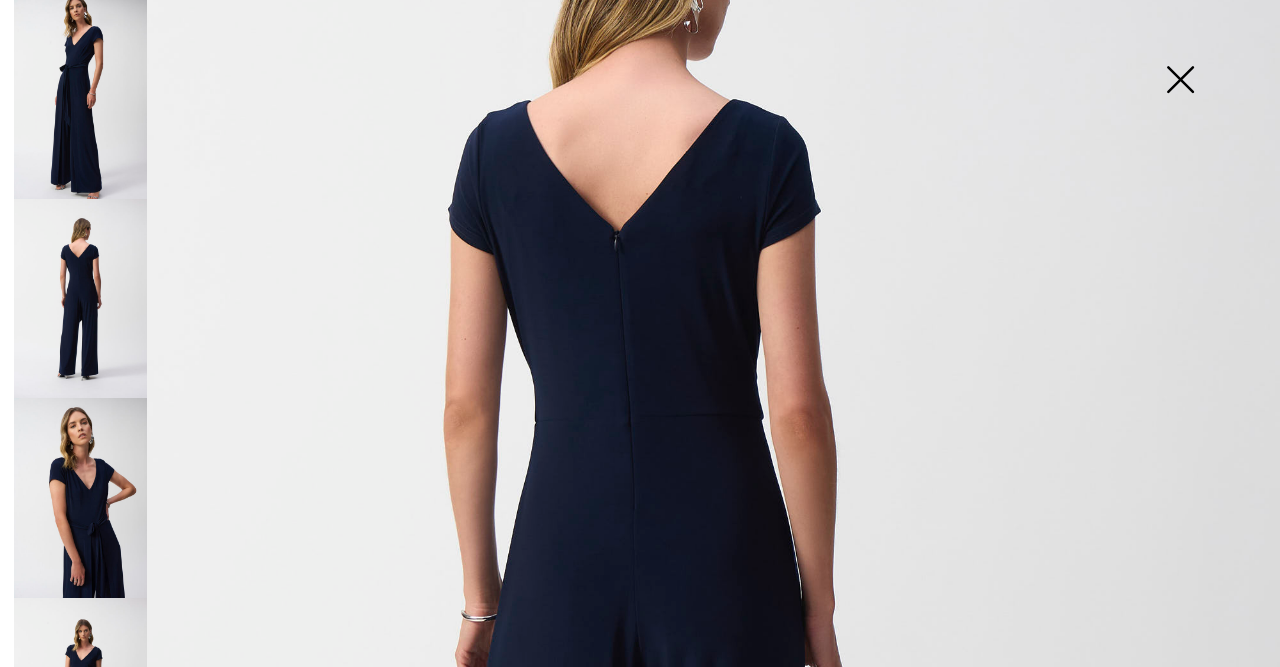 click at bounding box center (1180, 81) 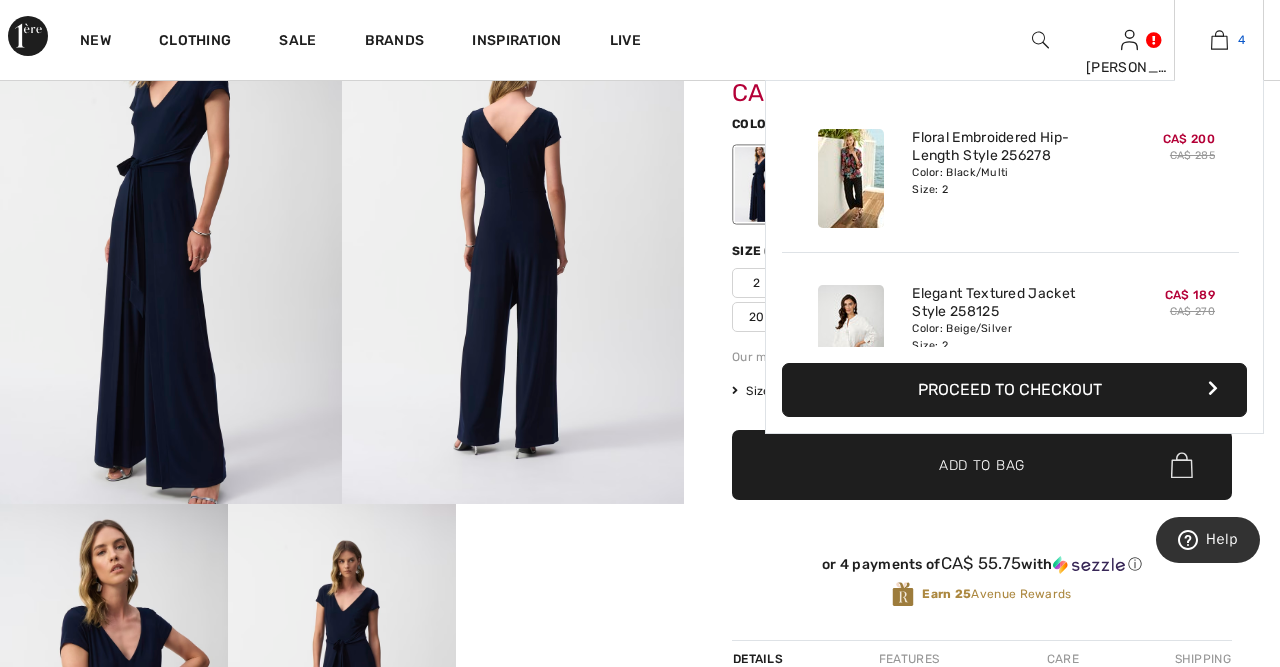 click on "4" at bounding box center [1219, 40] 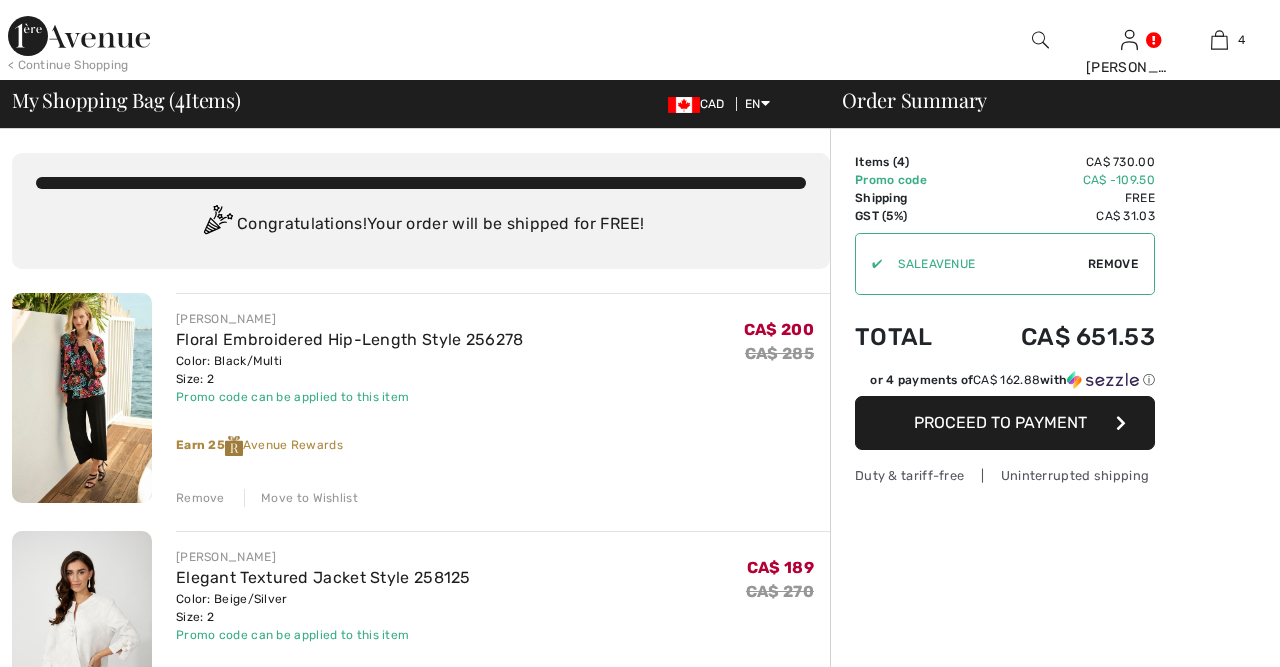 scroll, scrollTop: 0, scrollLeft: 0, axis: both 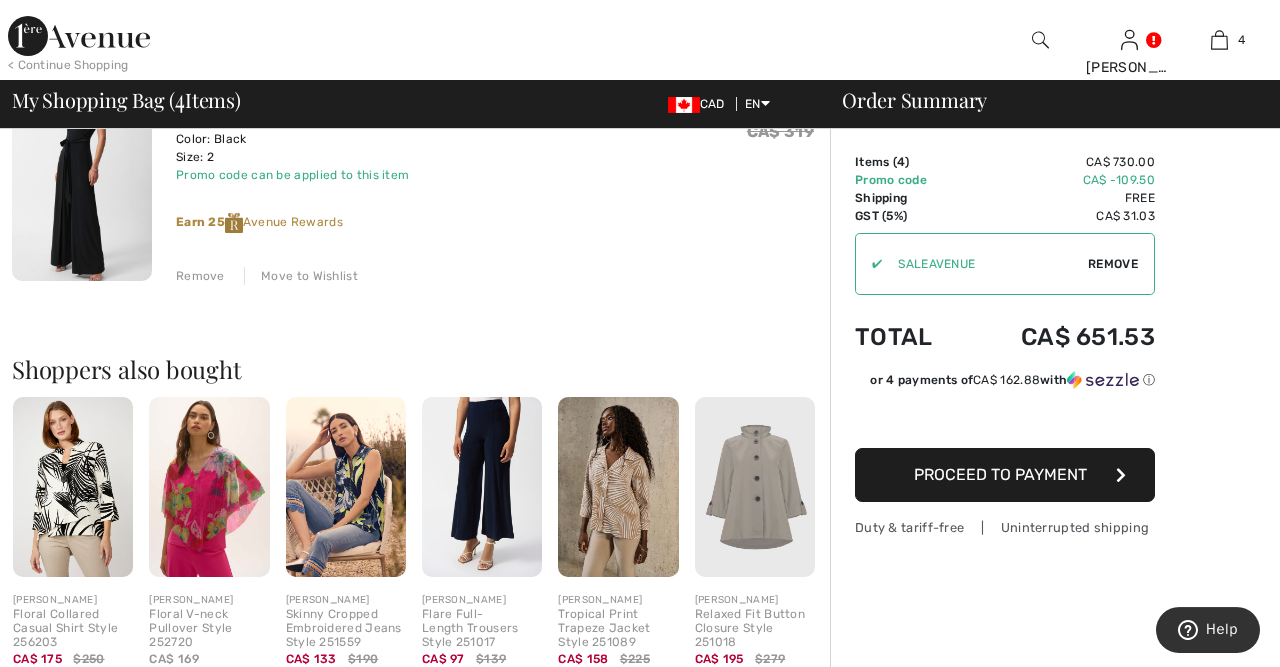 click at bounding box center (73, 487) 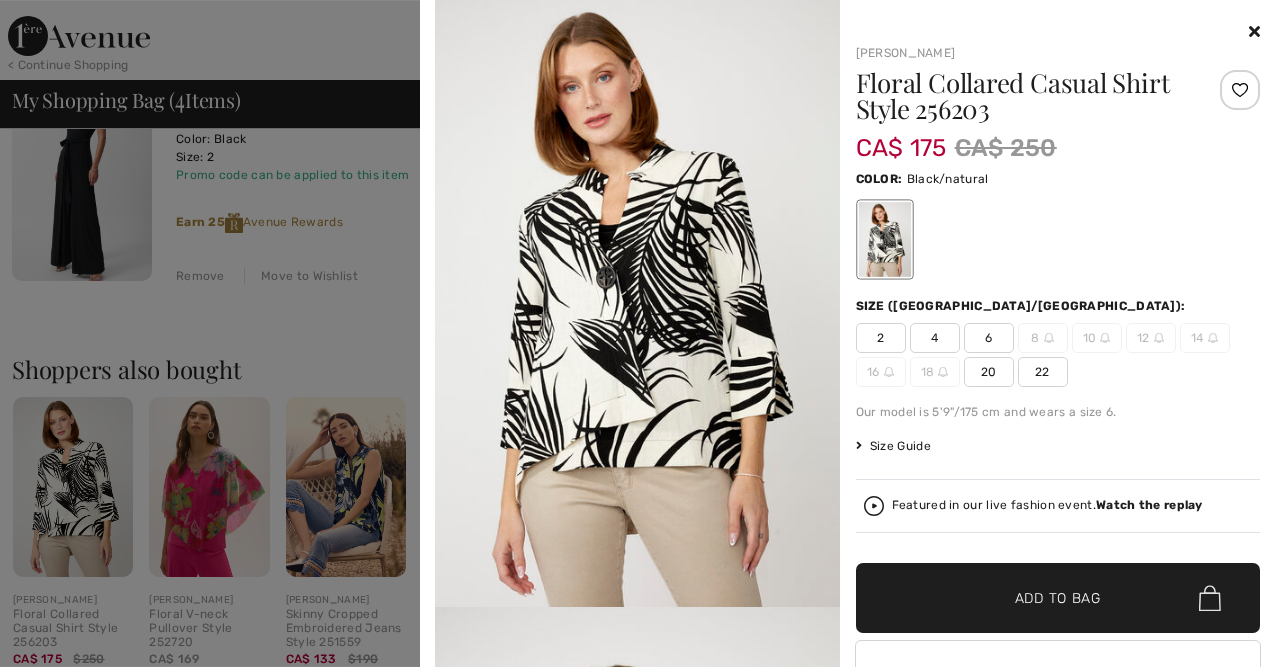click at bounding box center (637, 303) 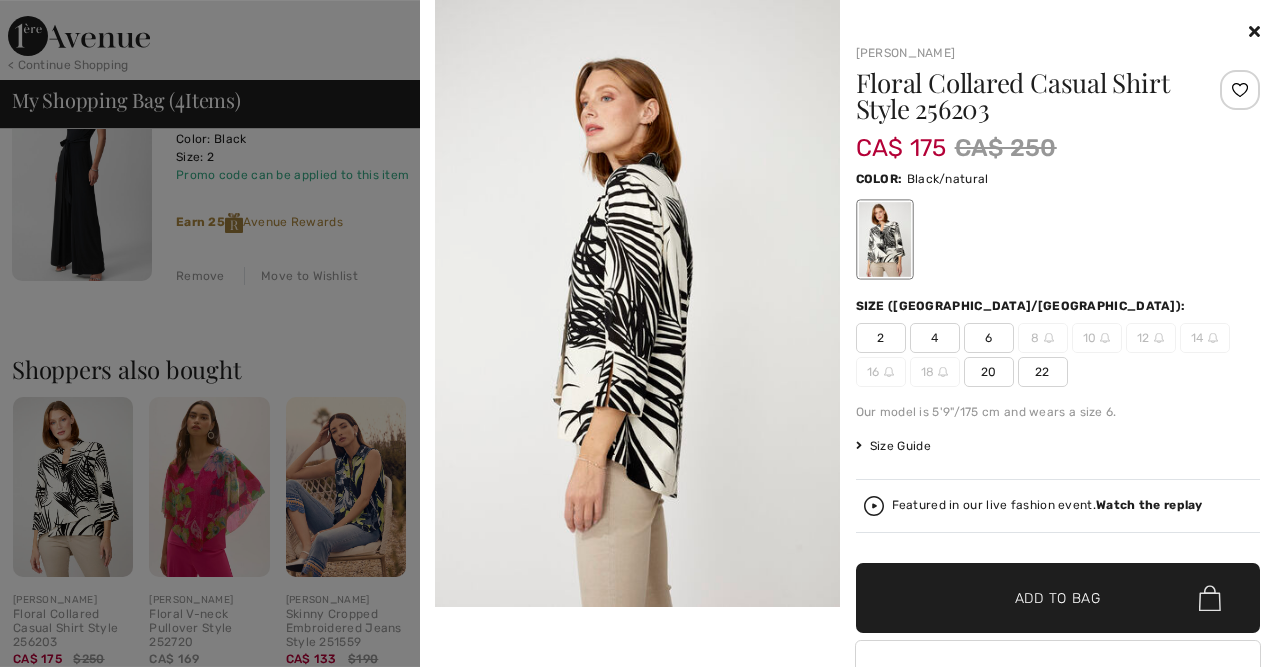 scroll, scrollTop: 672, scrollLeft: 0, axis: vertical 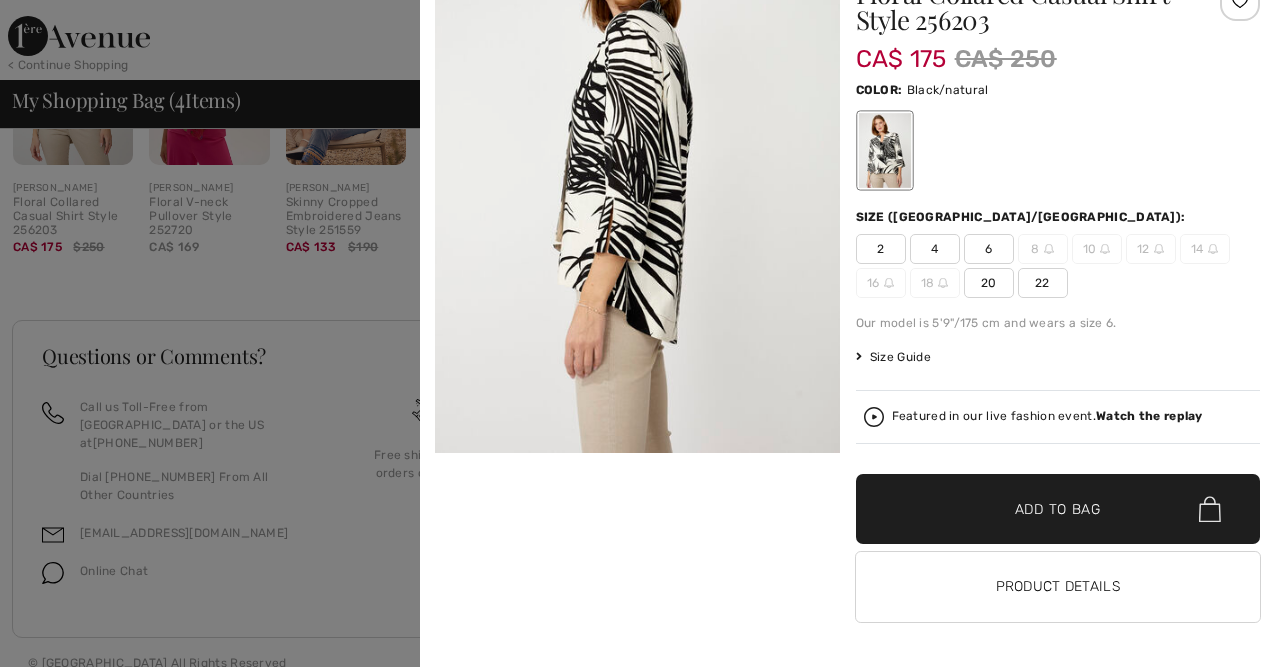 click at bounding box center [637, 149] 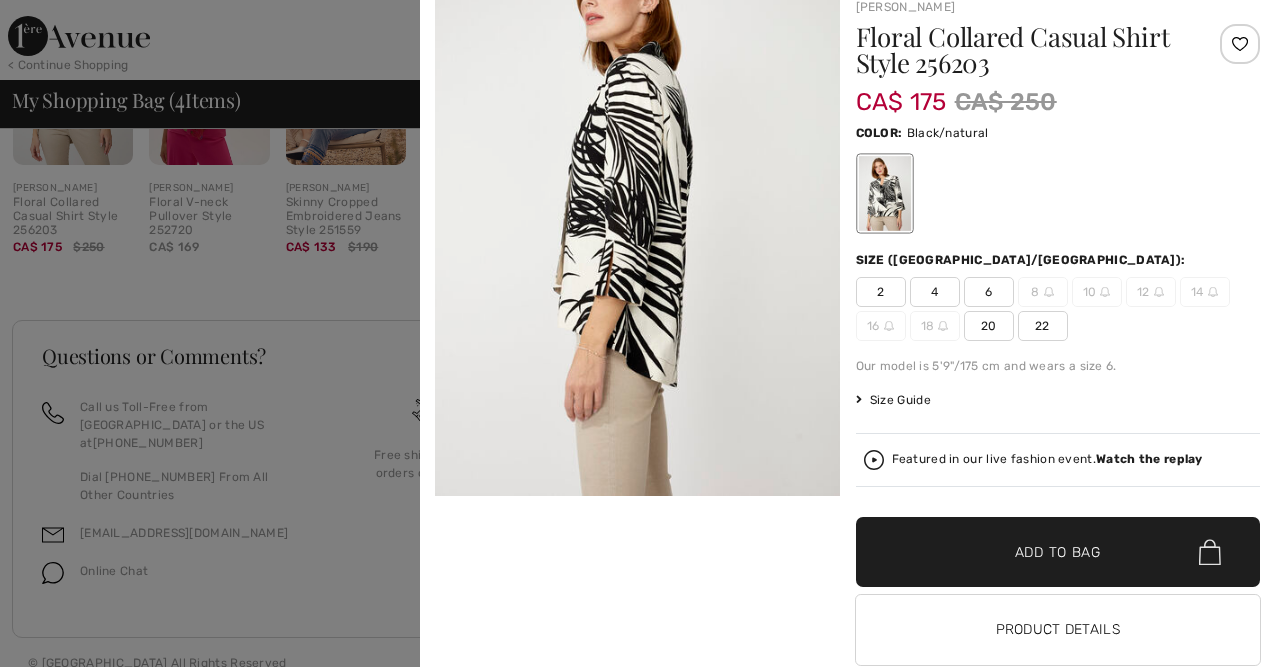 scroll, scrollTop: 0, scrollLeft: 0, axis: both 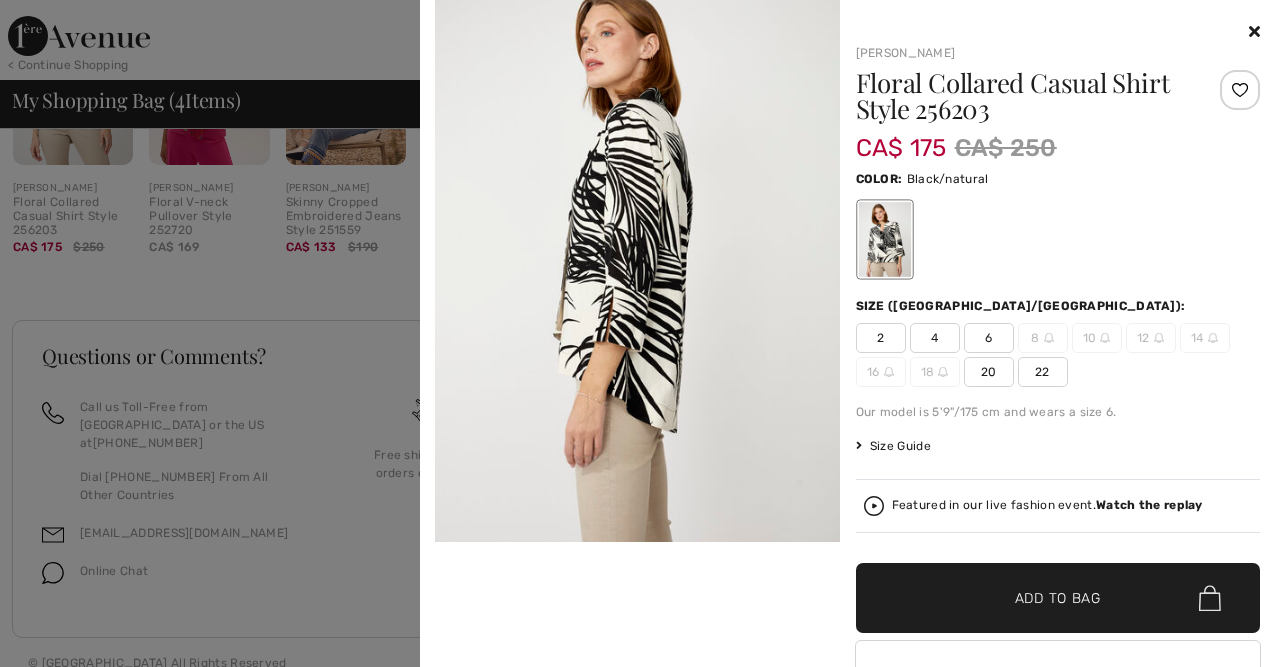 click at bounding box center (637, 238) 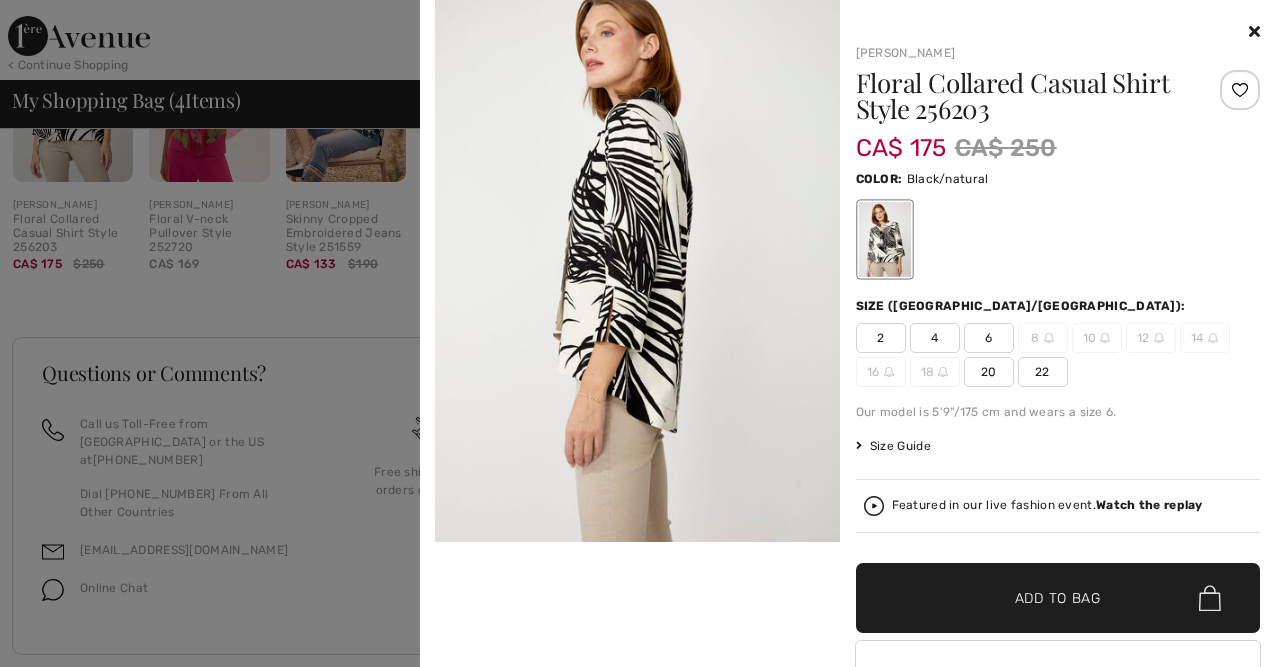 click on "2" at bounding box center [881, 338] 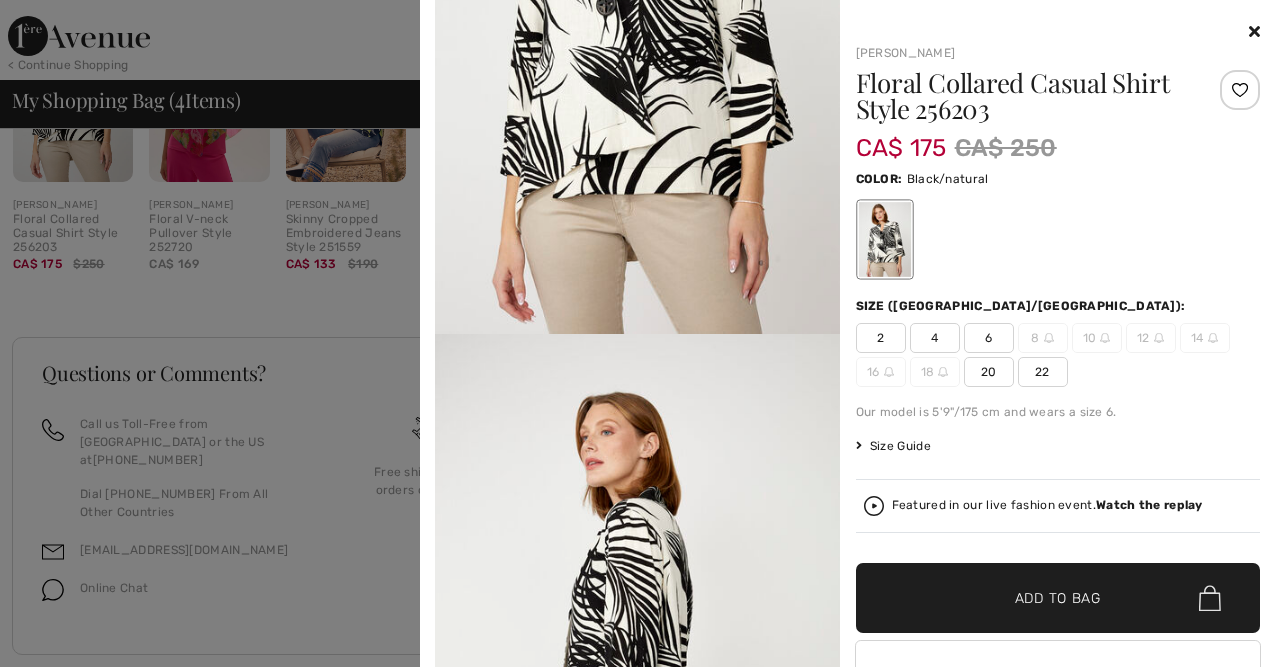 scroll, scrollTop: 0, scrollLeft: 0, axis: both 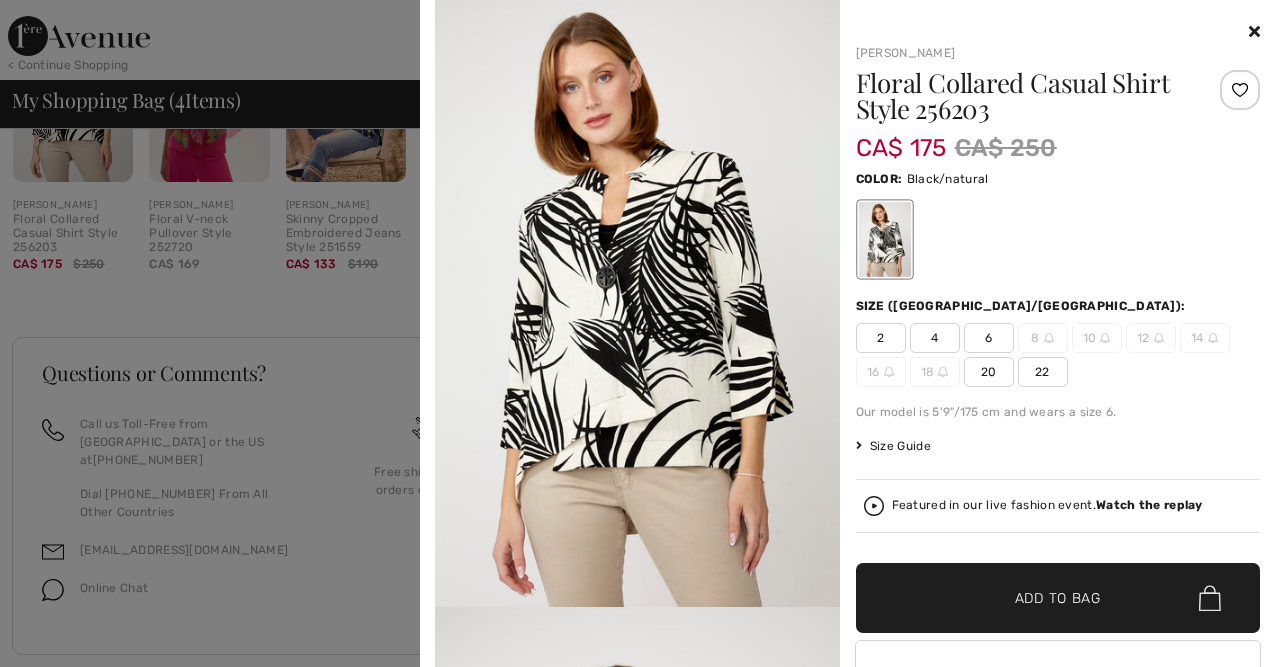 click on "2" at bounding box center (881, 338) 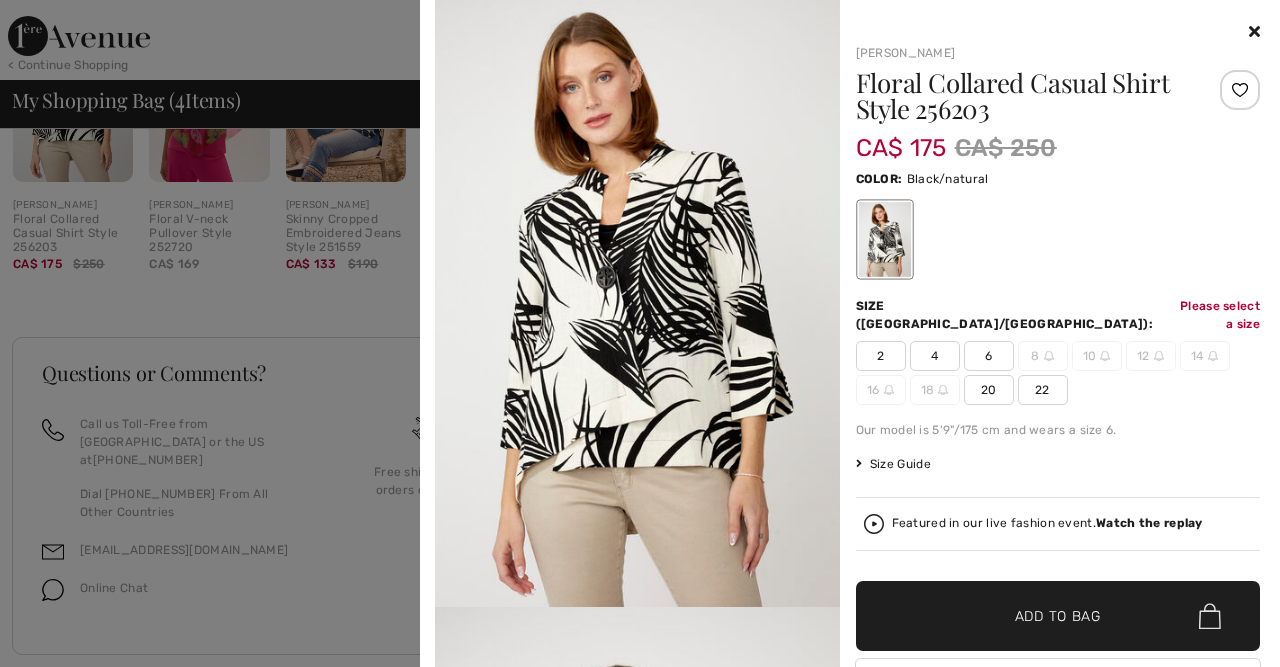 drag, startPoint x: 97, startPoint y: 189, endPoint x: 79, endPoint y: 160, distance: 34.132095 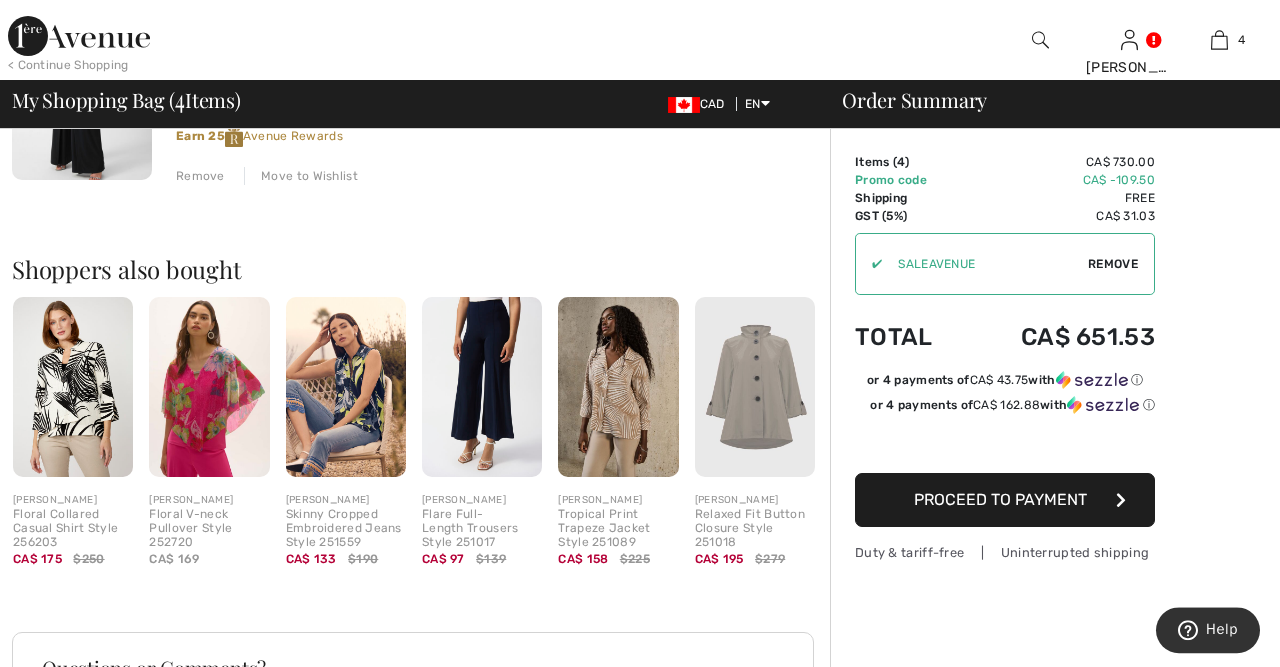 scroll, scrollTop: 649, scrollLeft: 0, axis: vertical 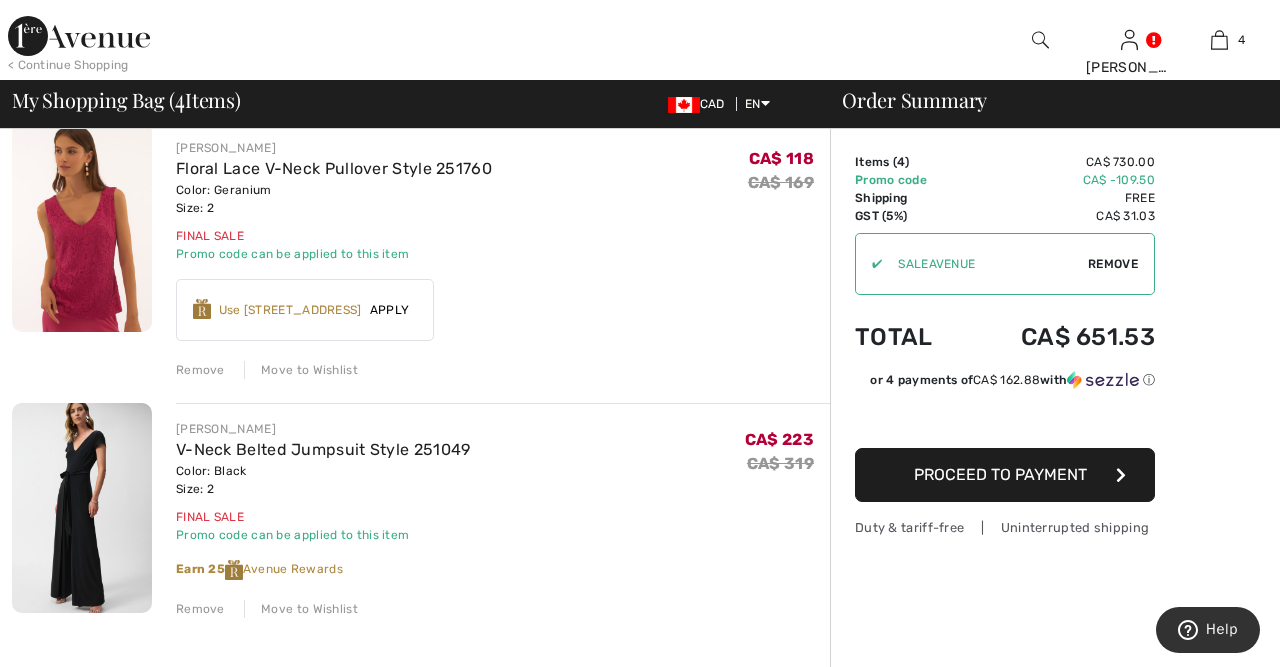 click at bounding box center [1040, 40] 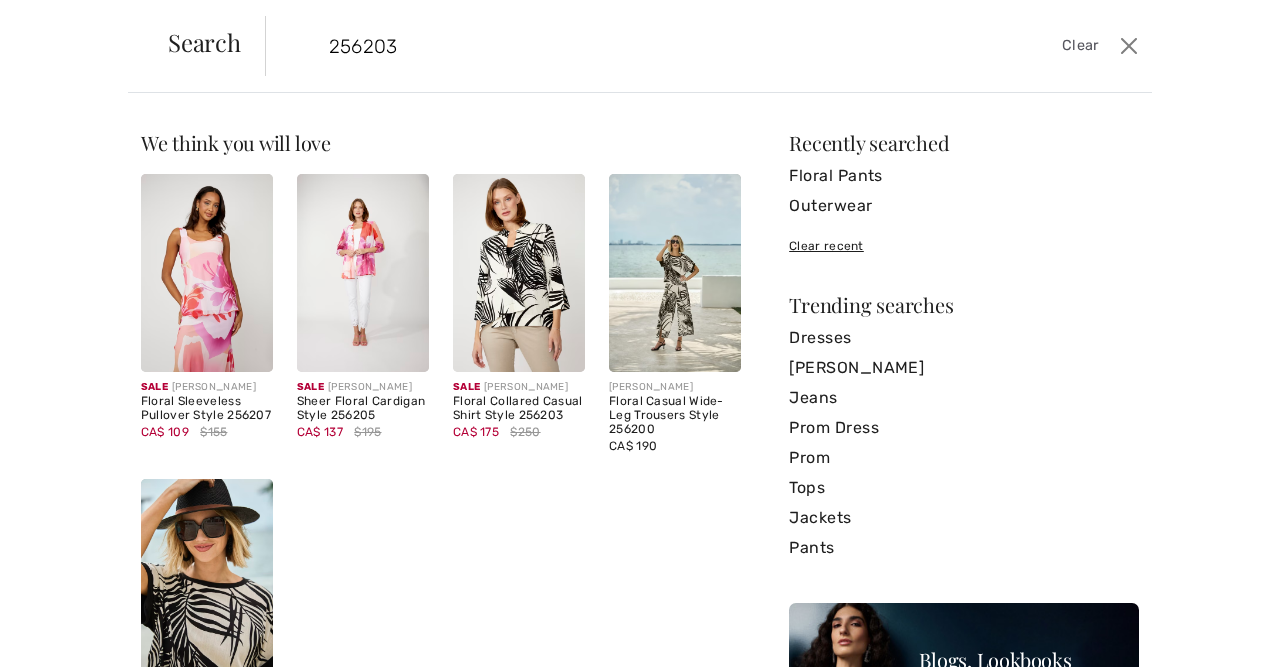 type on "256203" 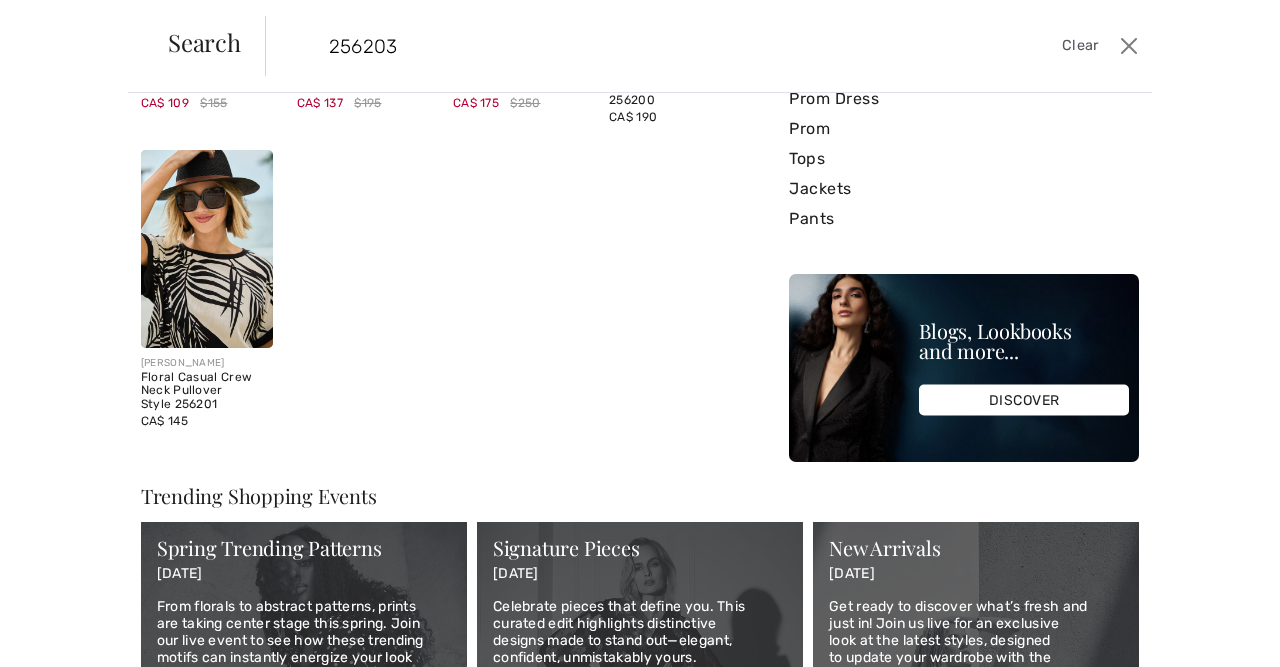 scroll, scrollTop: 448, scrollLeft: 0, axis: vertical 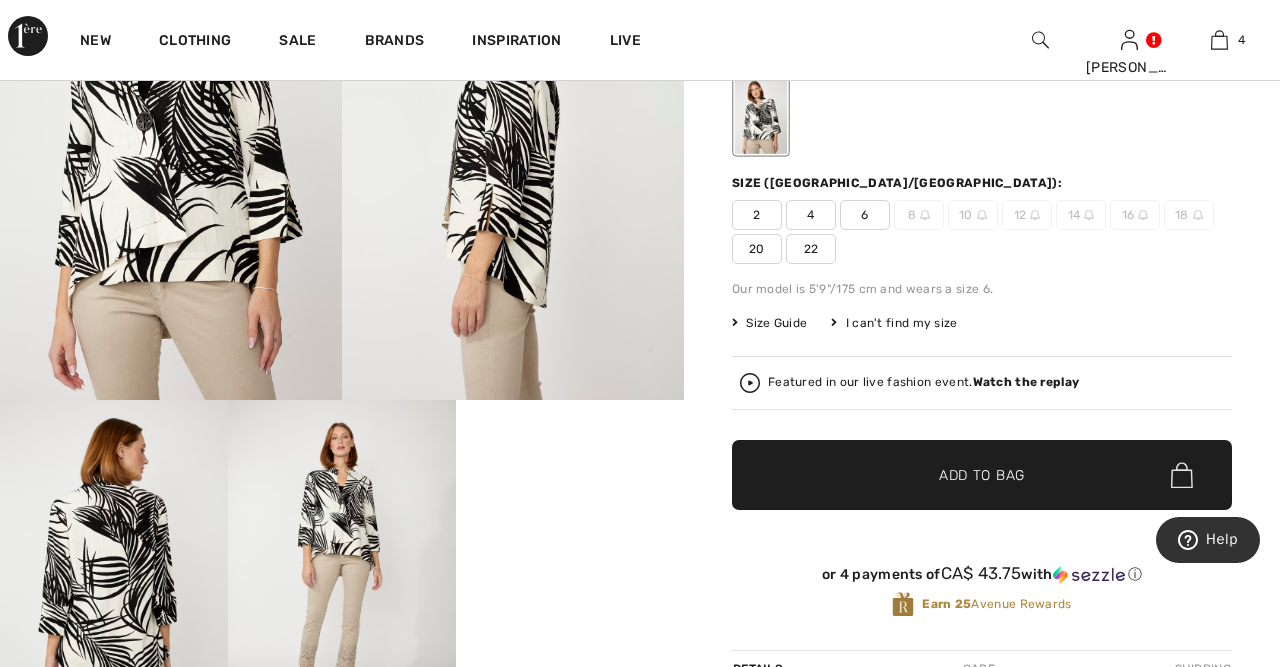 click on "2" at bounding box center [757, 215] 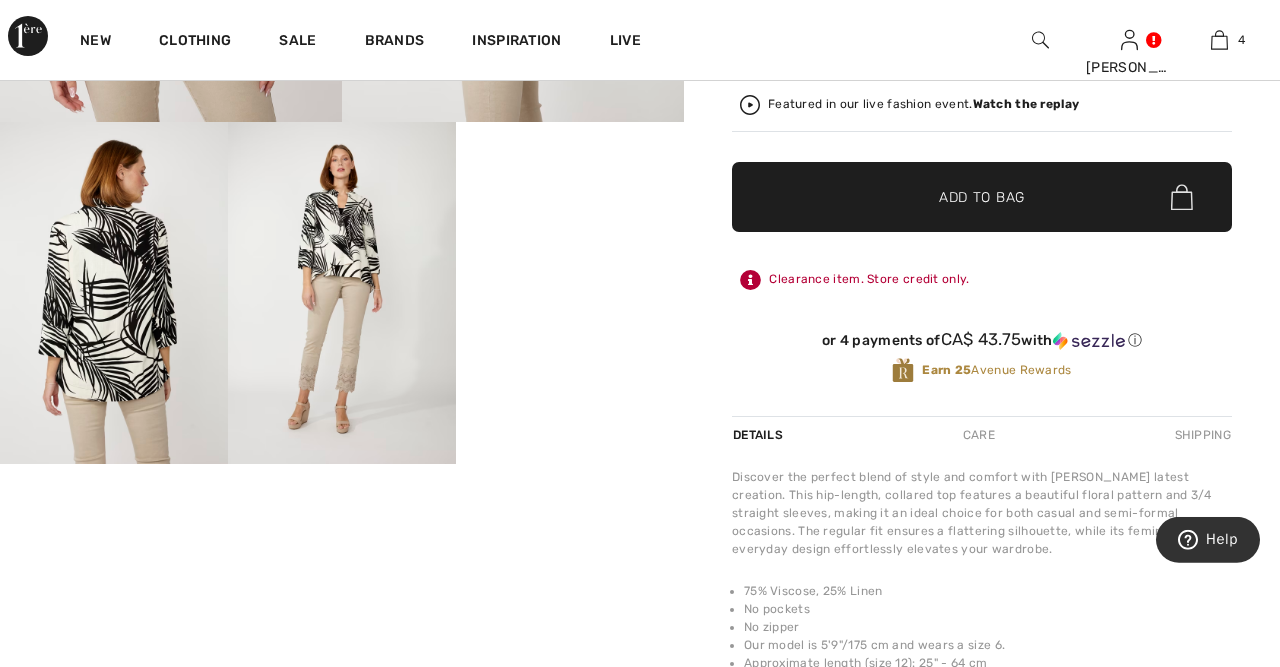 scroll, scrollTop: 624, scrollLeft: 0, axis: vertical 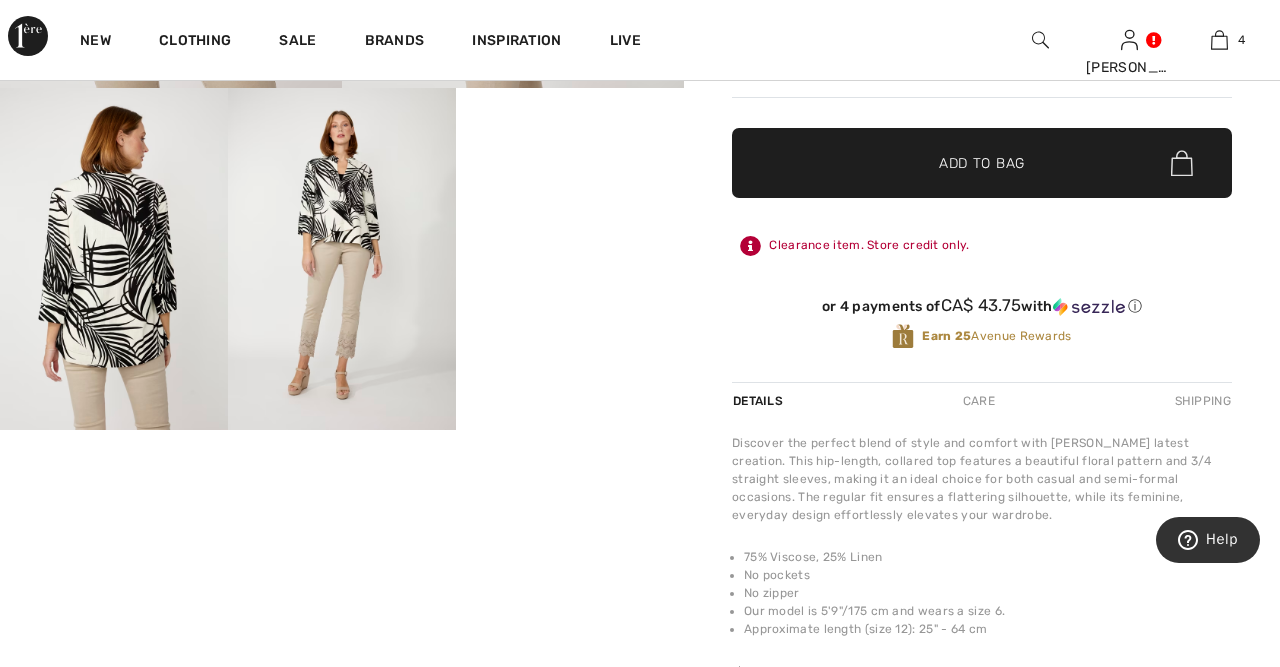 click on "Add to Bag" at bounding box center [982, 163] 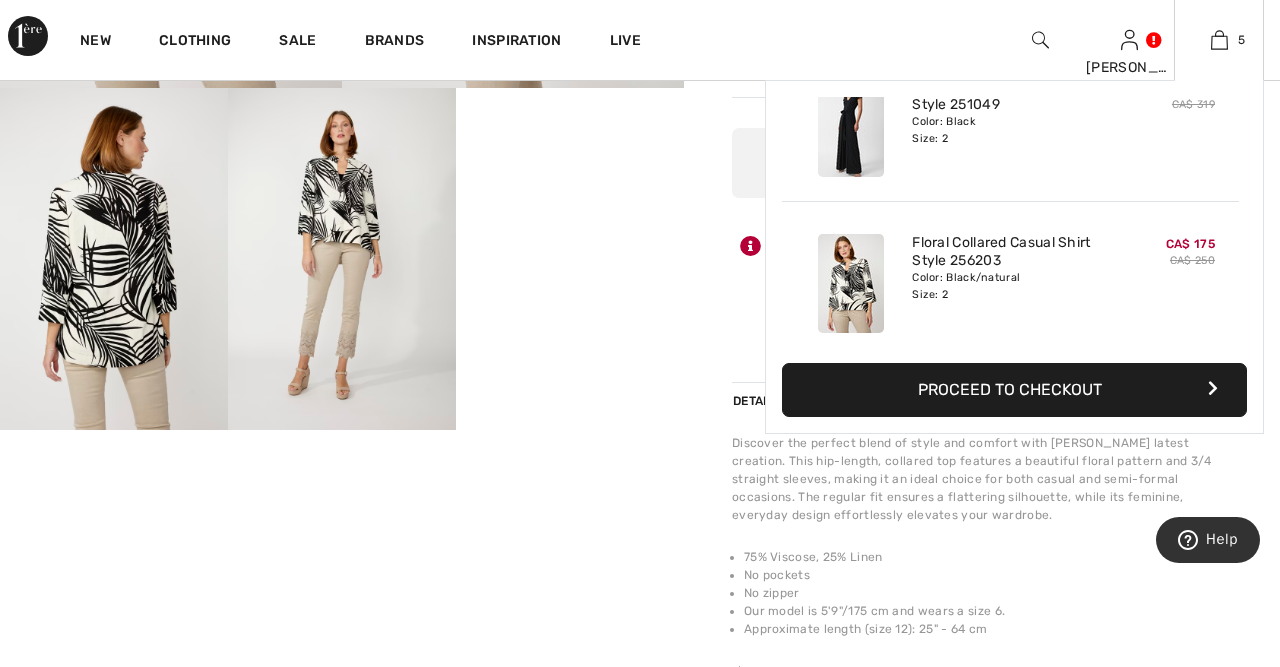 scroll, scrollTop: 529, scrollLeft: 0, axis: vertical 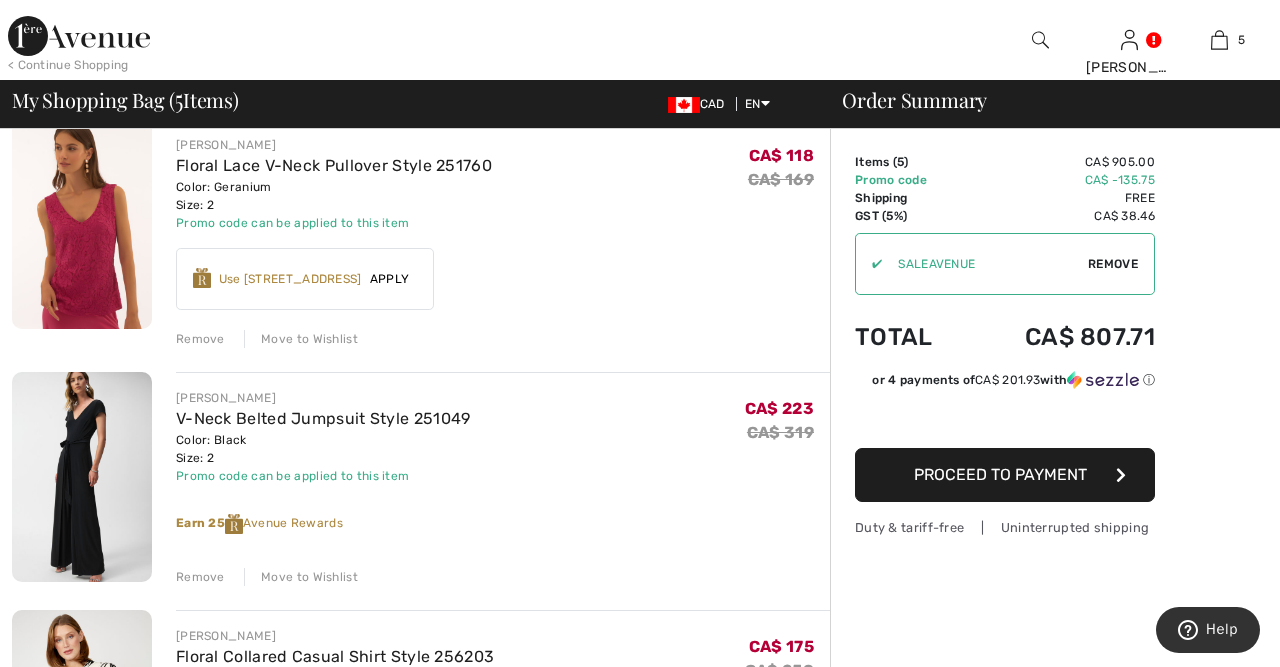 click at bounding box center (1040, 40) 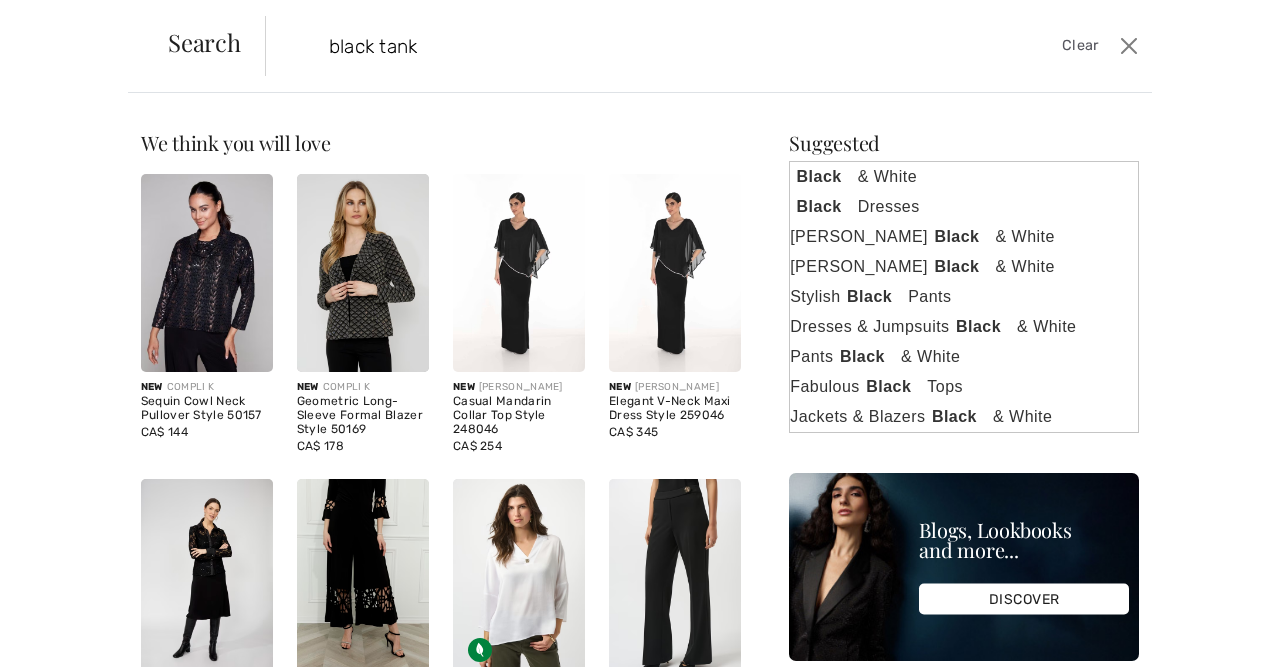 type on "black tank" 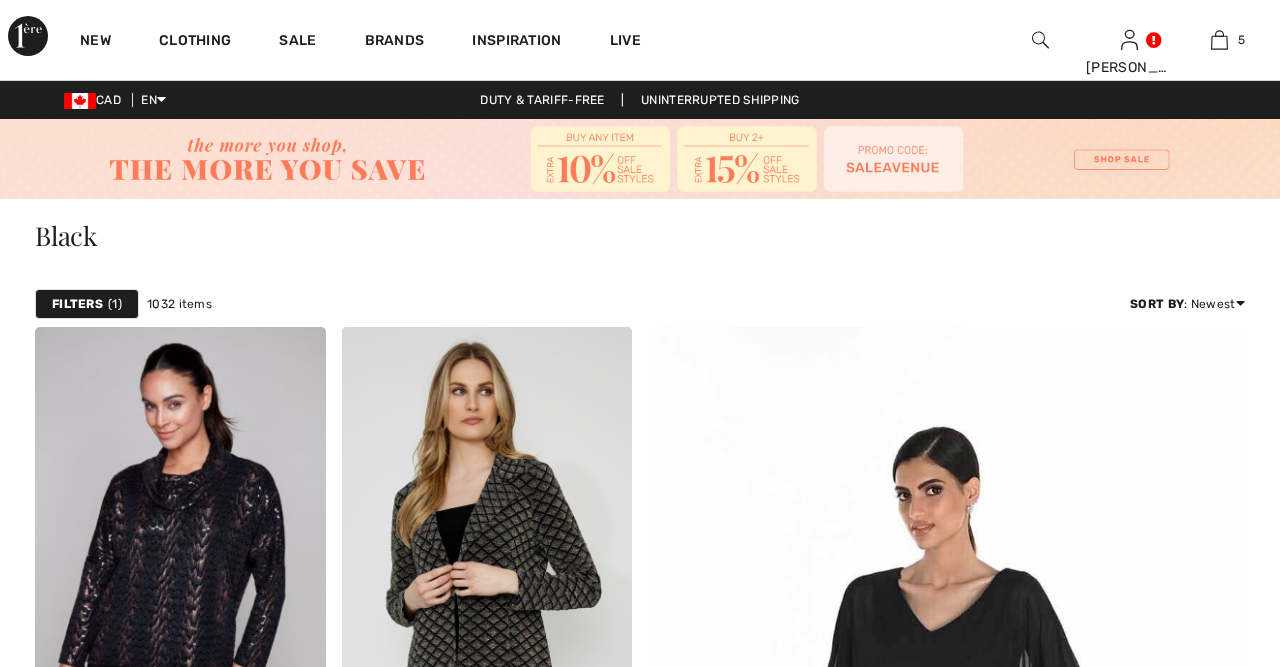 scroll, scrollTop: 0, scrollLeft: 0, axis: both 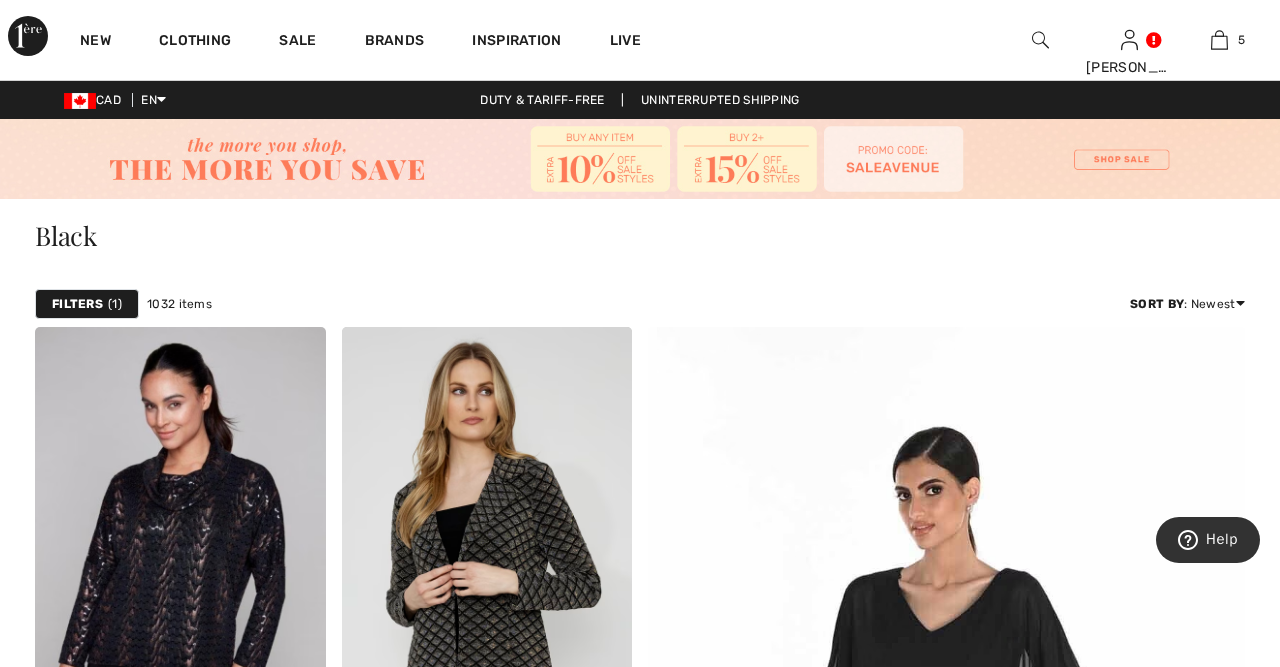 click at bounding box center (1040, 40) 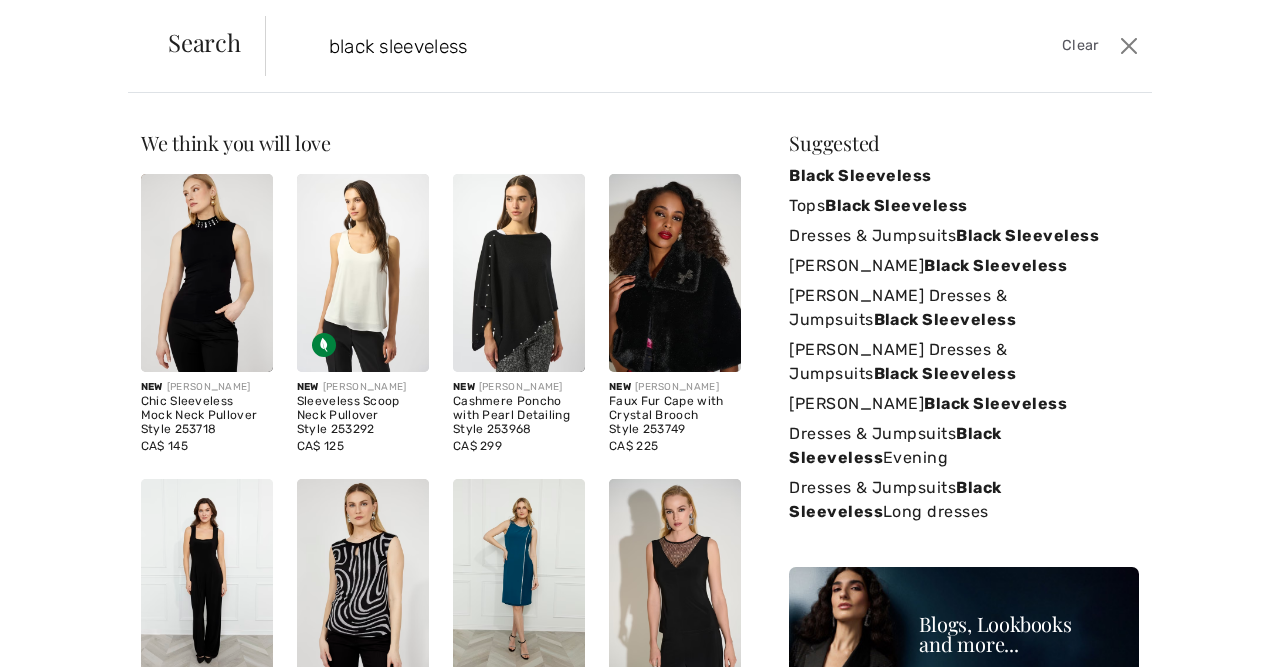 type on "black sleeveless" 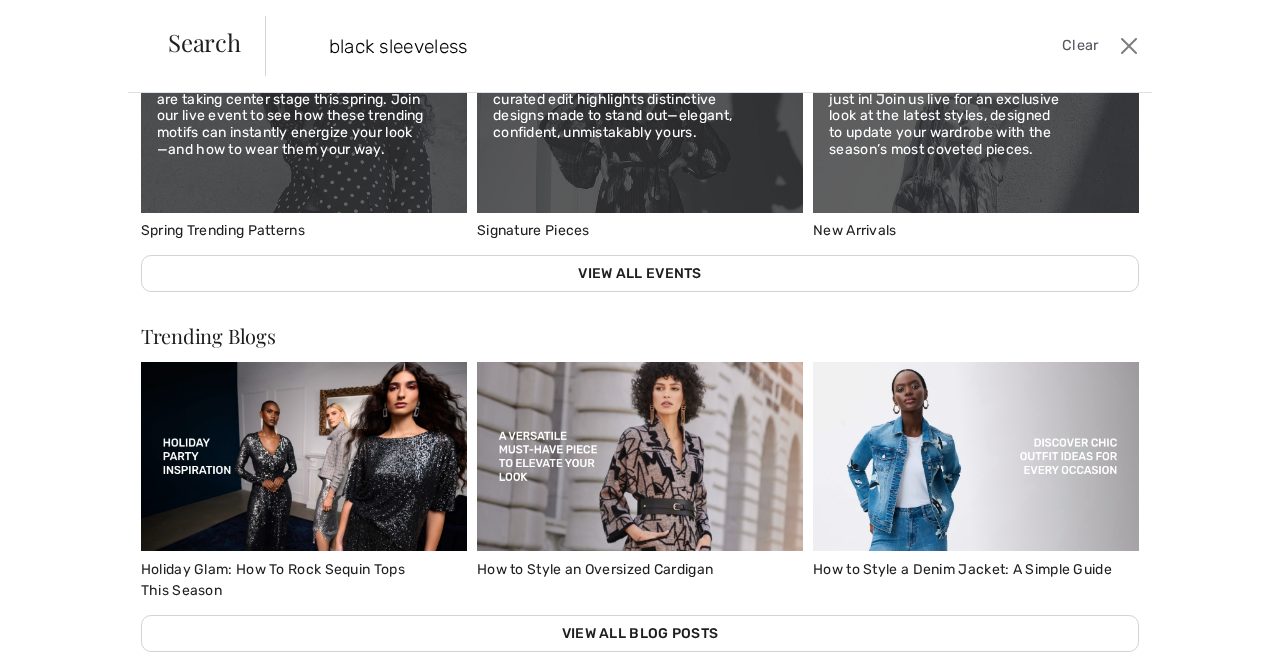 scroll, scrollTop: 918, scrollLeft: 0, axis: vertical 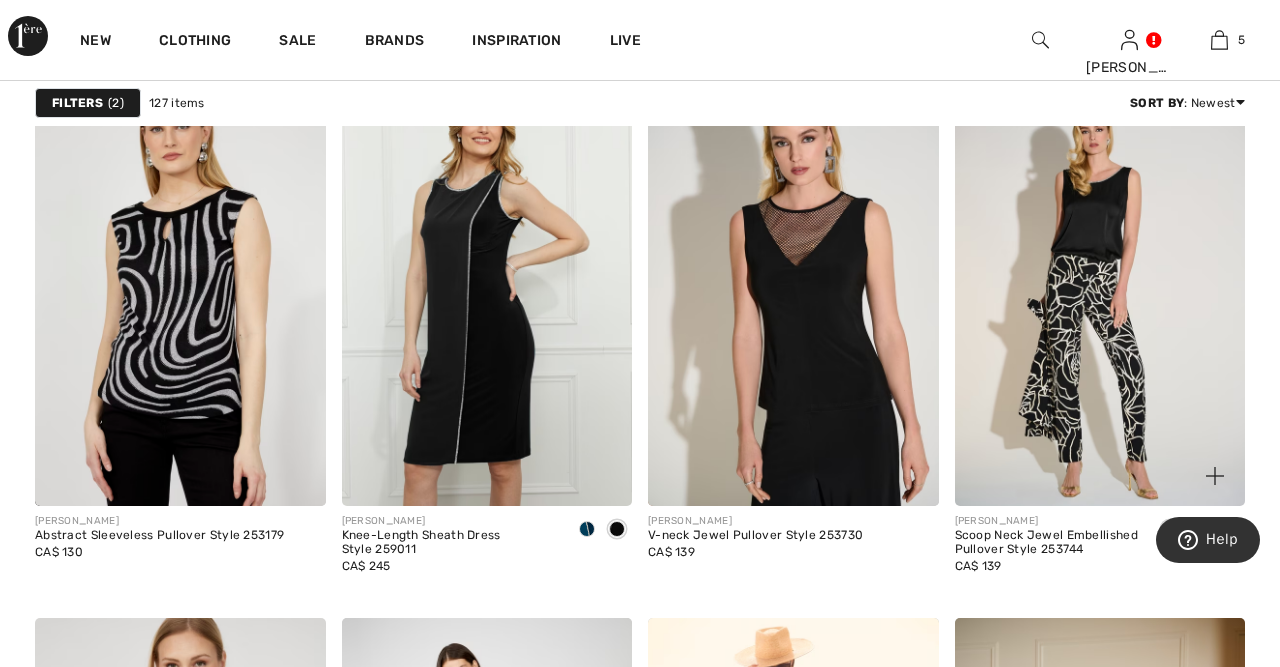 click at bounding box center (1100, 289) 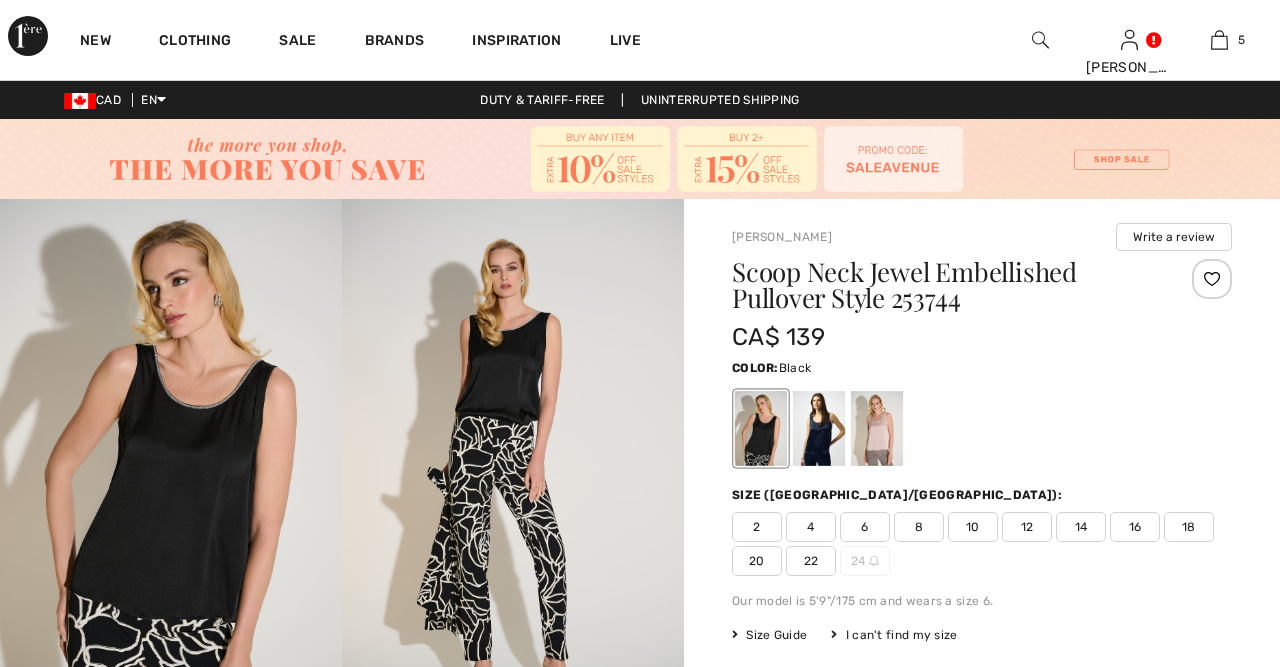 scroll, scrollTop: 0, scrollLeft: 0, axis: both 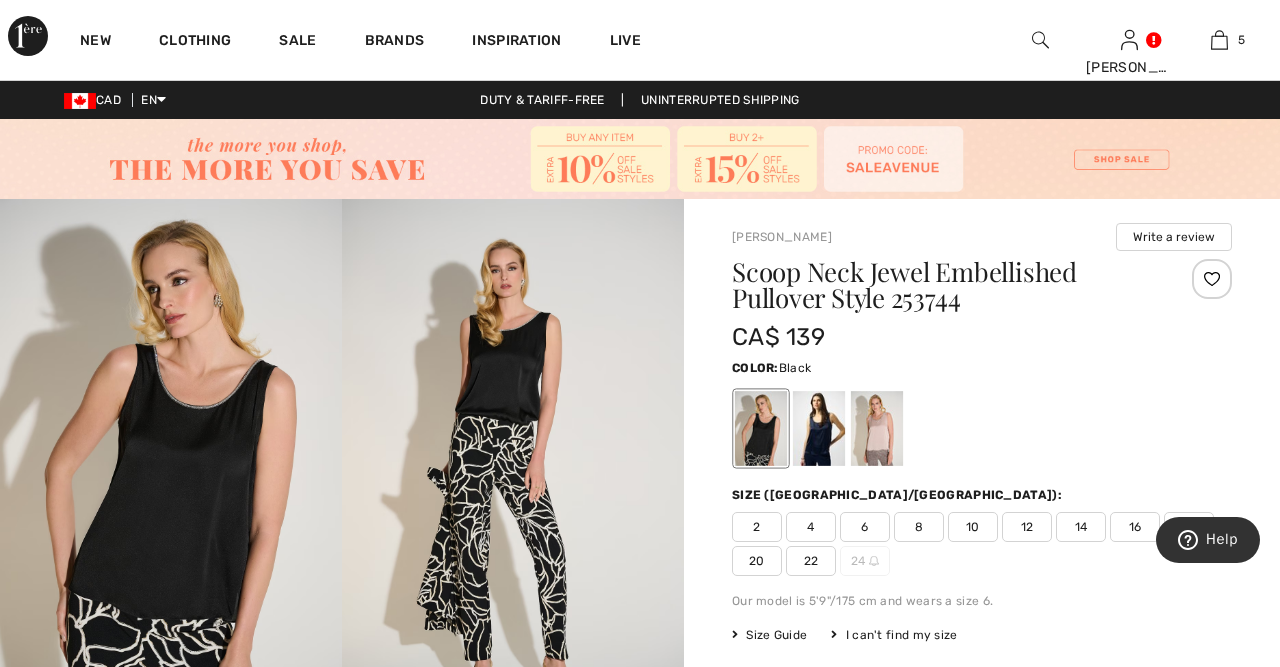 click at bounding box center [171, 455] 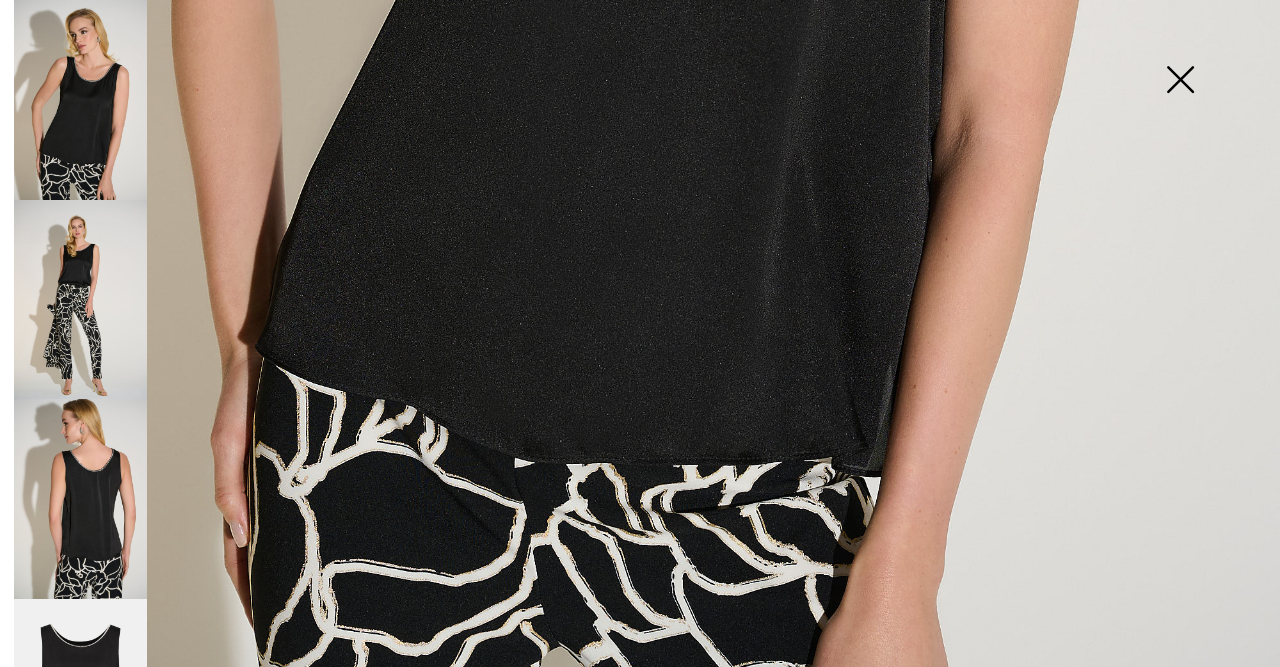 scroll, scrollTop: 1120, scrollLeft: 0, axis: vertical 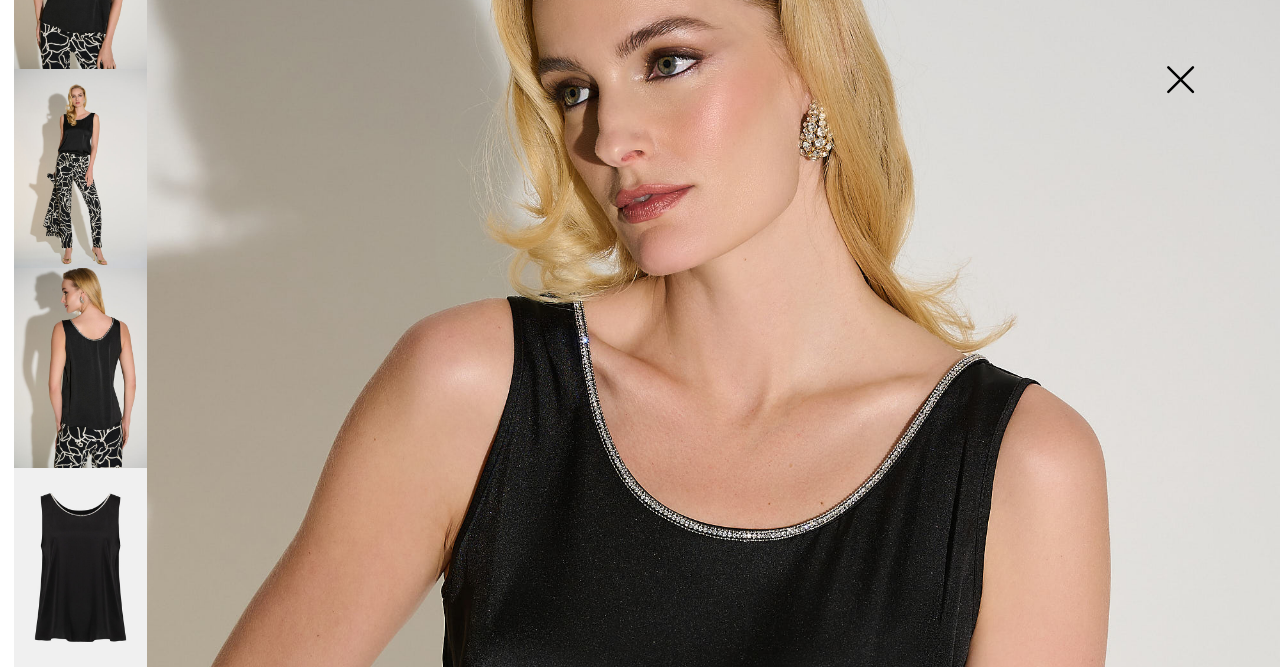 click at bounding box center [1180, 81] 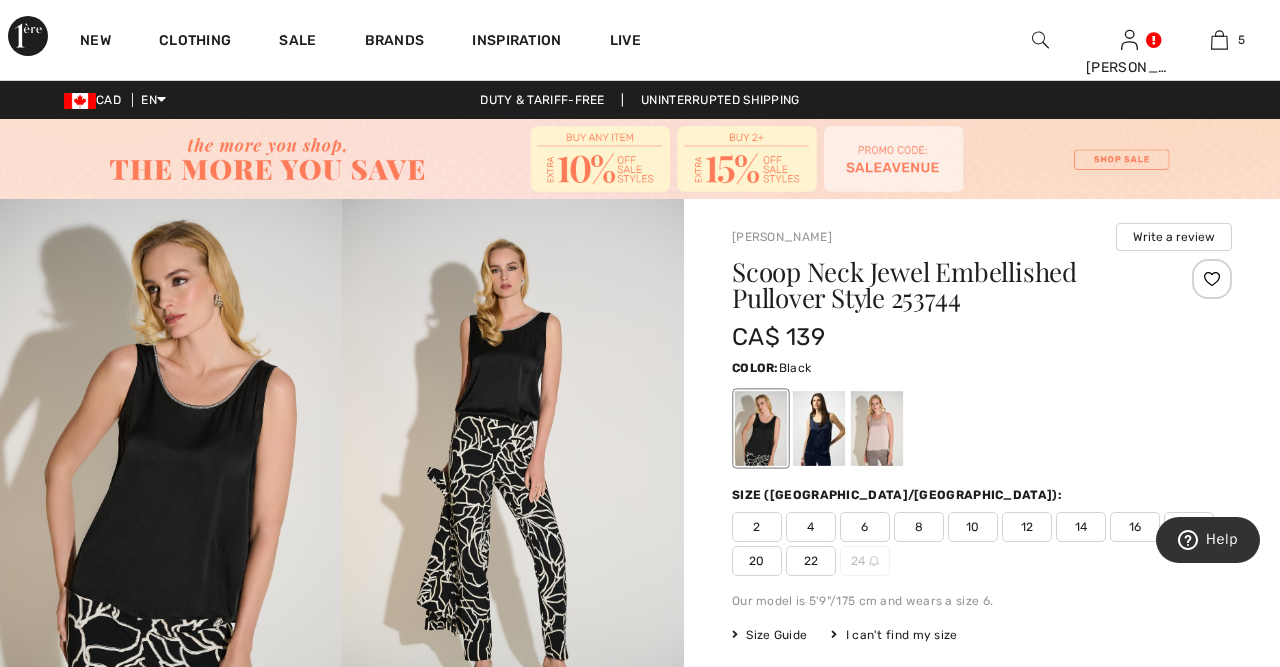 click on "2" at bounding box center [757, 527] 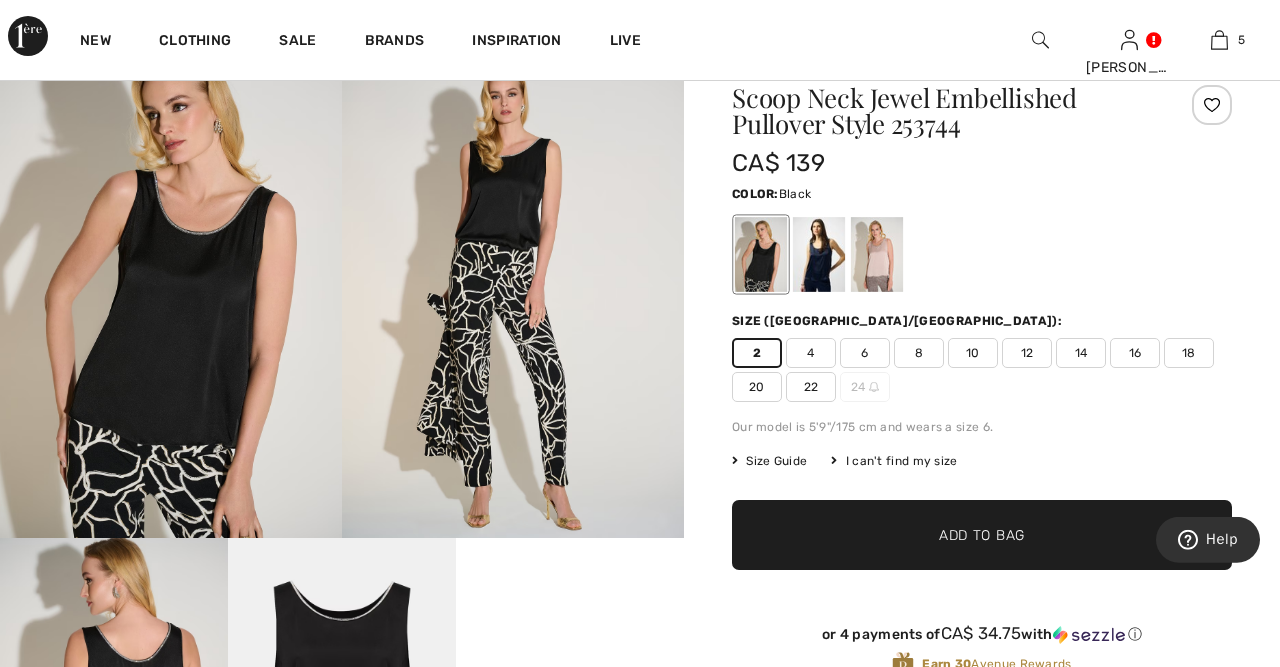 scroll, scrollTop: 416, scrollLeft: 0, axis: vertical 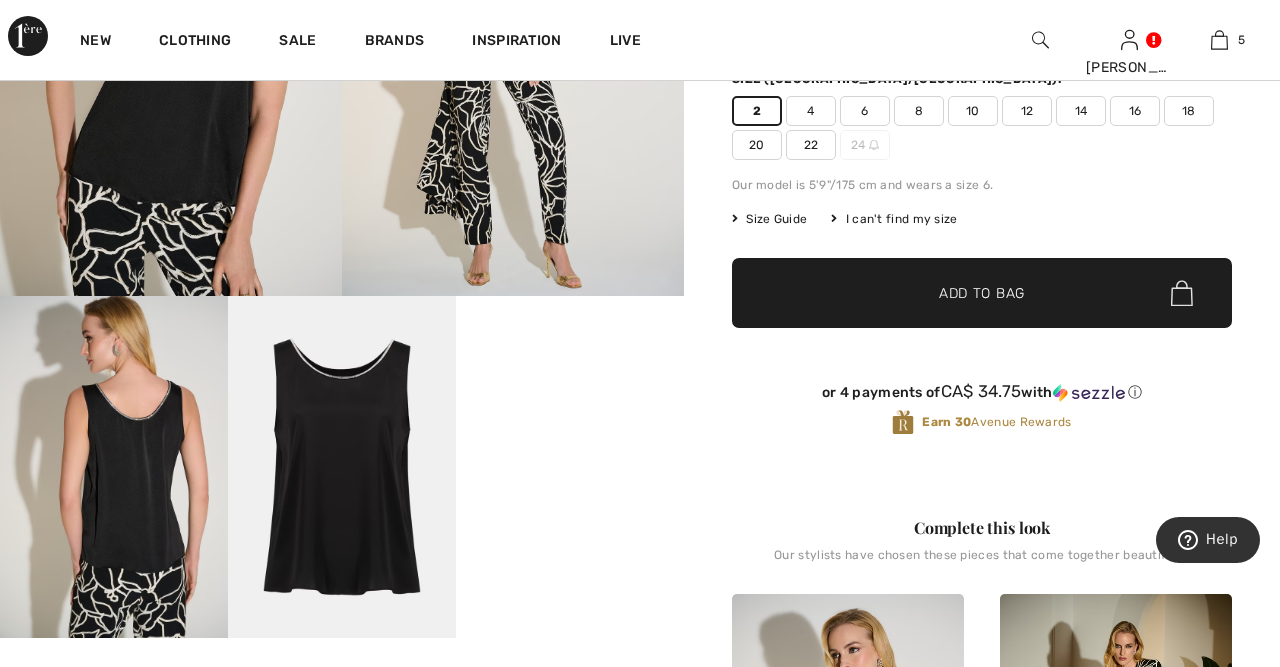 click on "✔ Added to Bag
Add to Bag" at bounding box center (982, 293) 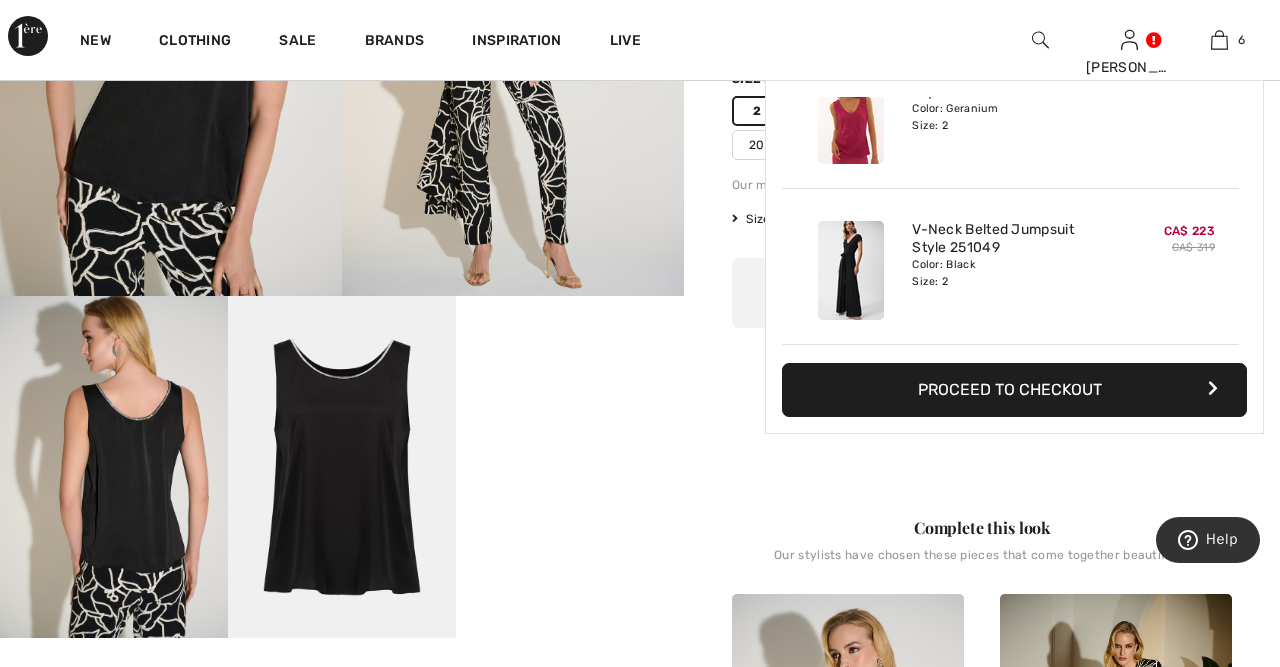 scroll, scrollTop: 684, scrollLeft: 0, axis: vertical 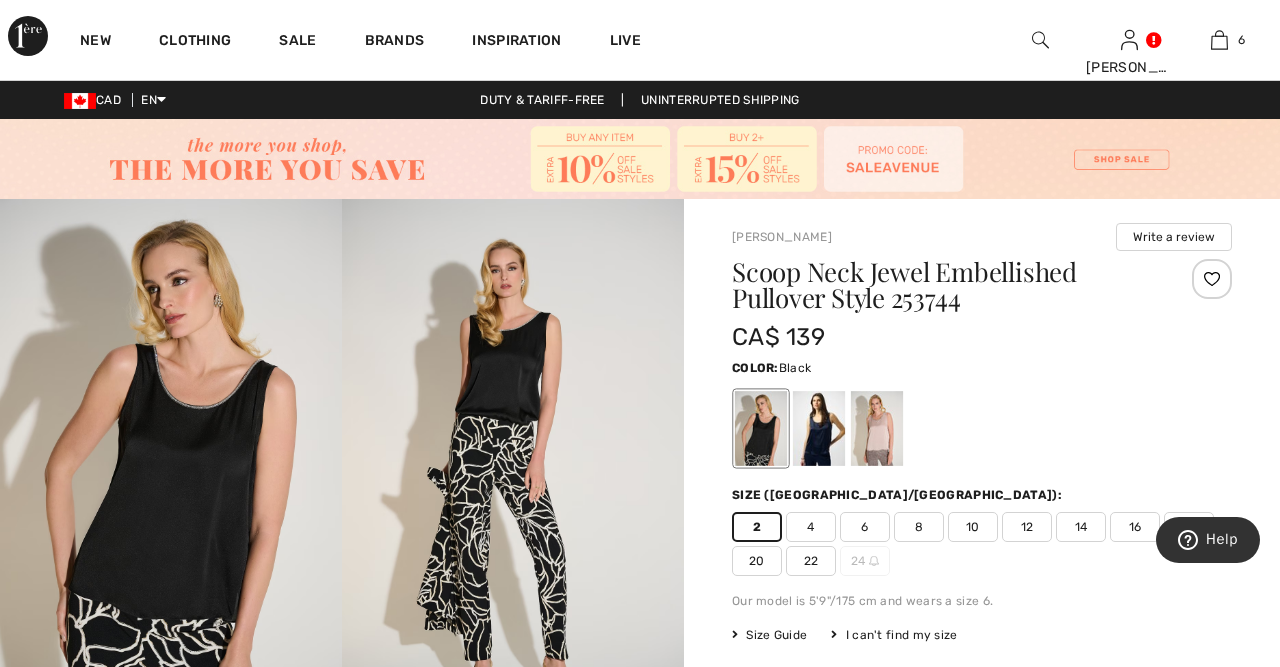 click at bounding box center (171, 455) 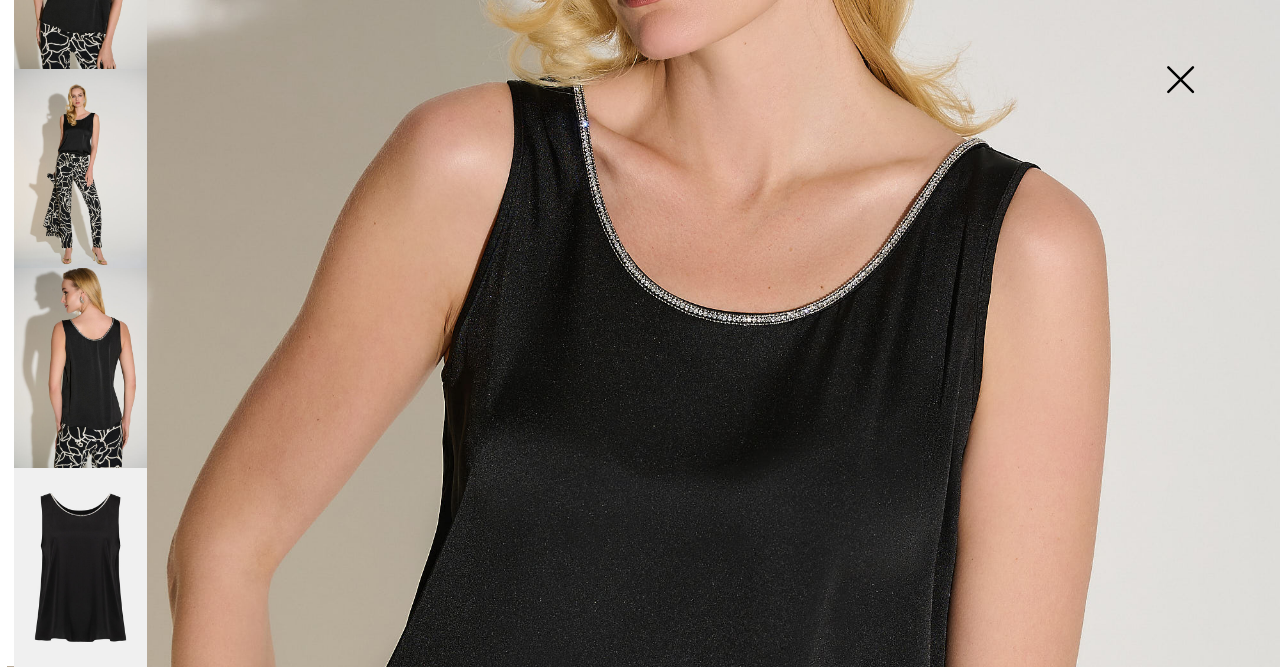 scroll, scrollTop: 469, scrollLeft: 0, axis: vertical 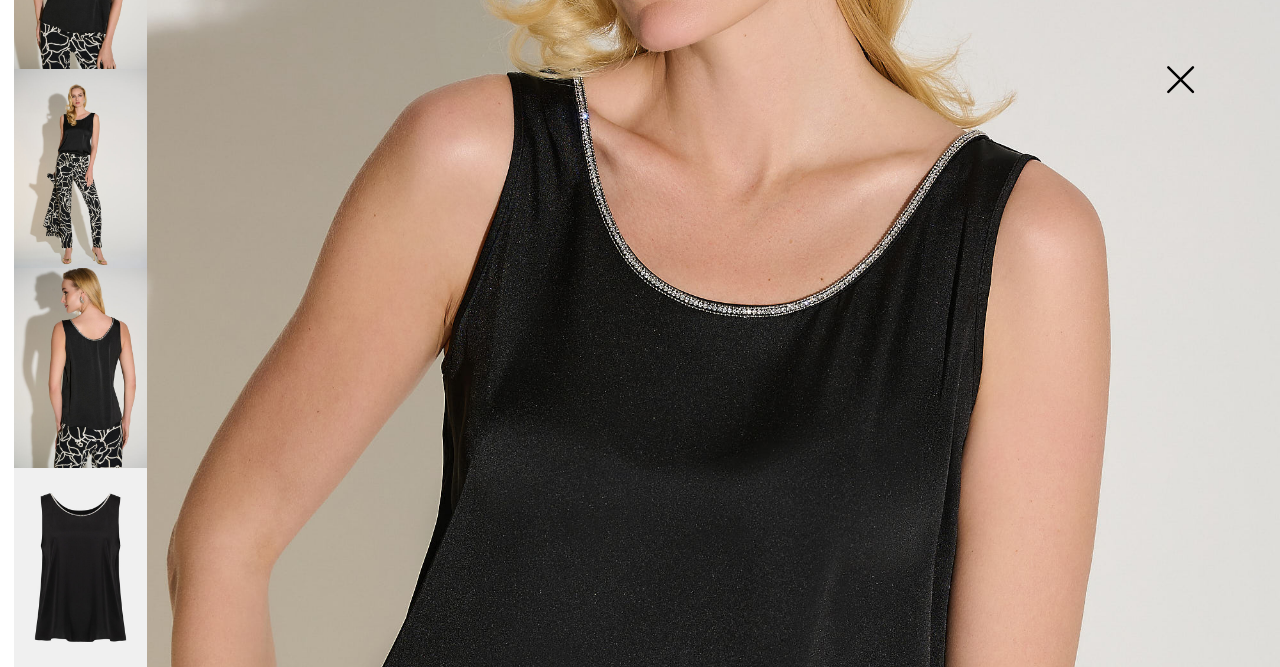 click at bounding box center [80, 368] 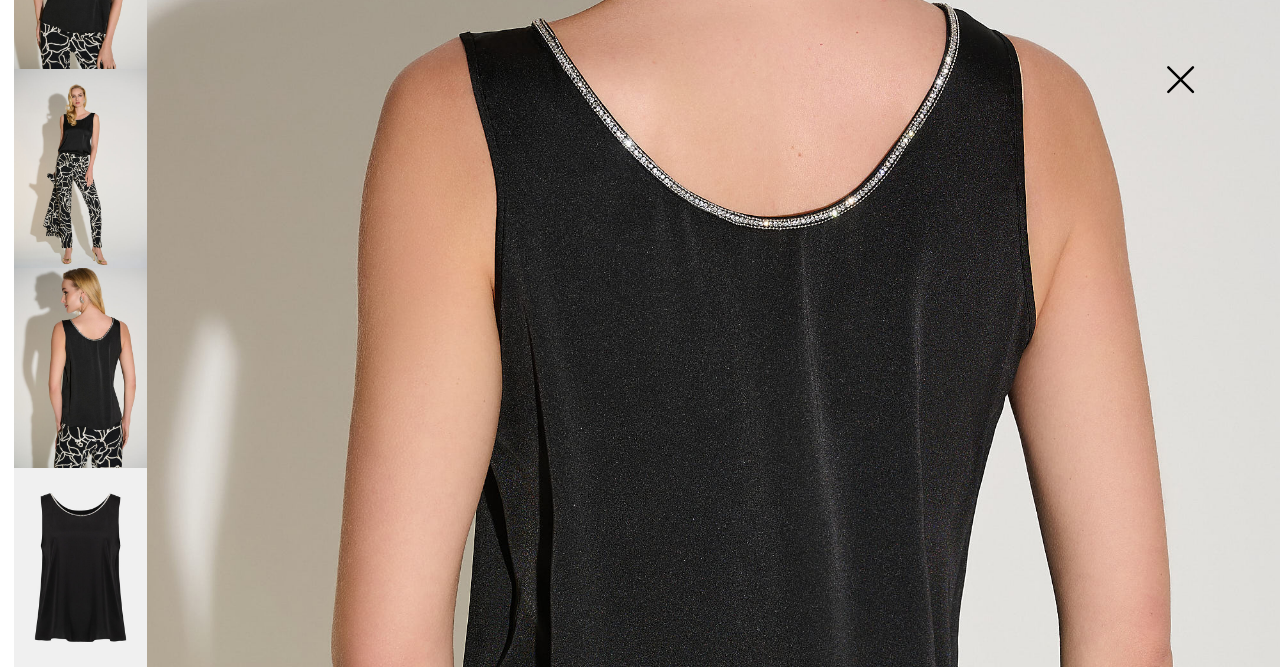 click at bounding box center [1180, 81] 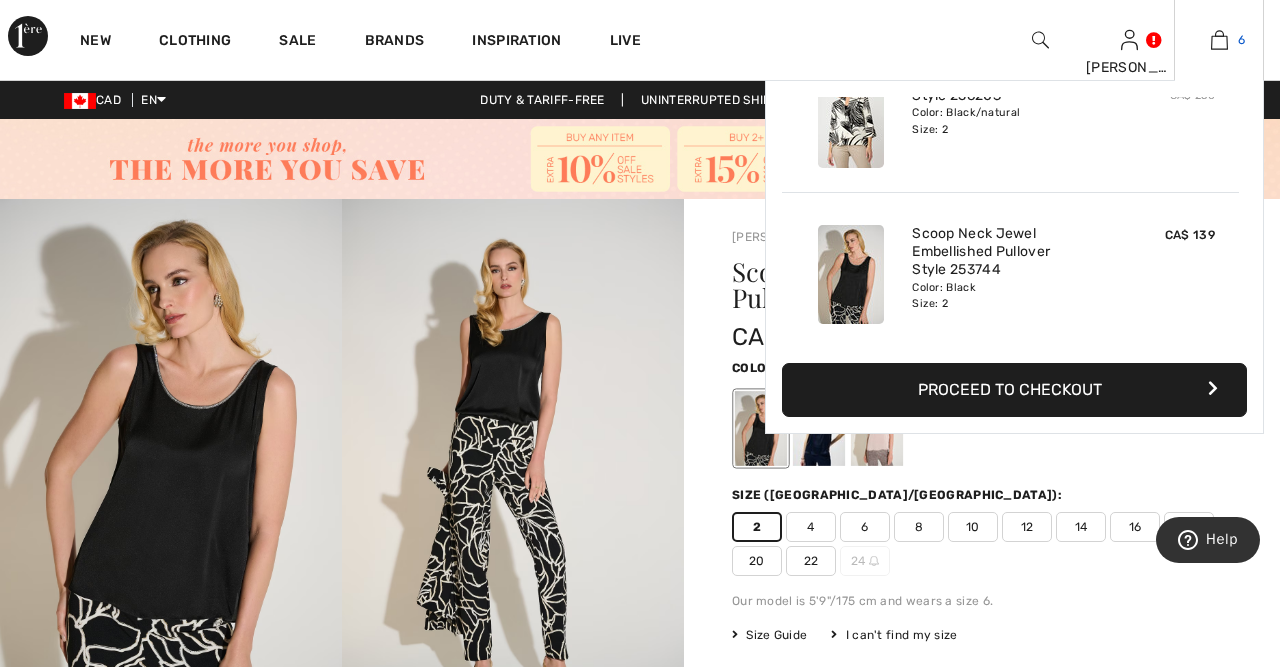 click at bounding box center (1219, 40) 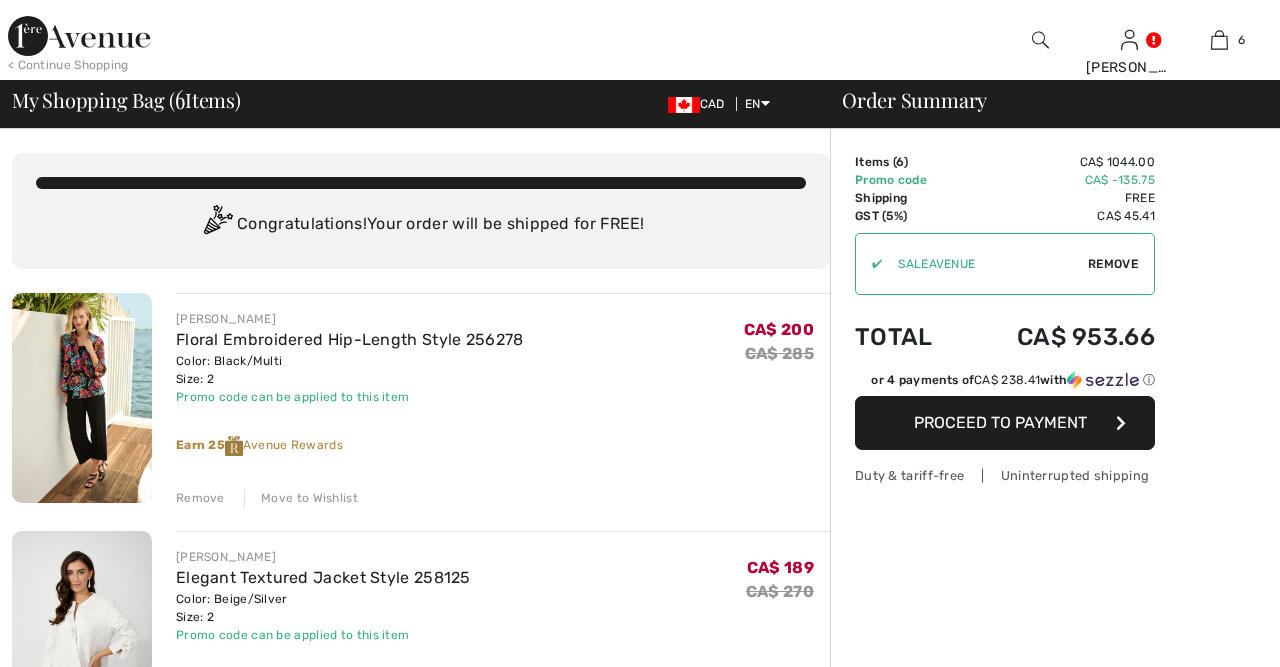 scroll, scrollTop: 0, scrollLeft: 0, axis: both 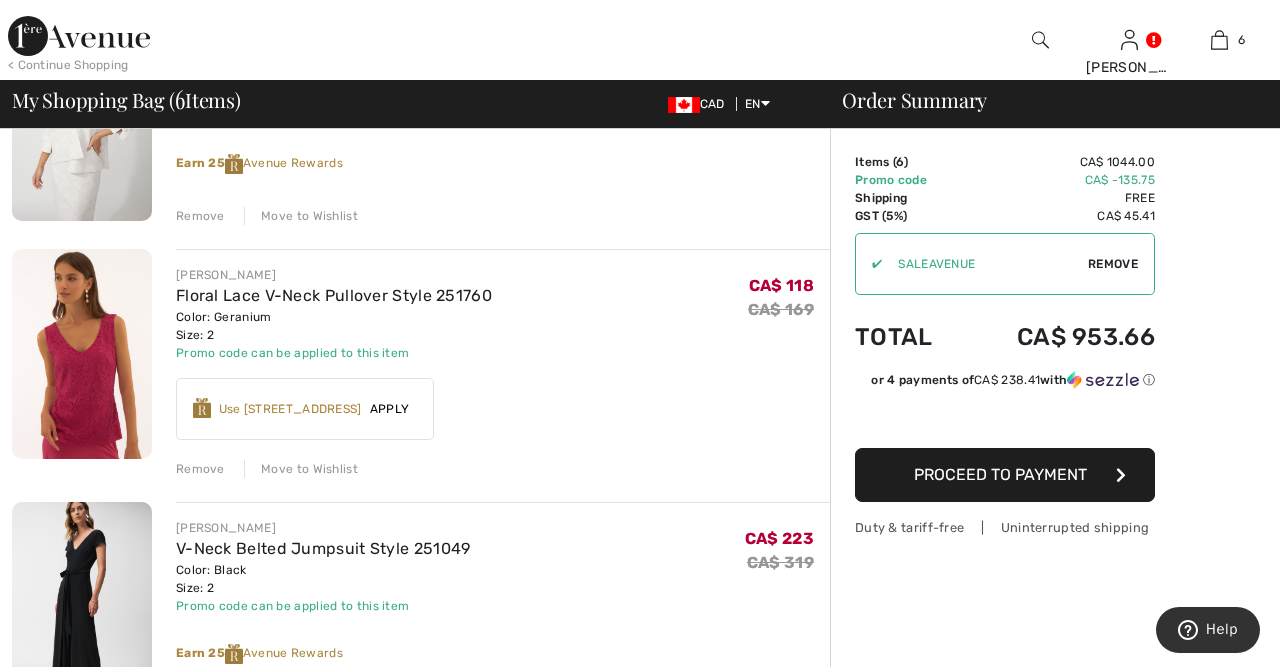 click on "Earn 20   Avenue Rewards
✔
Use [STREET_ADDRESS]
Apply
Remove" at bounding box center [305, 409] 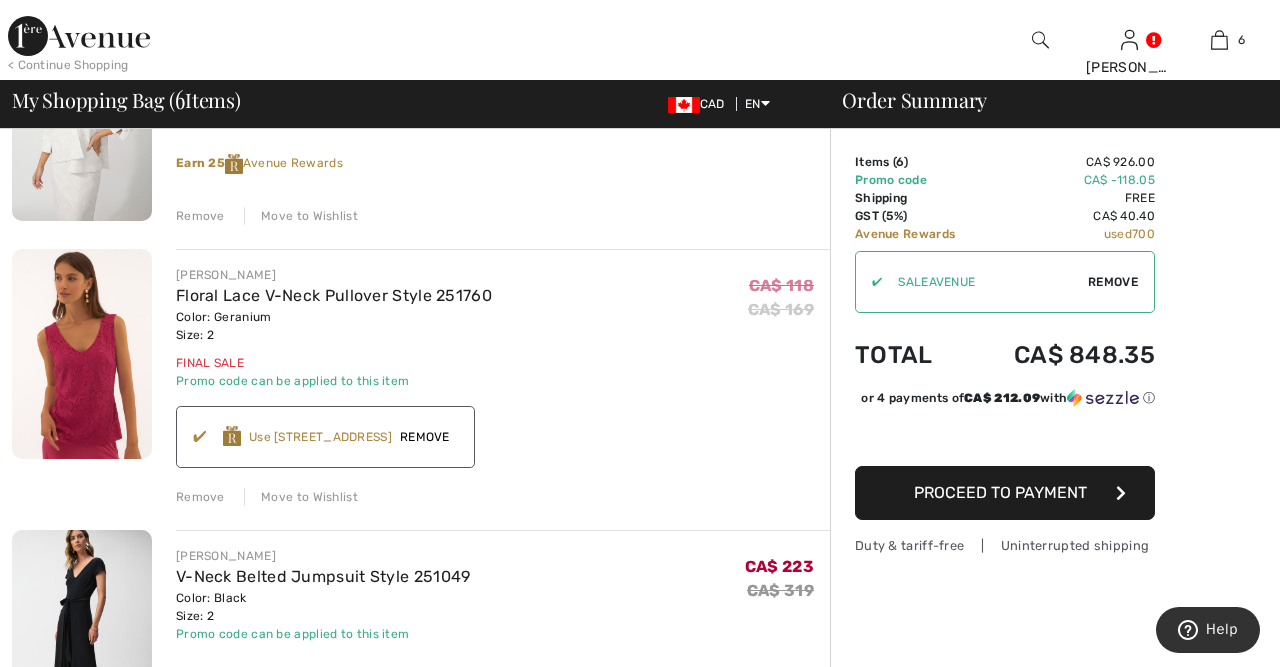 click at bounding box center [82, 354] 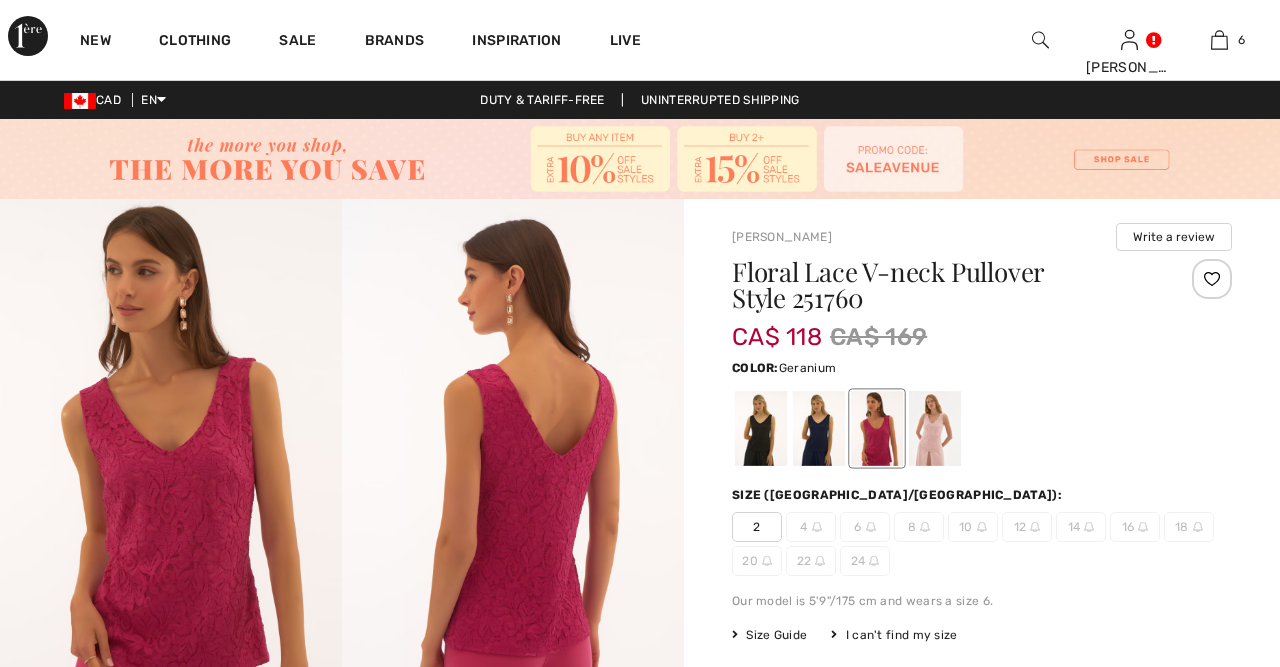 scroll, scrollTop: 0, scrollLeft: 0, axis: both 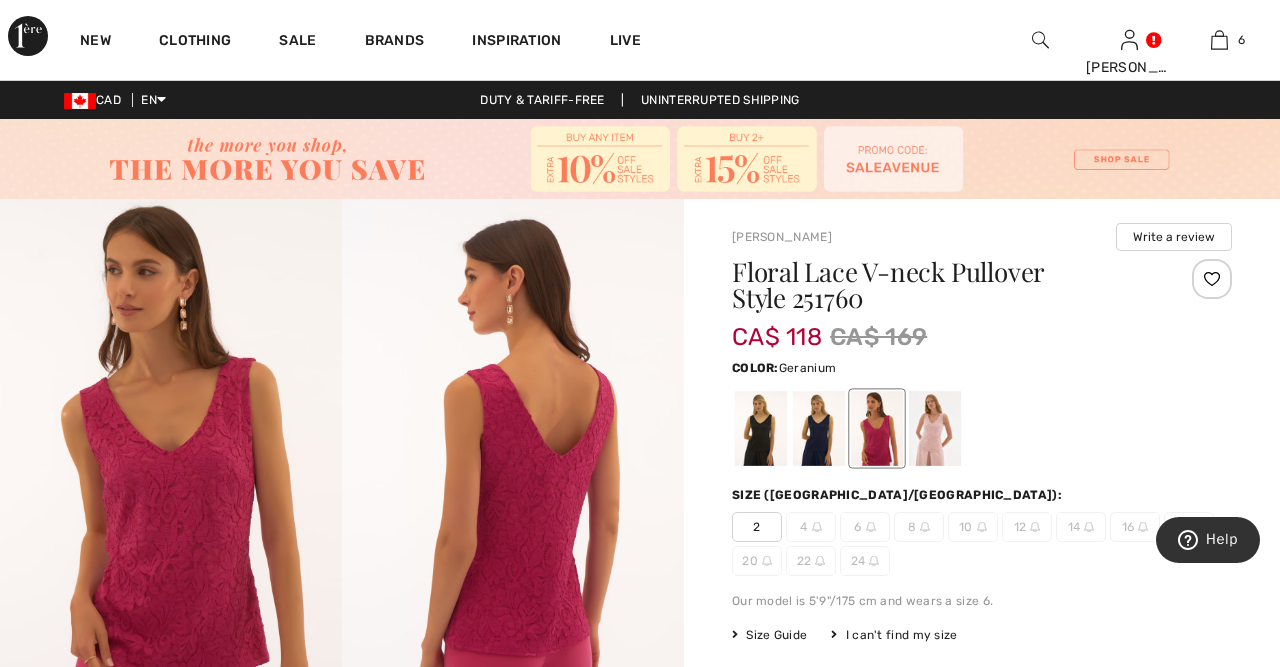 click at bounding box center (171, 455) 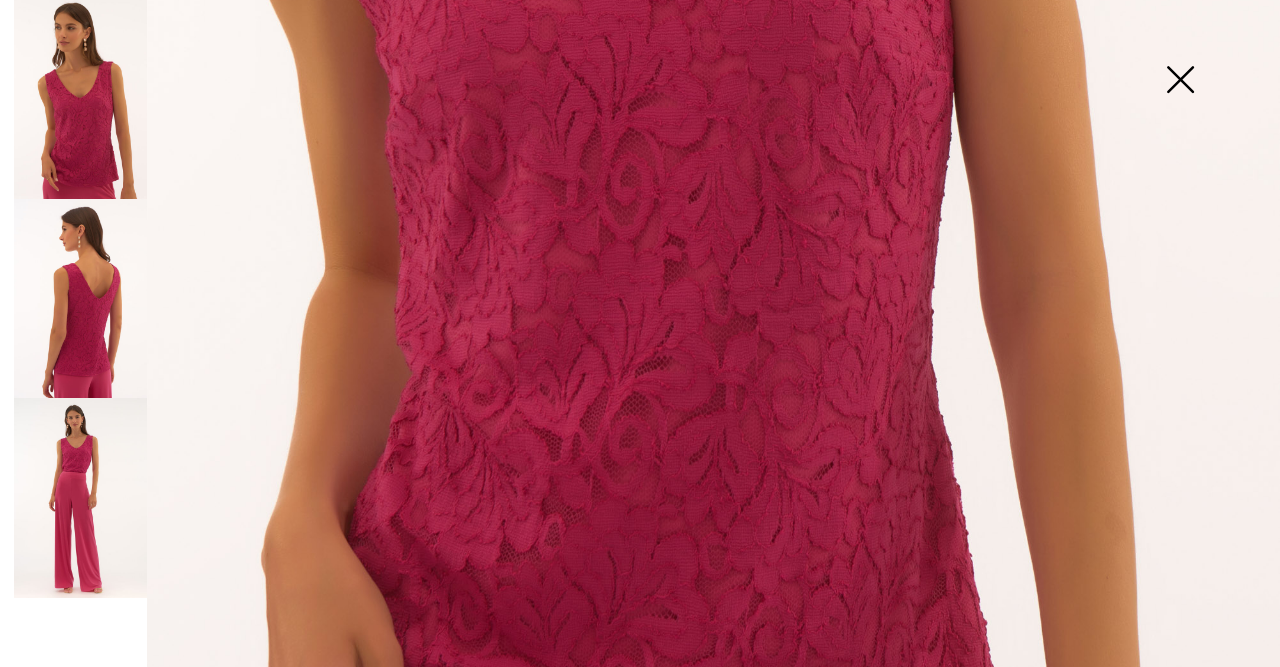 scroll, scrollTop: 1008, scrollLeft: 0, axis: vertical 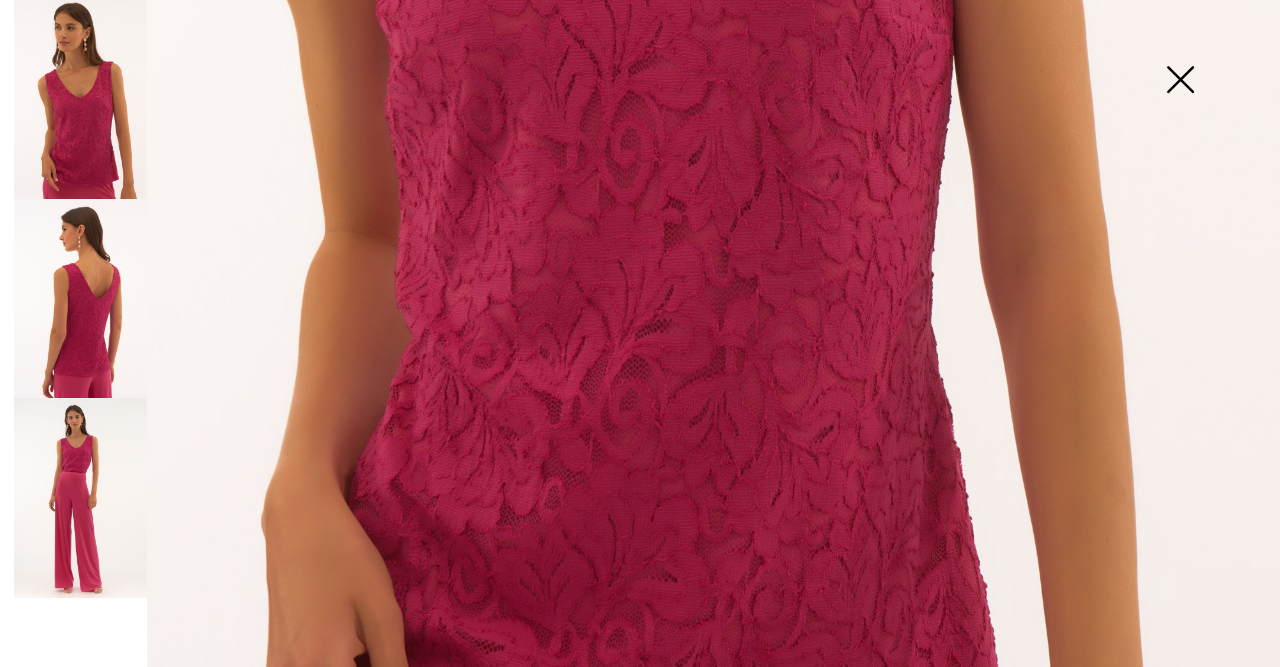 click at bounding box center [1180, 81] 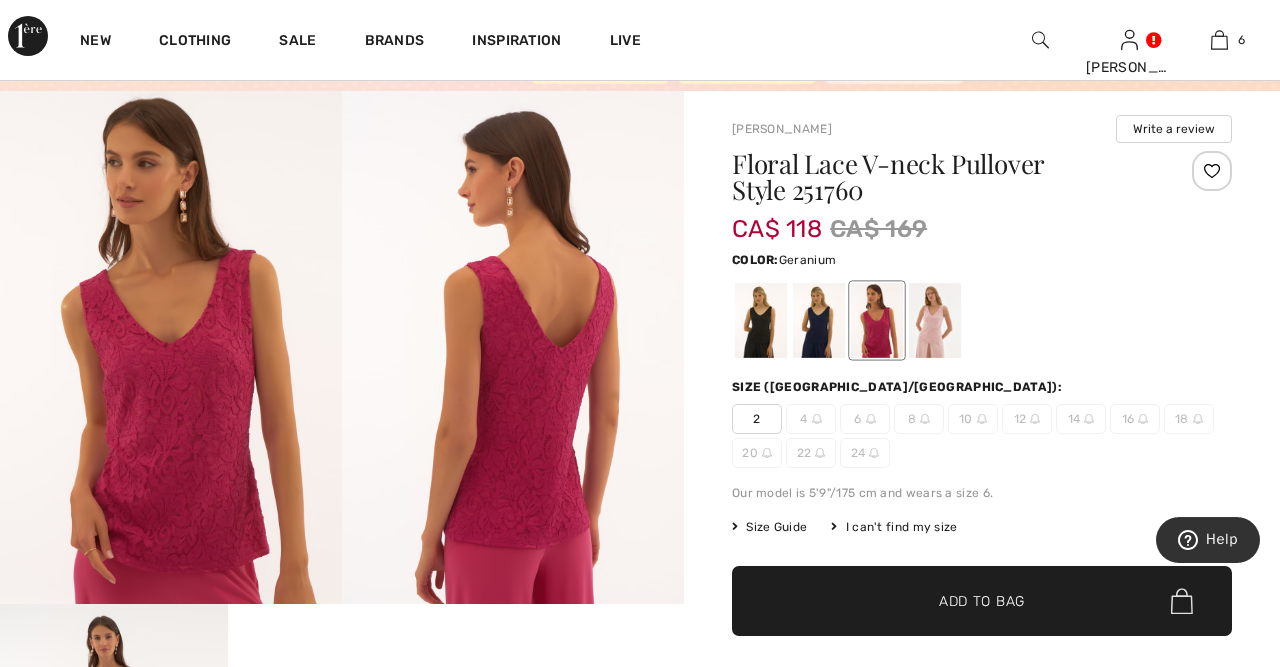scroll, scrollTop: 104, scrollLeft: 0, axis: vertical 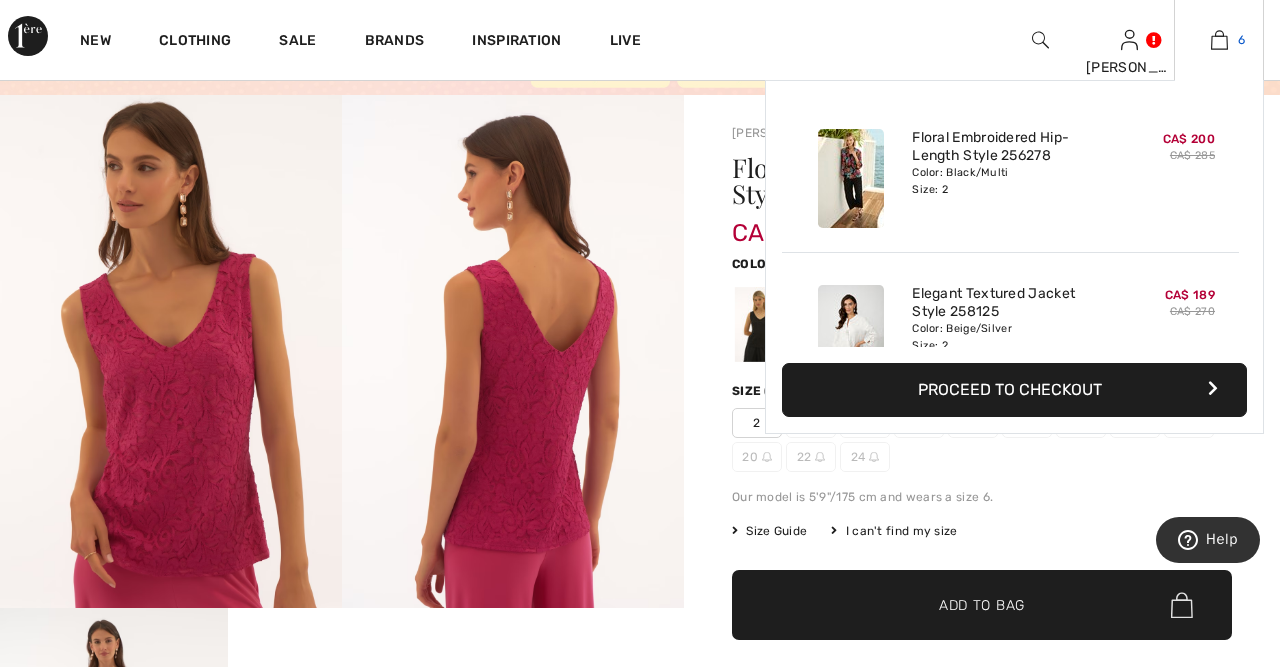 click at bounding box center [1219, 40] 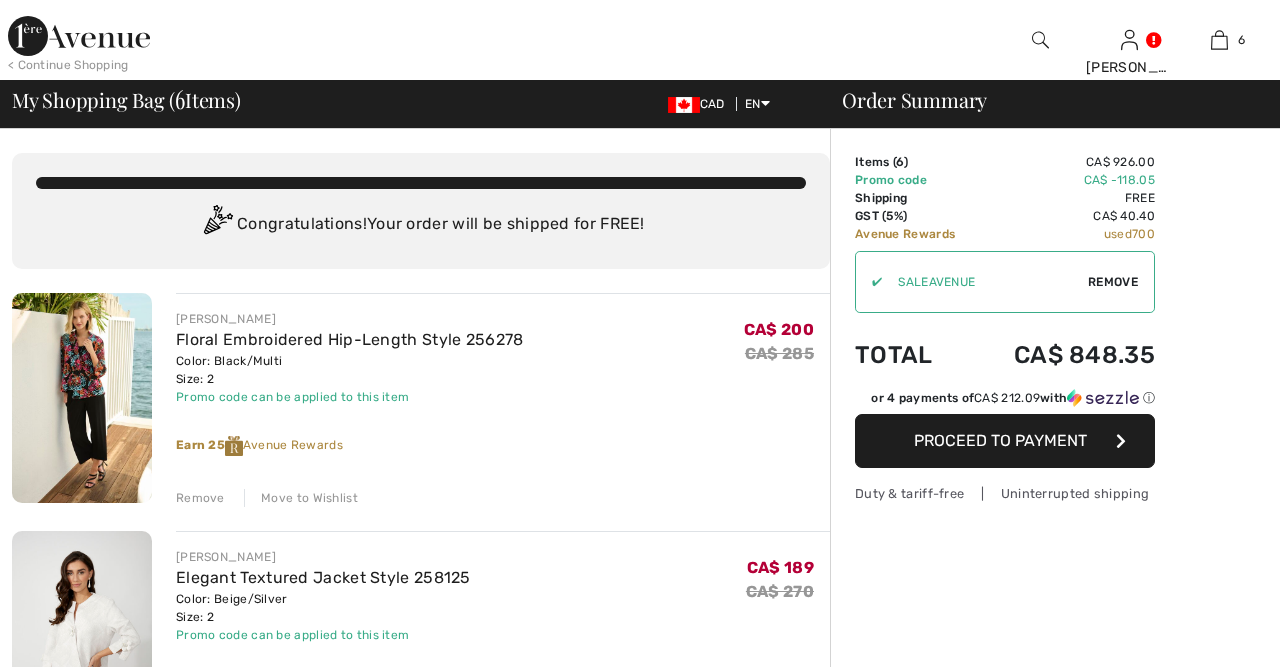 scroll, scrollTop: 0, scrollLeft: 0, axis: both 